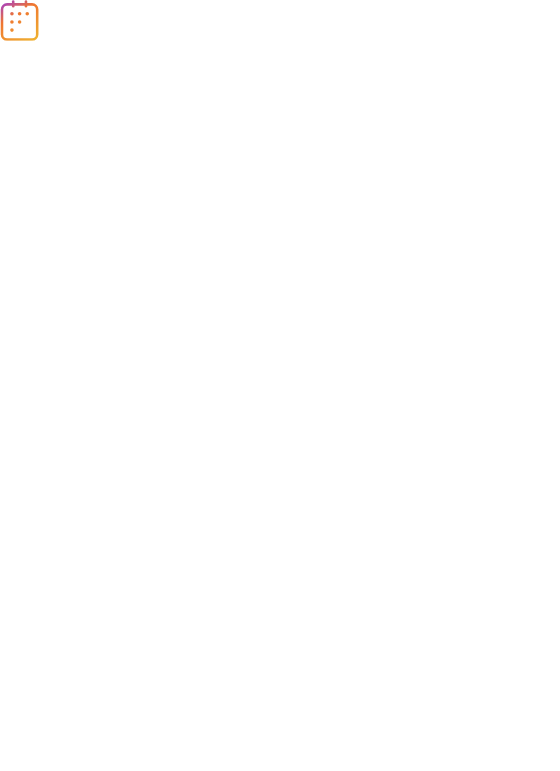 scroll, scrollTop: 0, scrollLeft: 0, axis: both 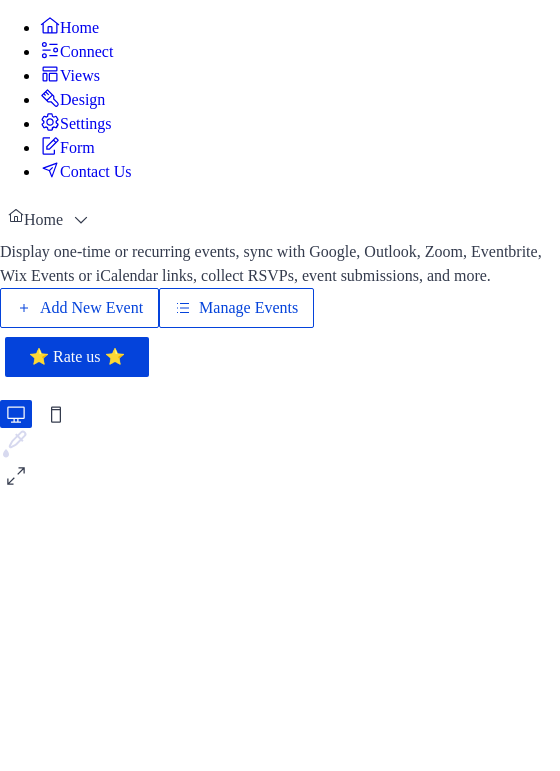 click on "Manage Events" at bounding box center (248, 308) 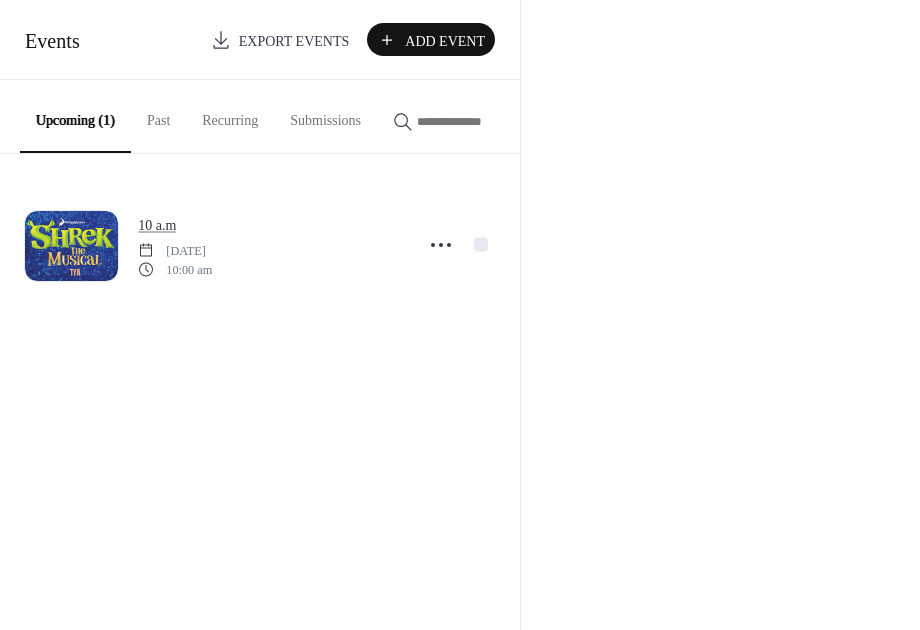 scroll, scrollTop: 0, scrollLeft: 0, axis: both 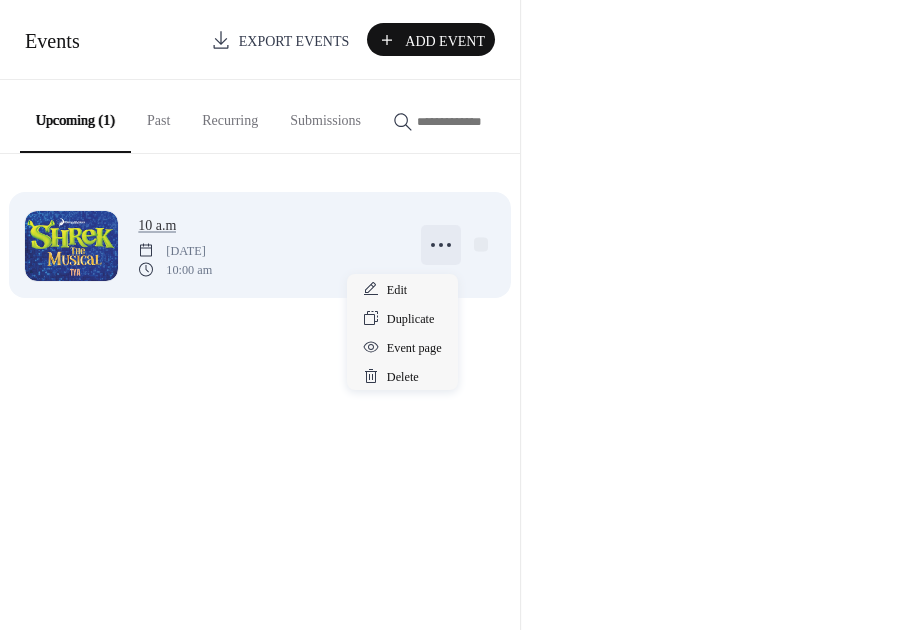 click 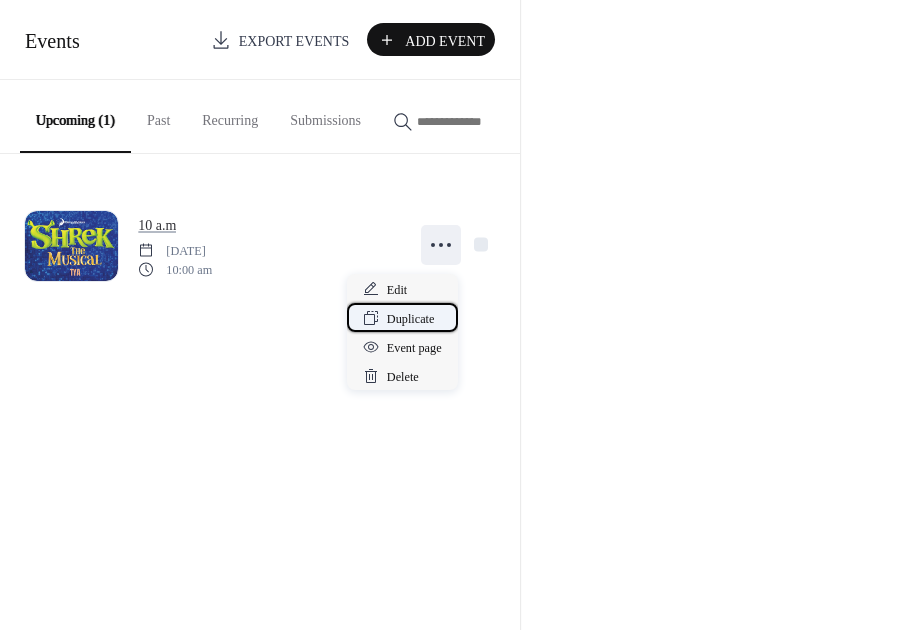 click on "Duplicate" at bounding box center (411, 319) 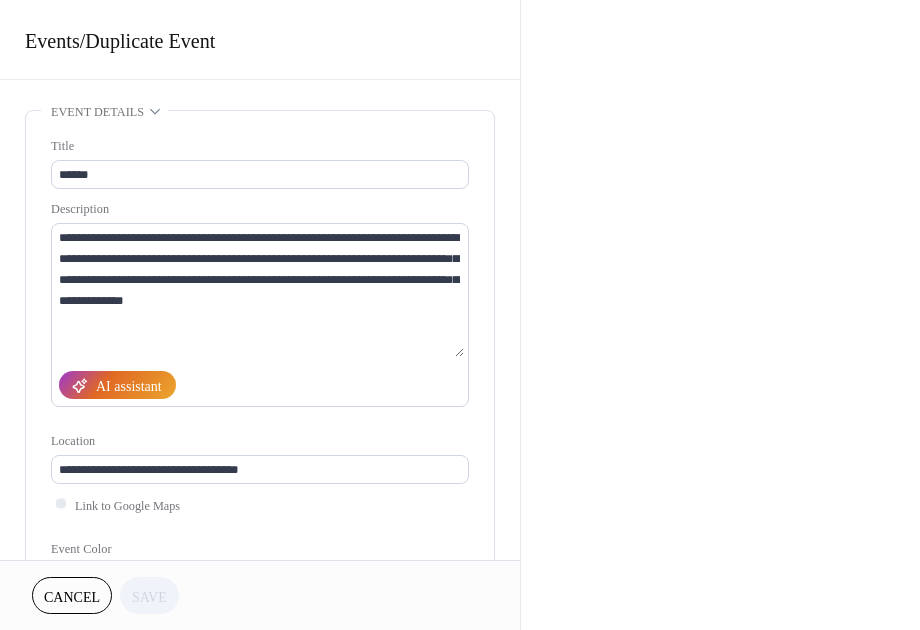 click on "**********" at bounding box center [460, 315] 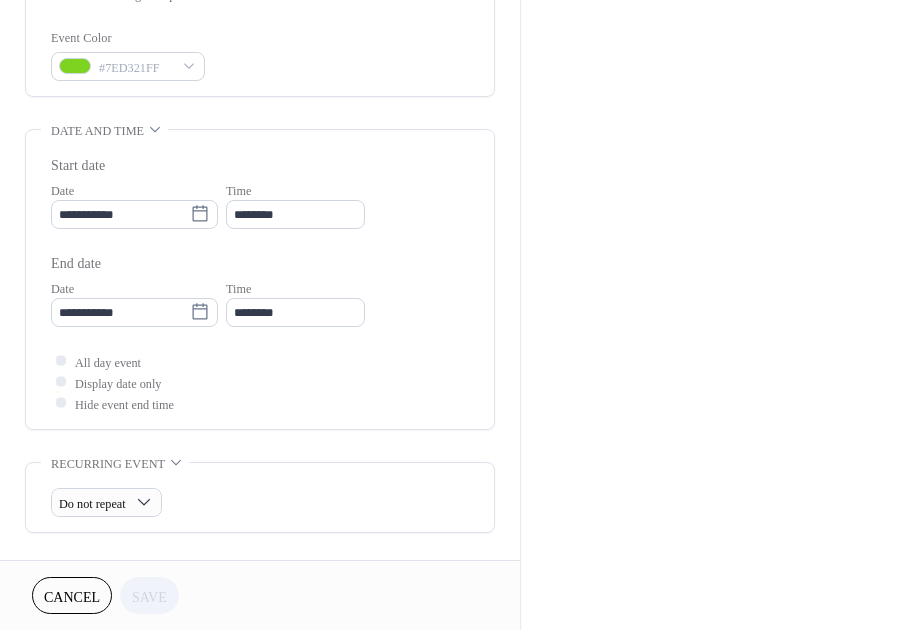 scroll, scrollTop: 625, scrollLeft: 0, axis: vertical 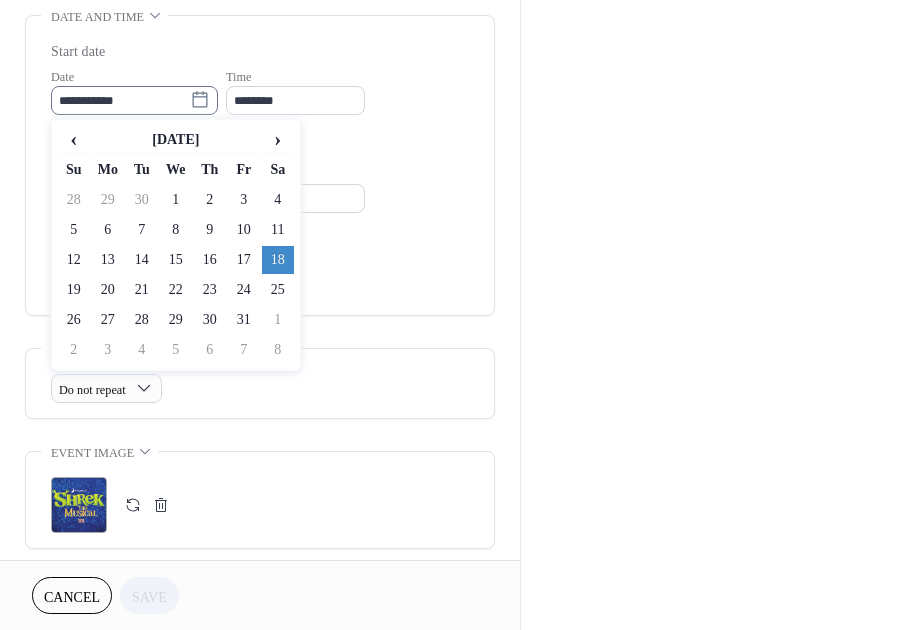 click 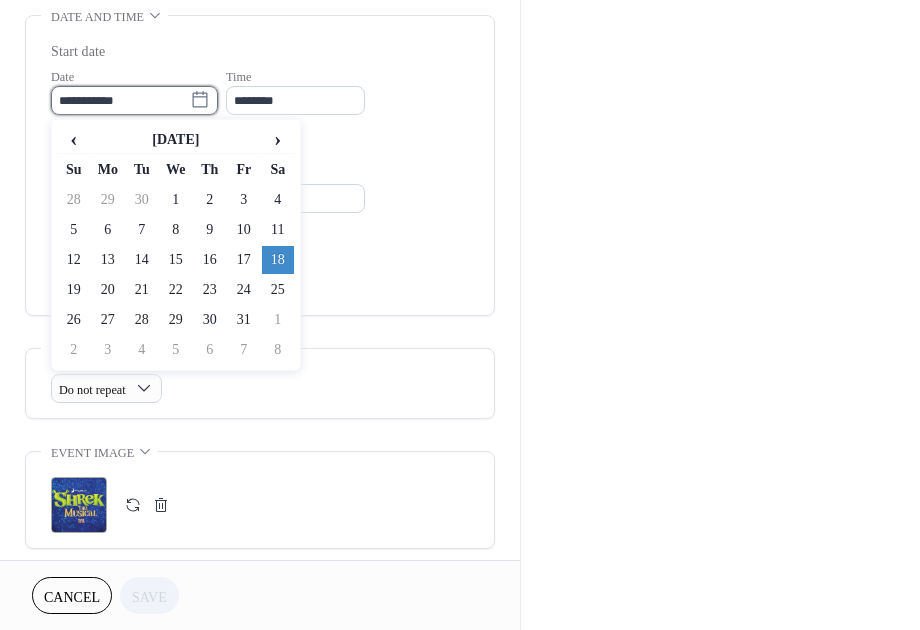 click on "**********" at bounding box center [120, 100] 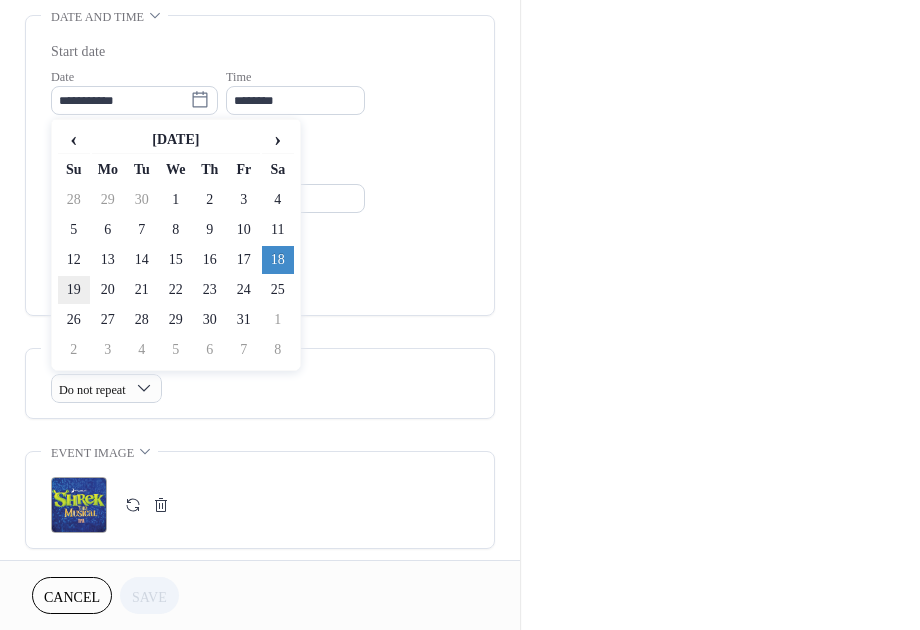 click on "19" at bounding box center [74, 290] 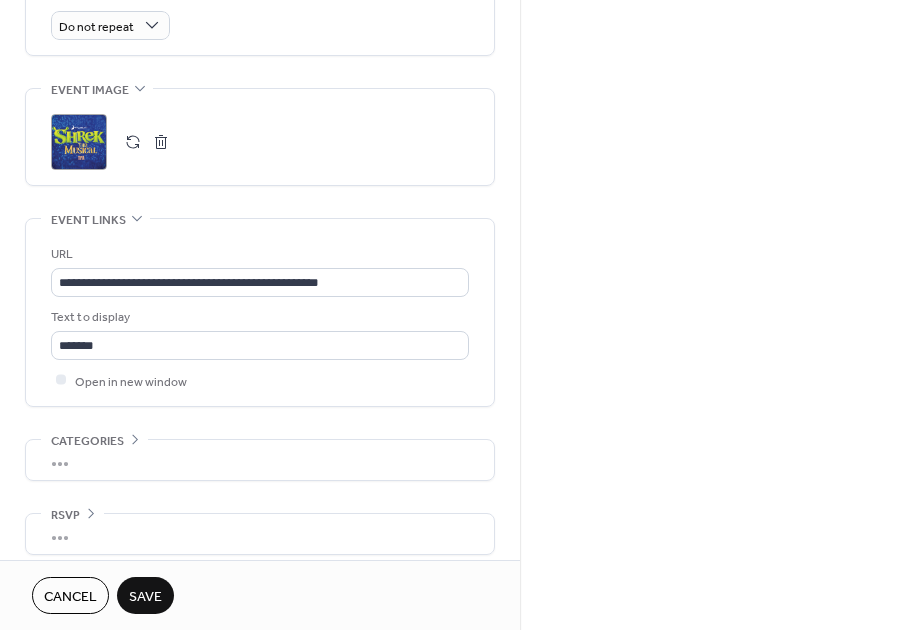 scroll, scrollTop: 1000, scrollLeft: 0, axis: vertical 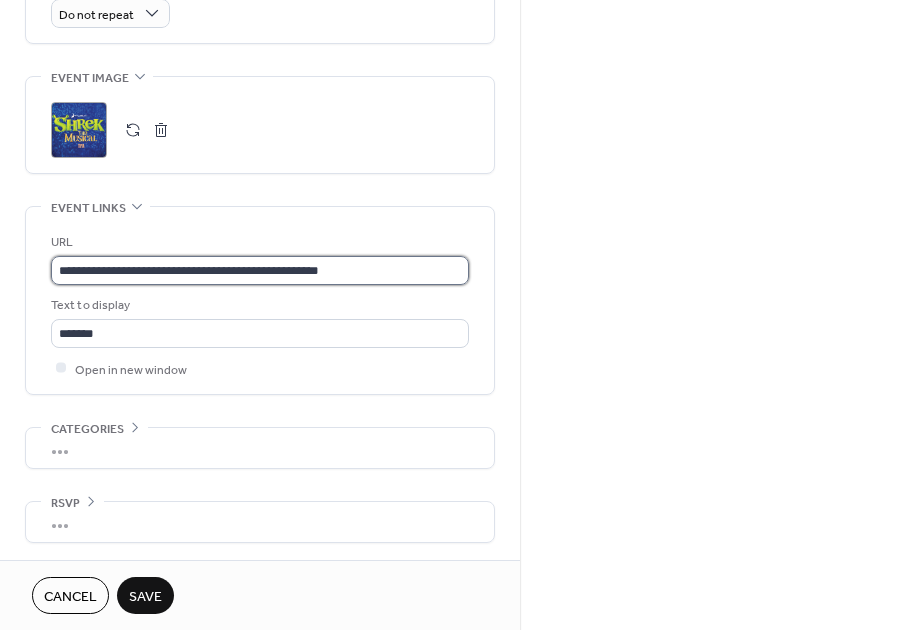 click on "**********" at bounding box center (260, 270) 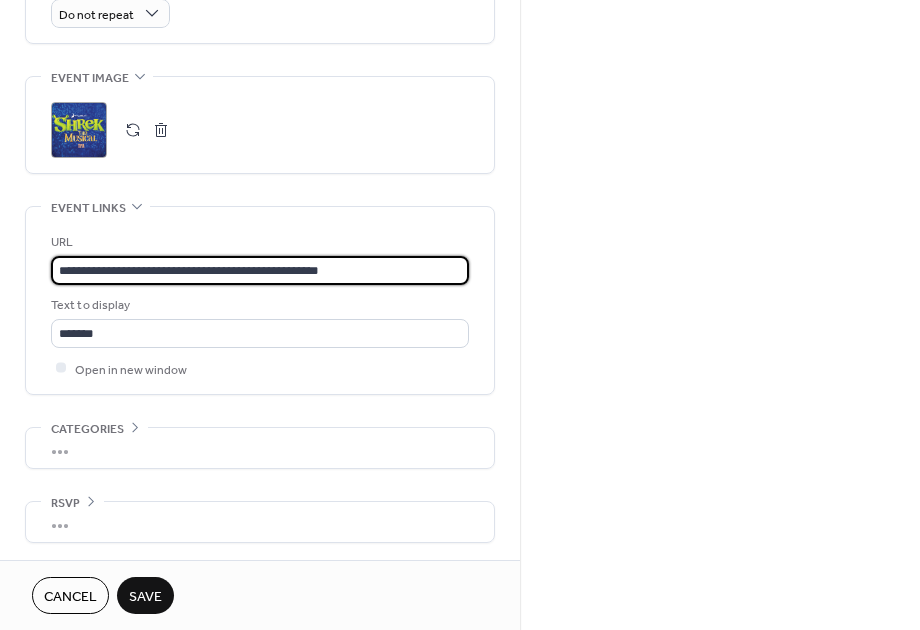 click on "**********" at bounding box center (260, 270) 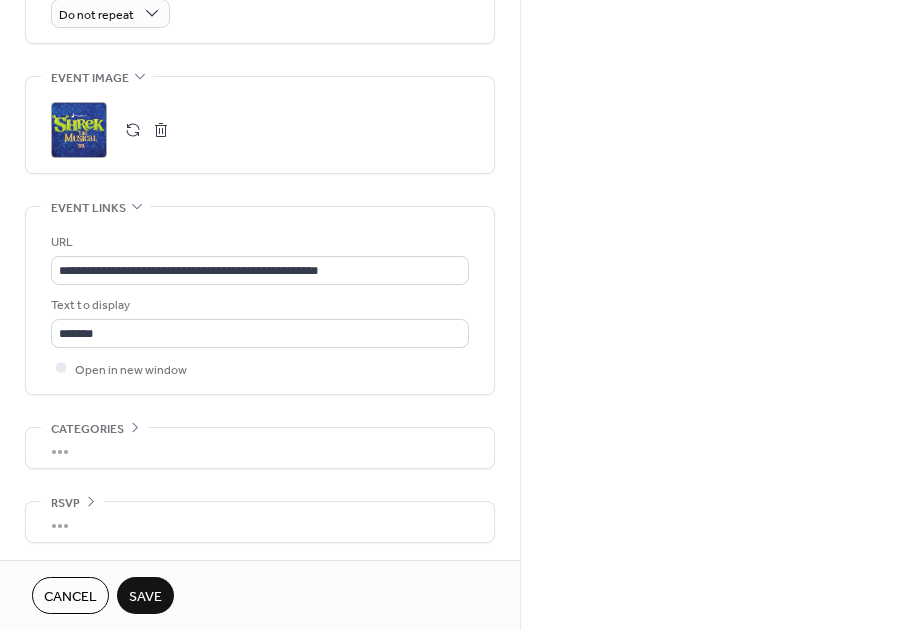 click on "Save" at bounding box center (145, 597) 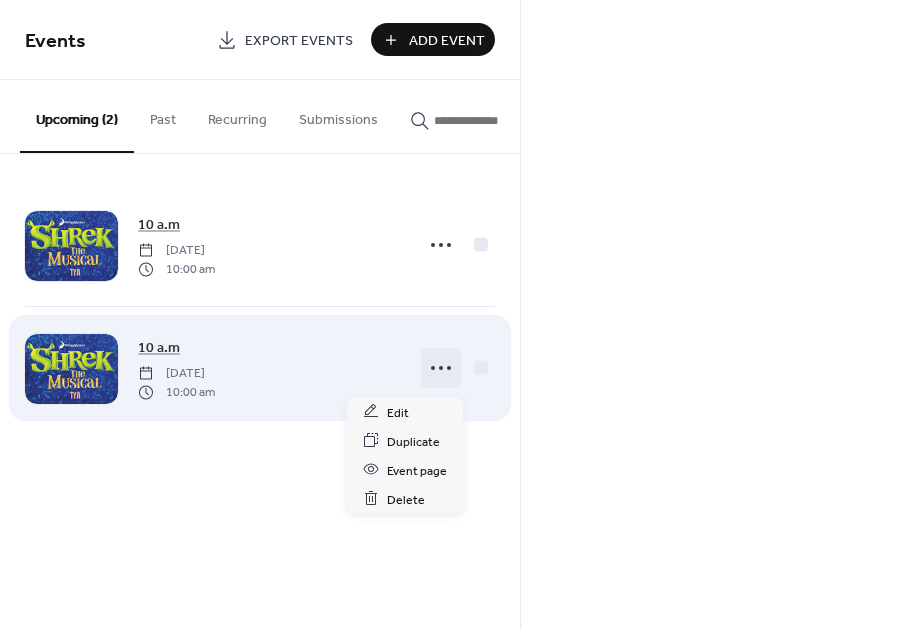 click 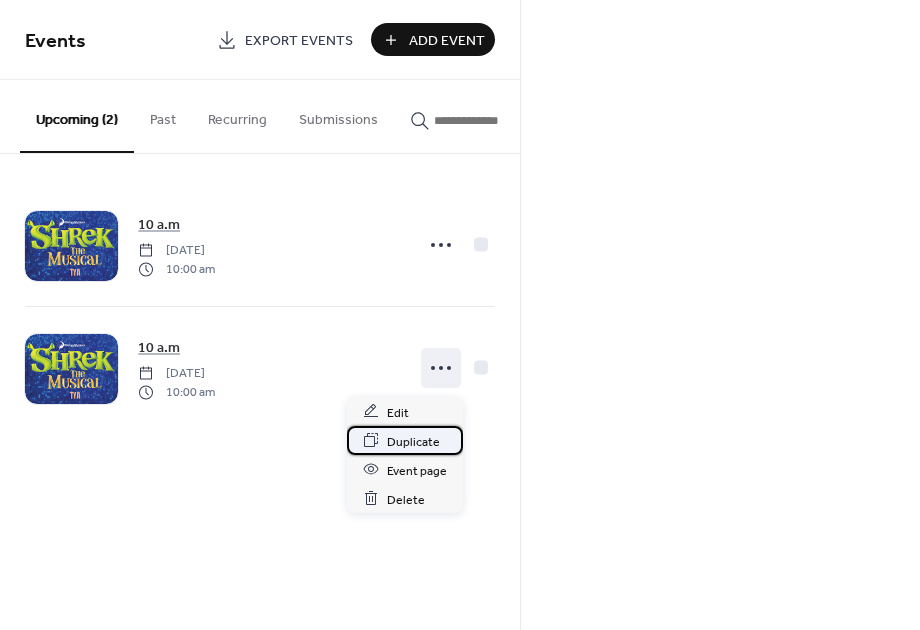 click on "Duplicate" at bounding box center [413, 441] 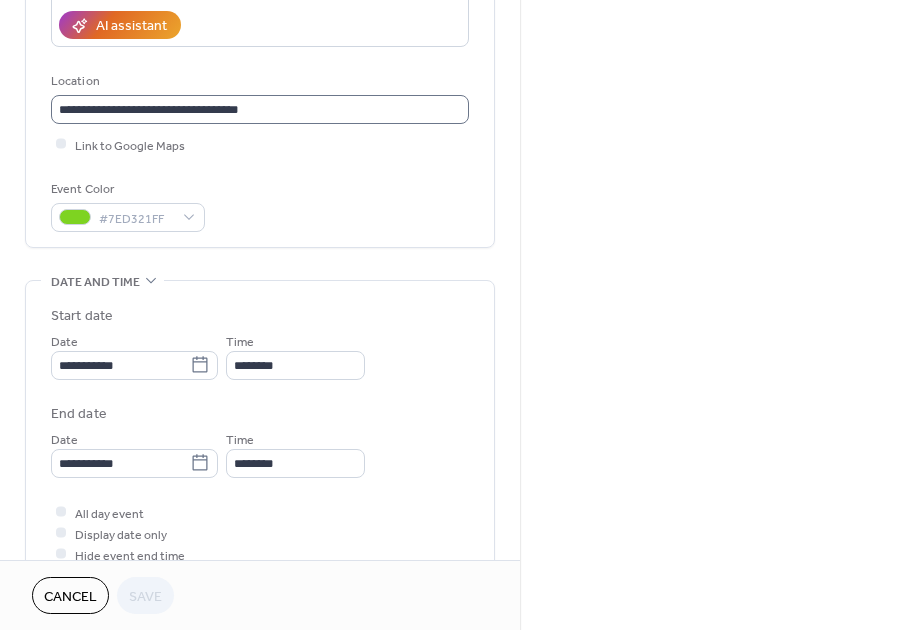 scroll, scrollTop: 374, scrollLeft: 0, axis: vertical 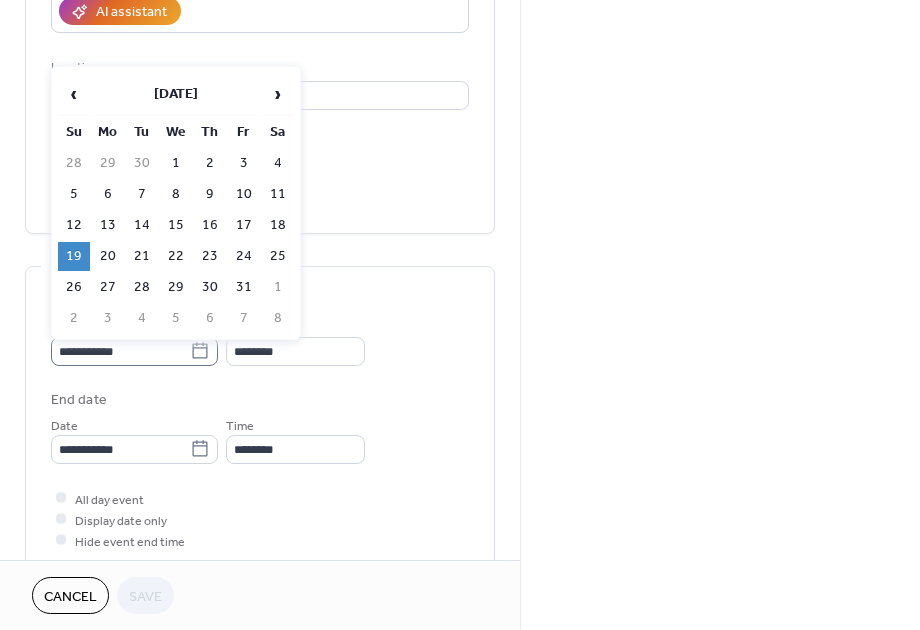 click 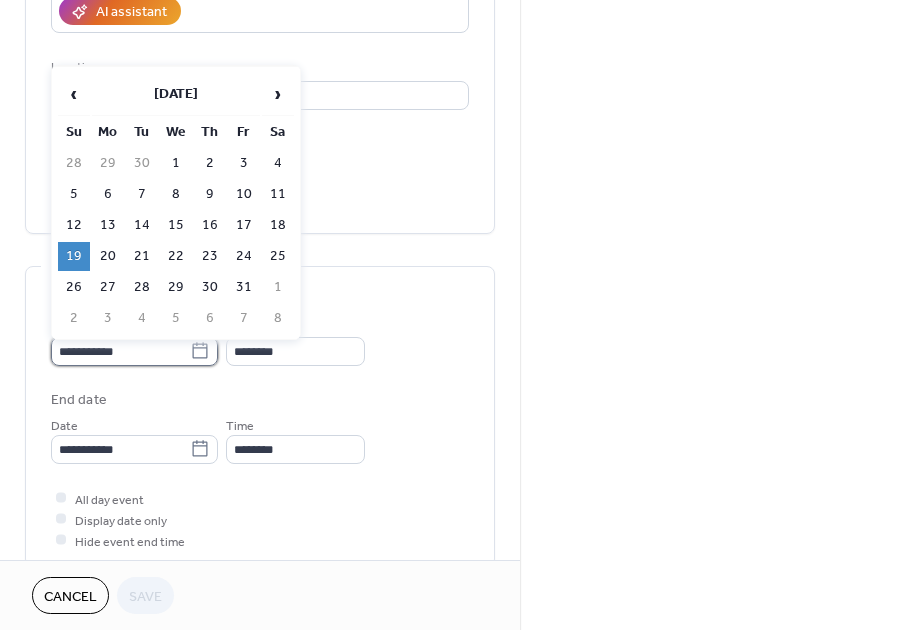 click on "**********" at bounding box center [120, 351] 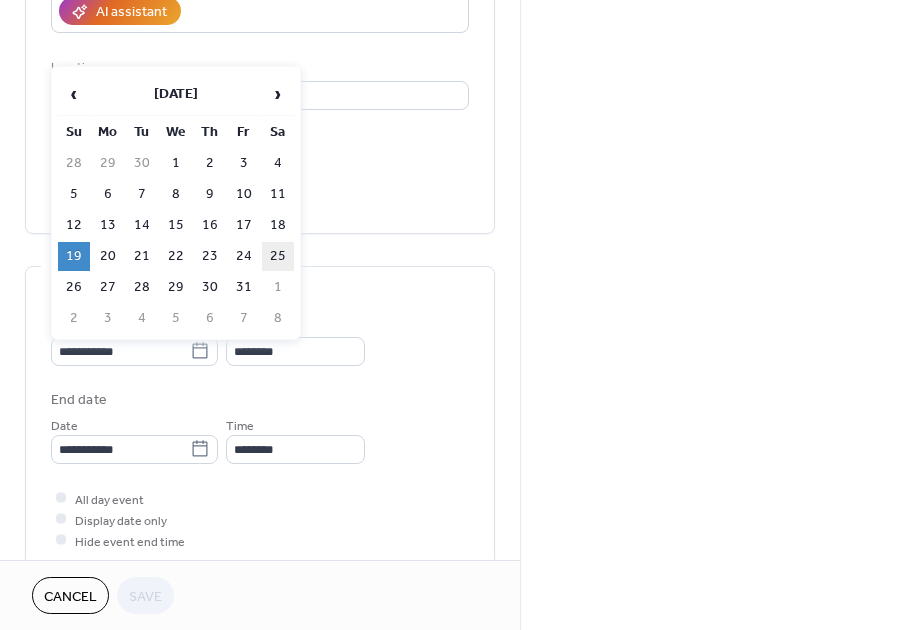click on "25" at bounding box center [278, 256] 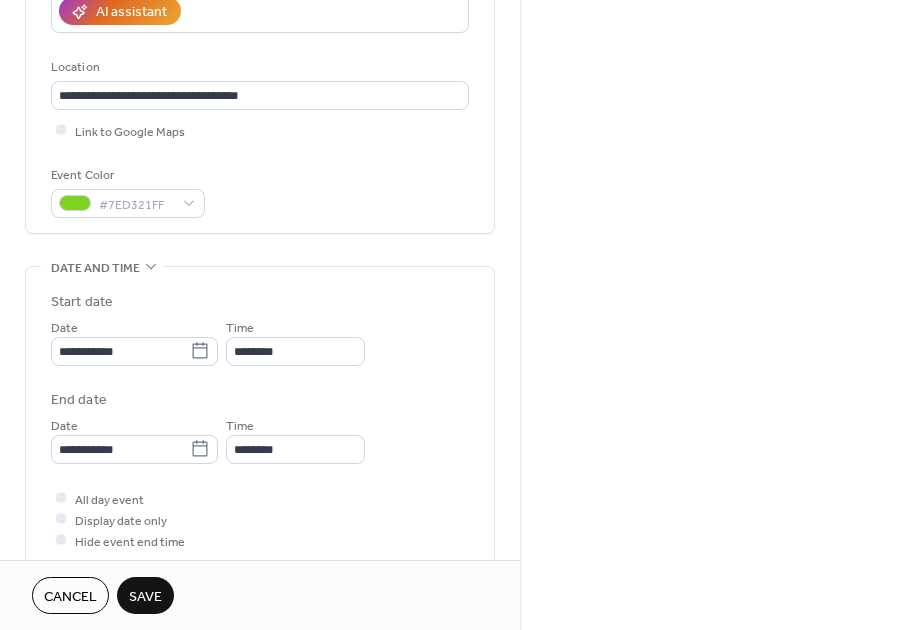 click on "**********" at bounding box center (460, 315) 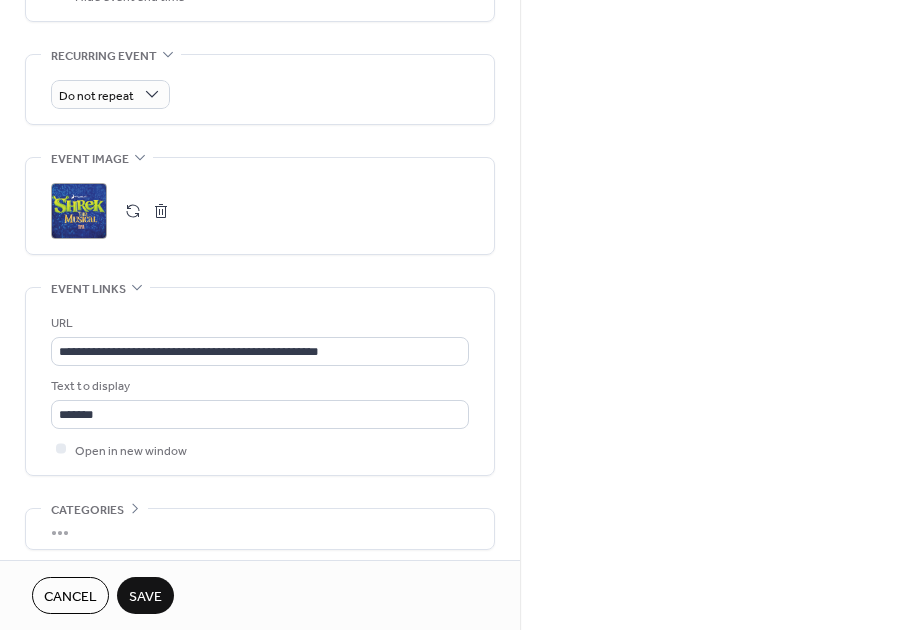 scroll, scrollTop: 1000, scrollLeft: 0, axis: vertical 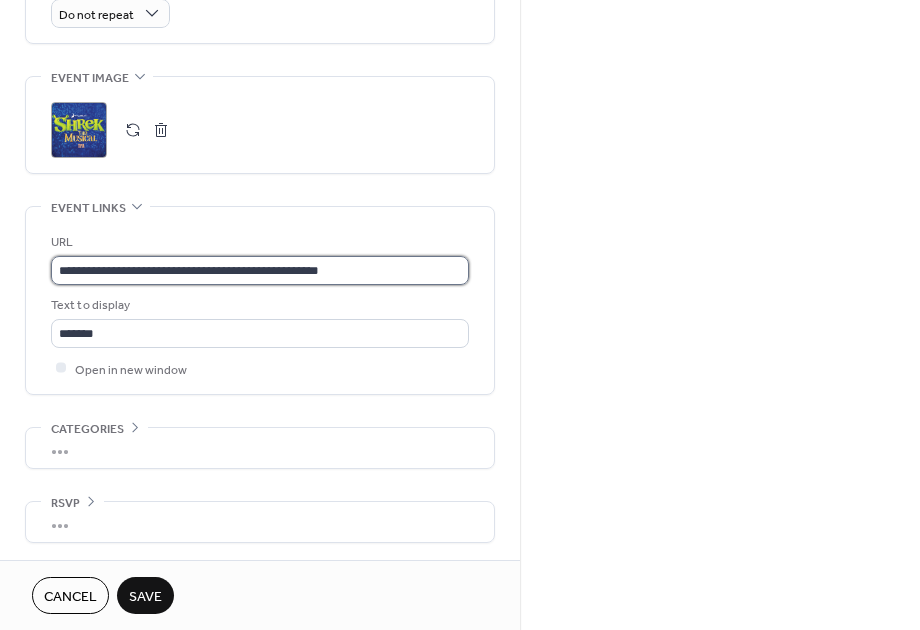 click on "**********" at bounding box center (260, 270) 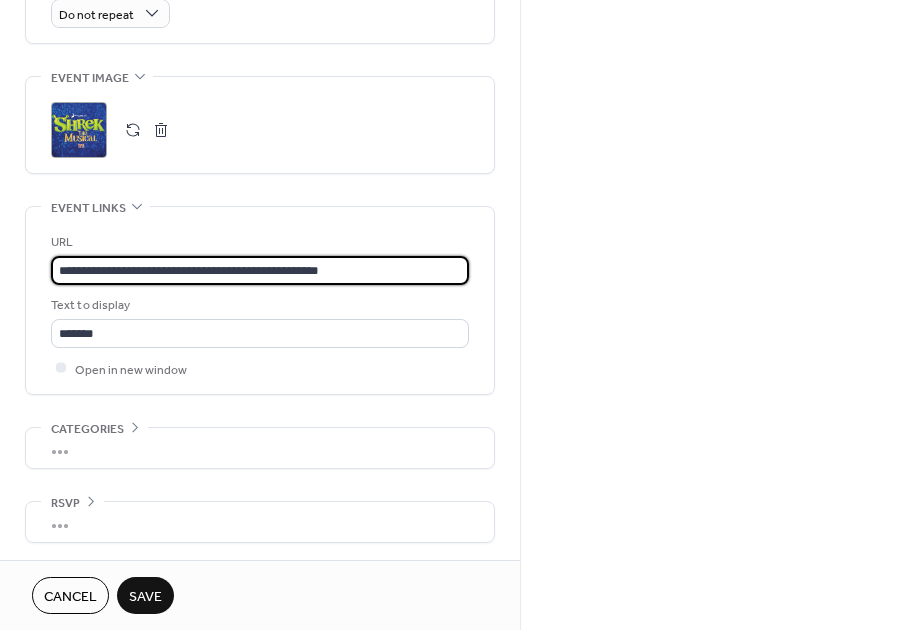 click on "**********" at bounding box center (260, 270) 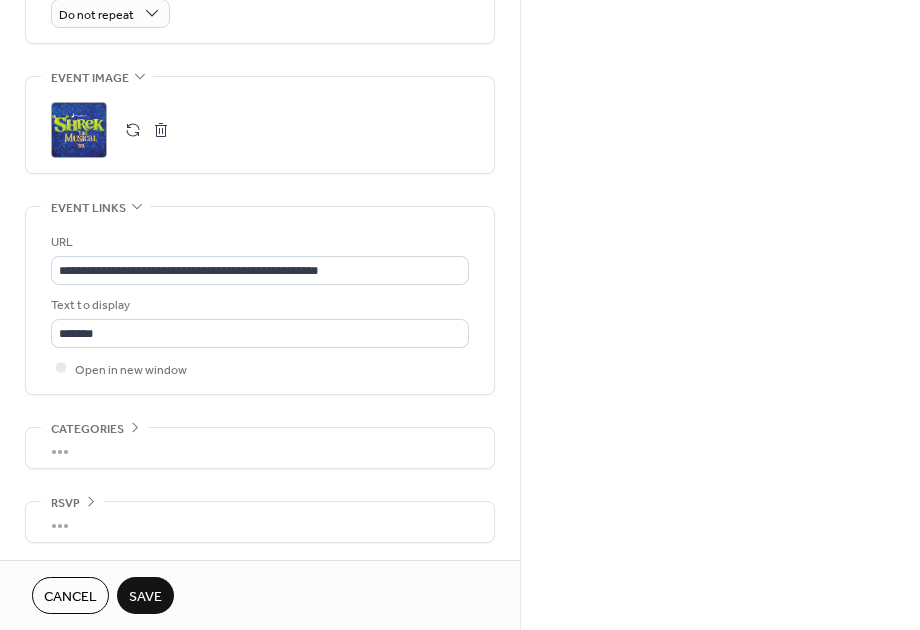 click on "Save" at bounding box center [145, 597] 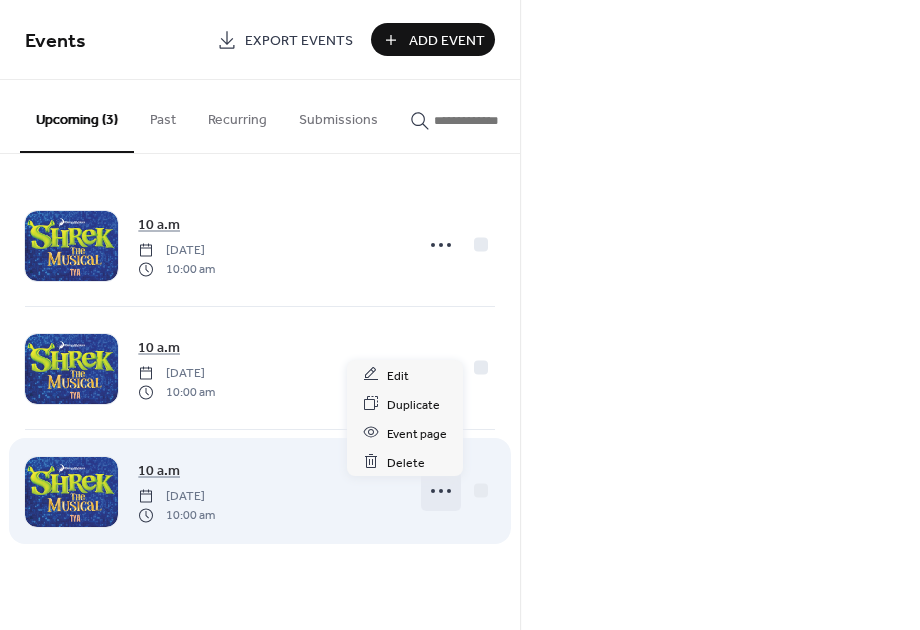 click 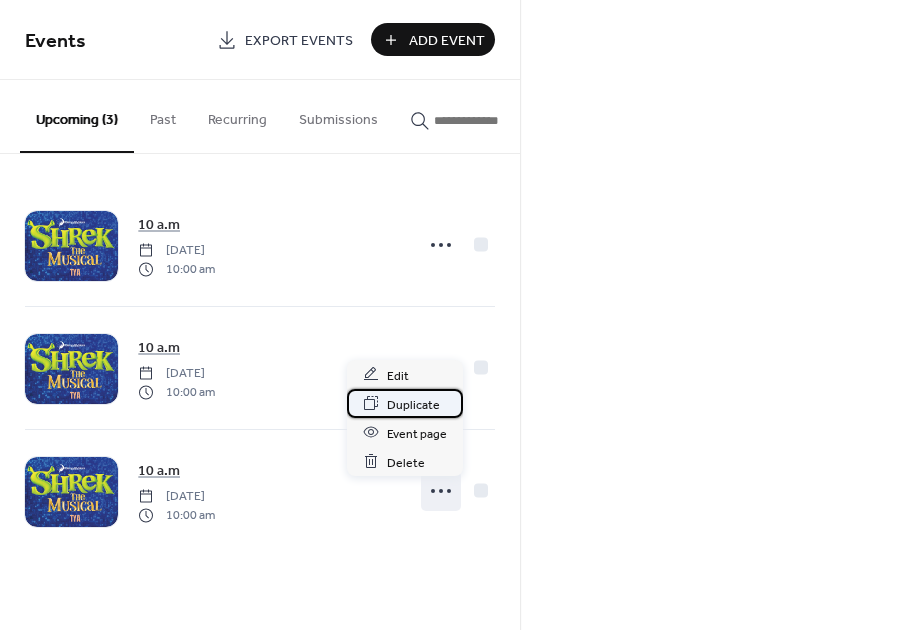 click on "Duplicate" at bounding box center (405, 403) 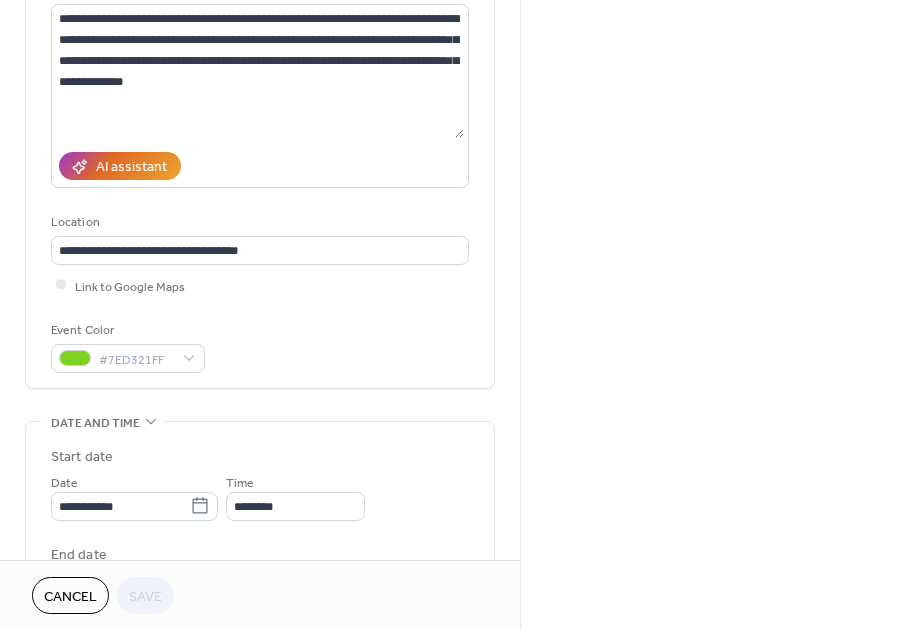 scroll, scrollTop: 374, scrollLeft: 0, axis: vertical 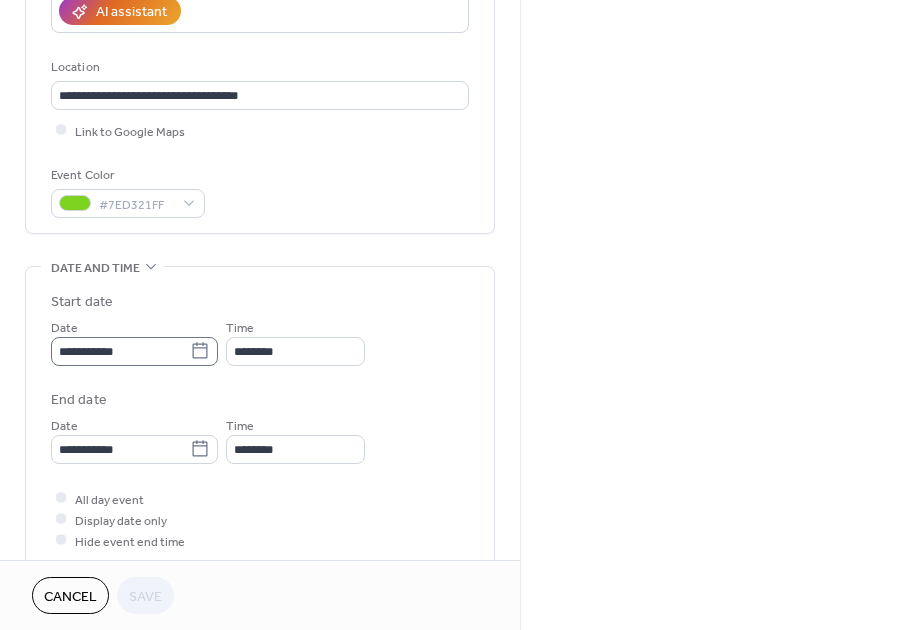 click on "**********" at bounding box center (134, 351) 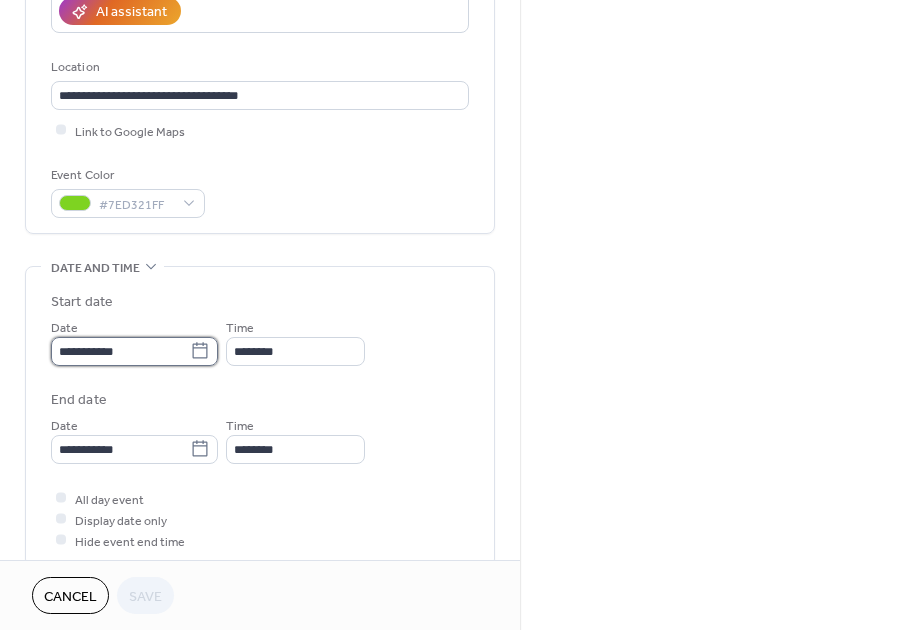 click on "**********" at bounding box center [120, 351] 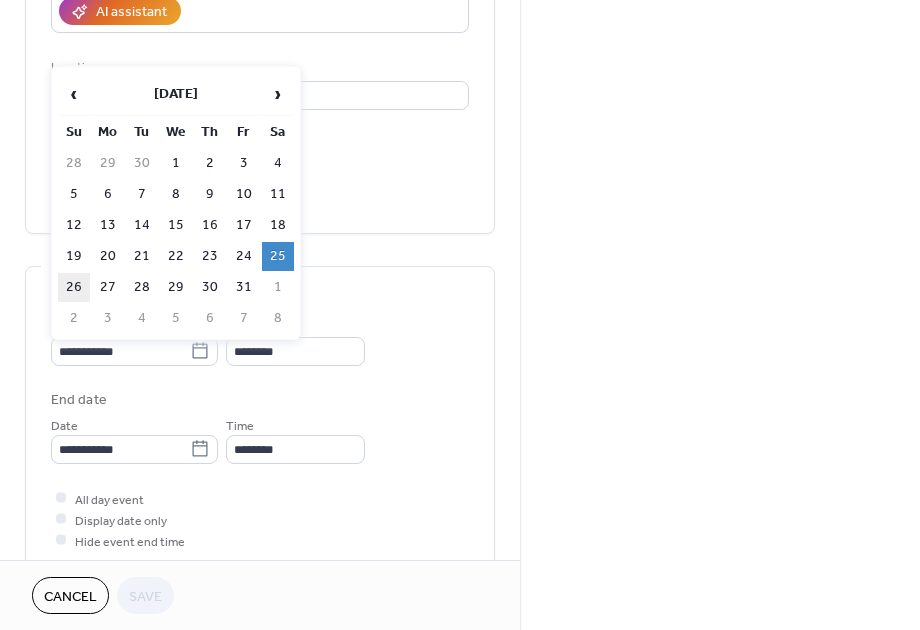 click on "26" at bounding box center (74, 287) 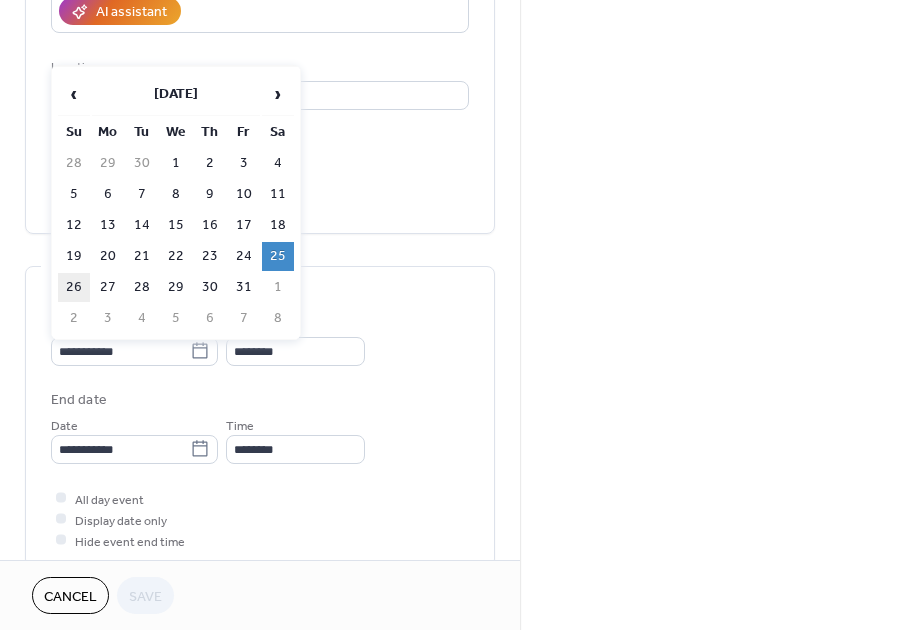 type on "**********" 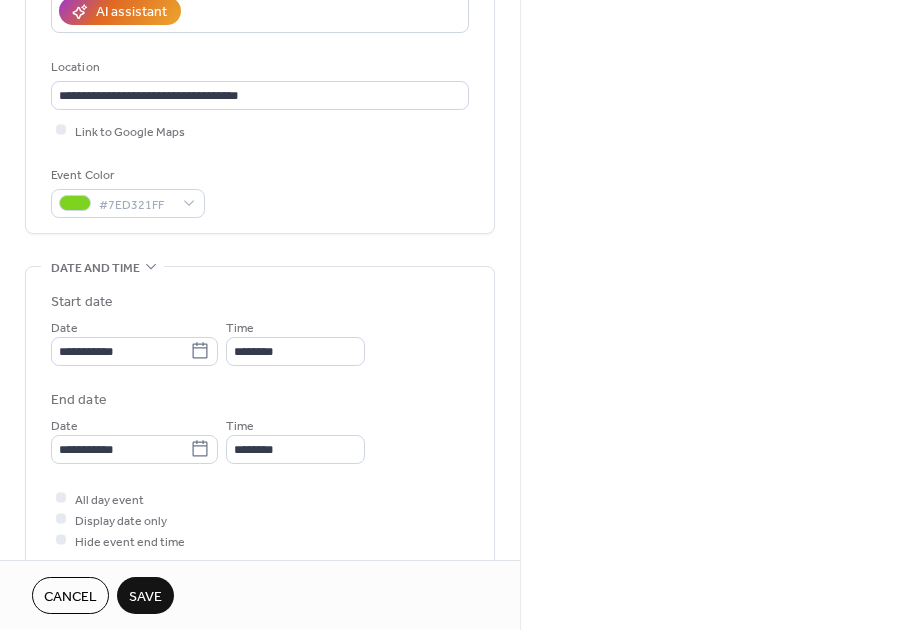 click on "**********" at bounding box center (260, 416) 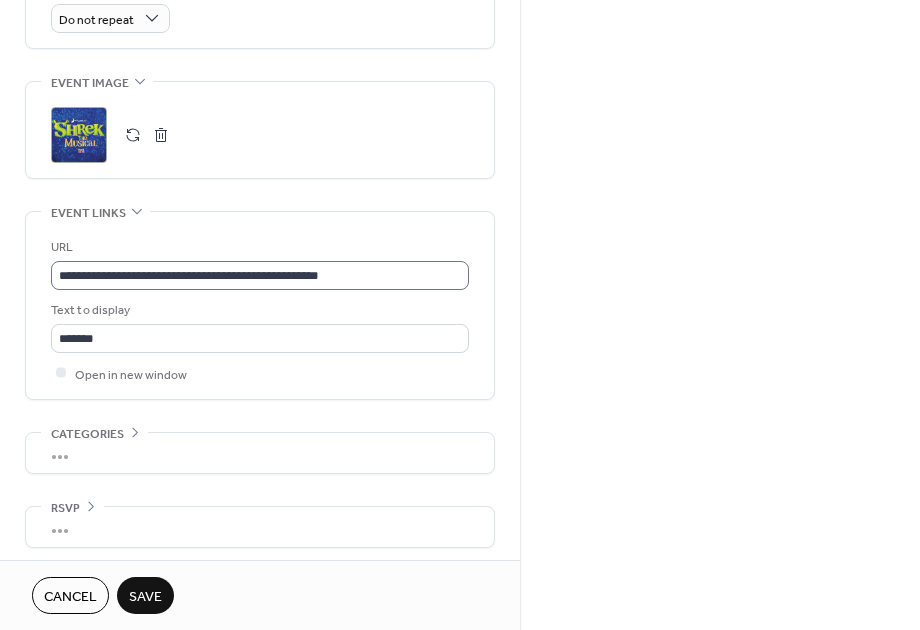 scroll, scrollTop: 1000, scrollLeft: 0, axis: vertical 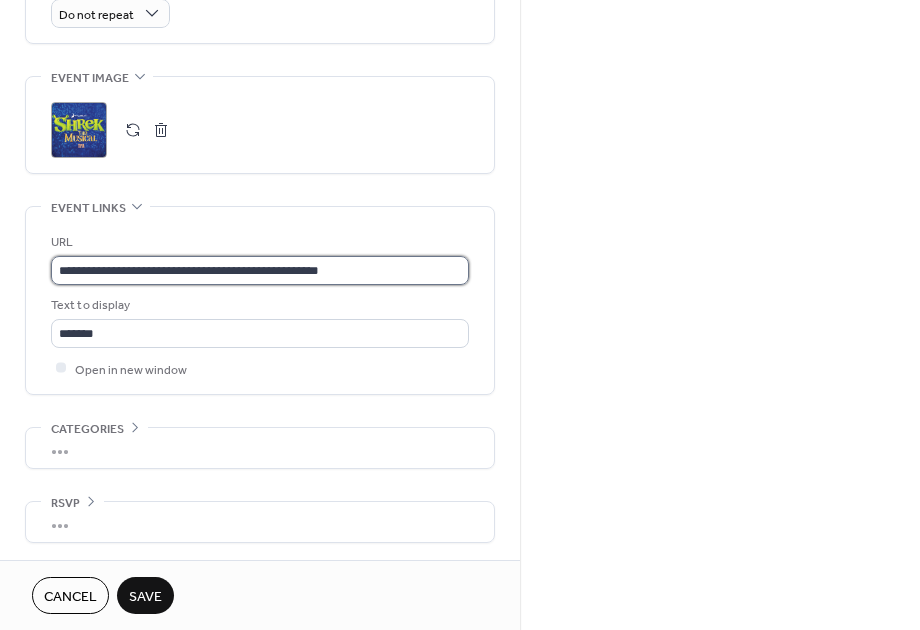 click on "**********" at bounding box center [260, 270] 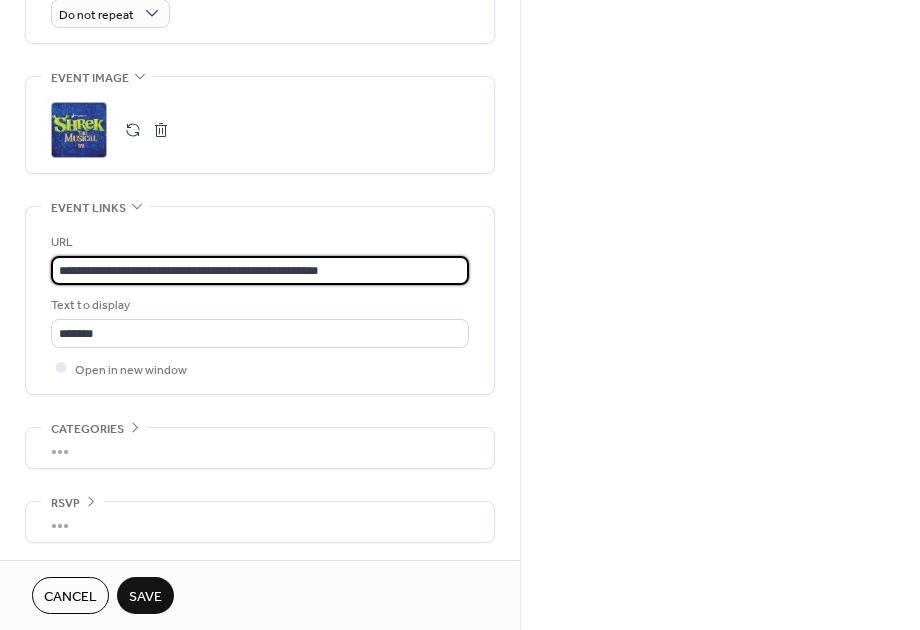 click on "**********" at bounding box center (260, 270) 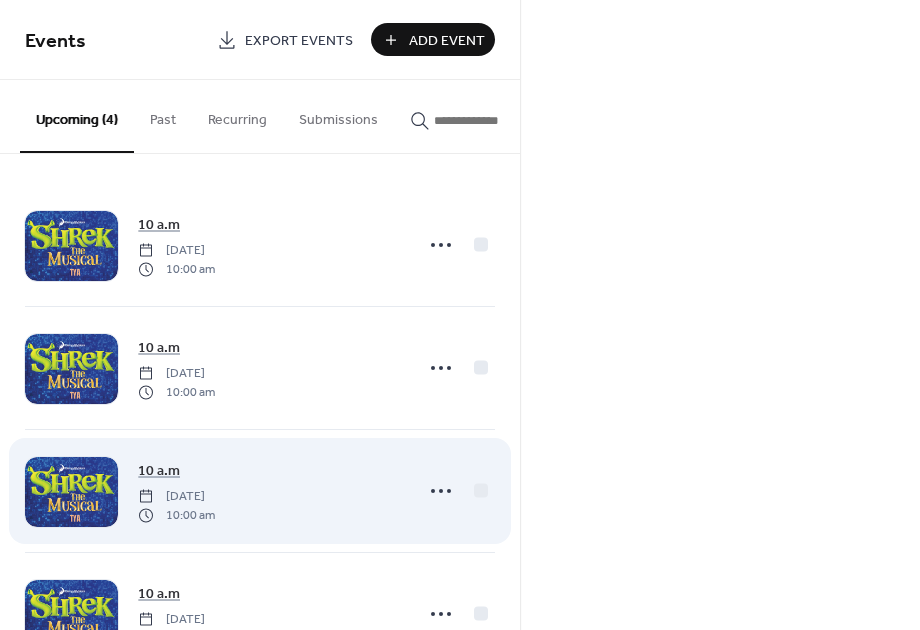 scroll, scrollTop: 79, scrollLeft: 0, axis: vertical 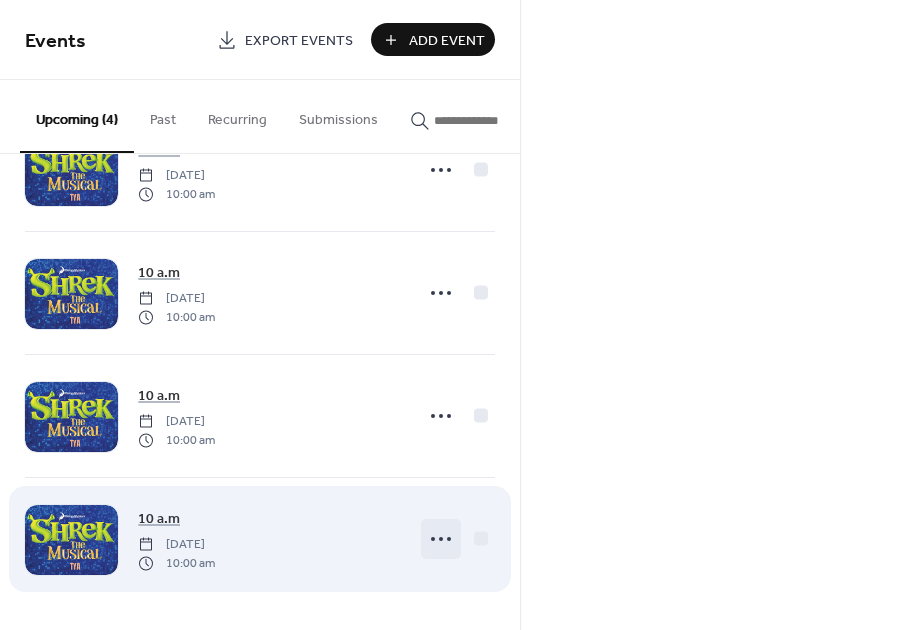 click 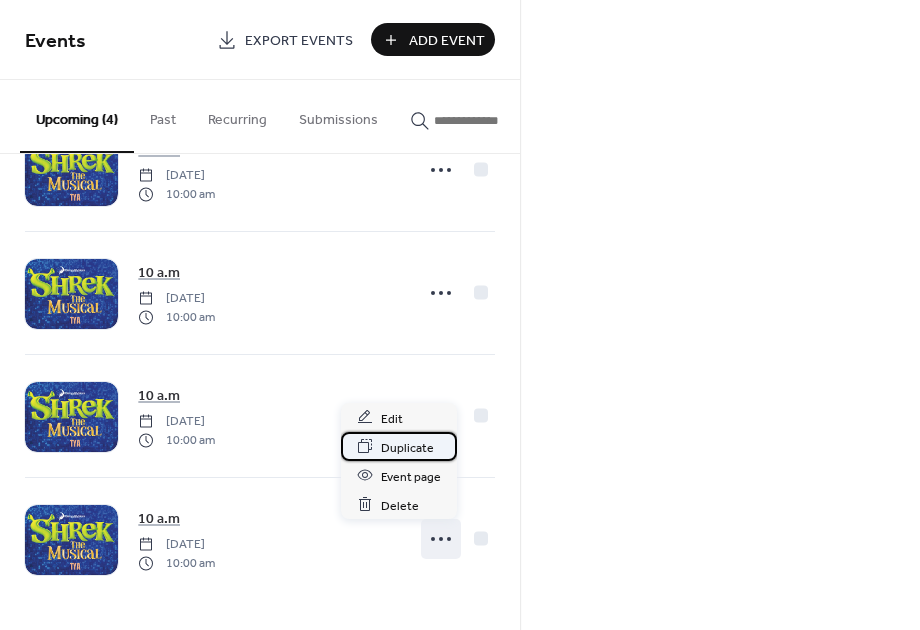 click on "Duplicate" at bounding box center [407, 447] 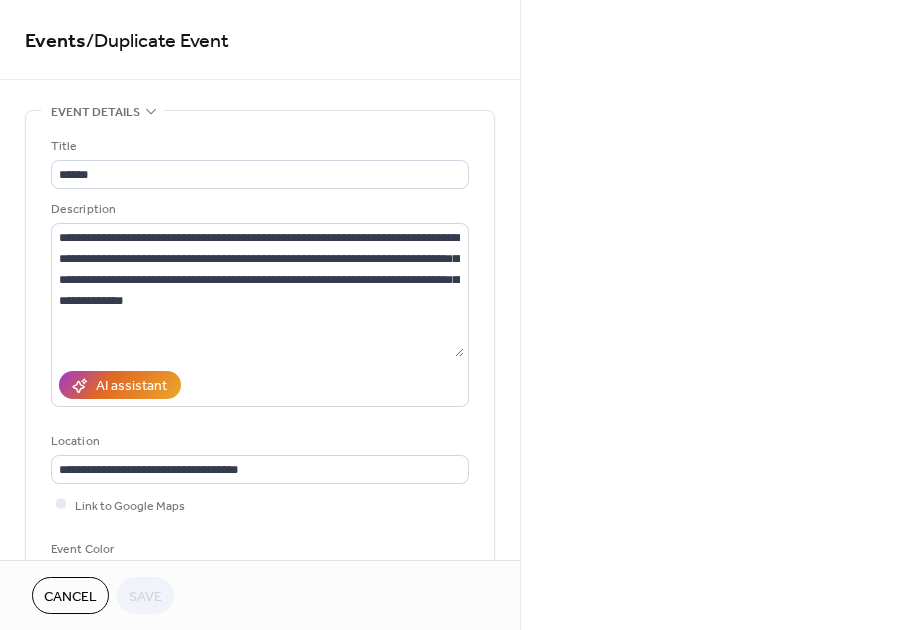 click on "**********" at bounding box center [460, 315] 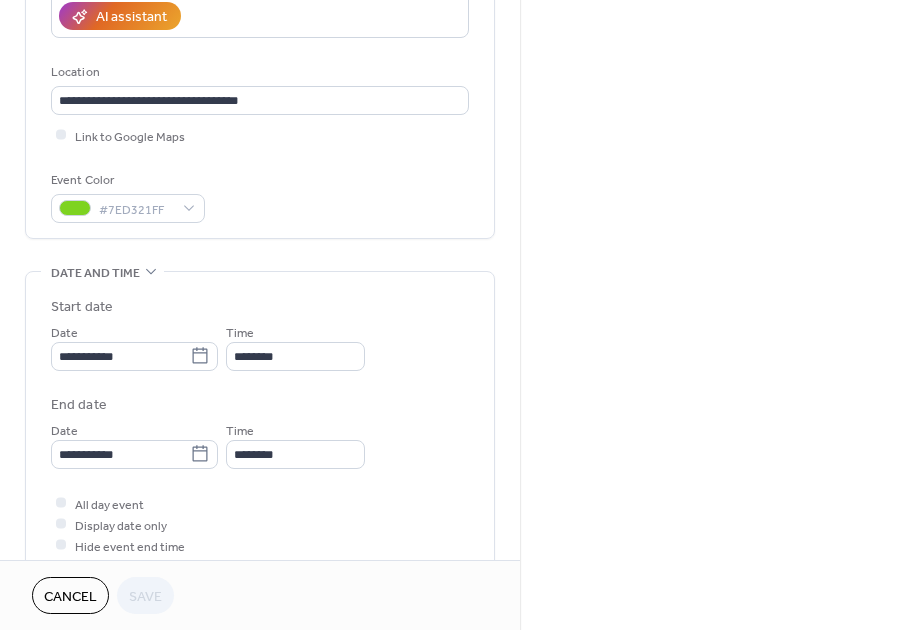 scroll, scrollTop: 374, scrollLeft: 0, axis: vertical 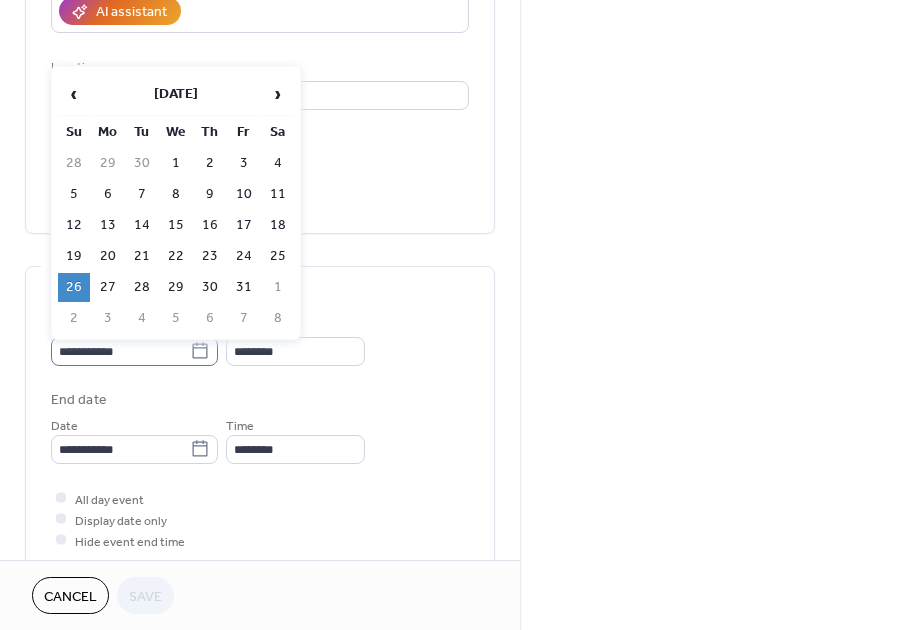 click 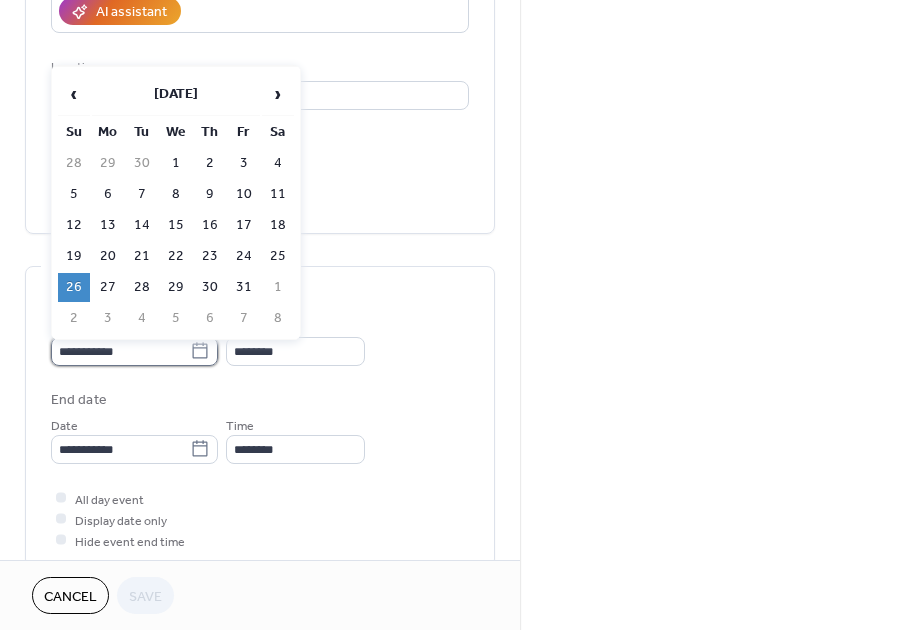 click on "**********" at bounding box center (120, 351) 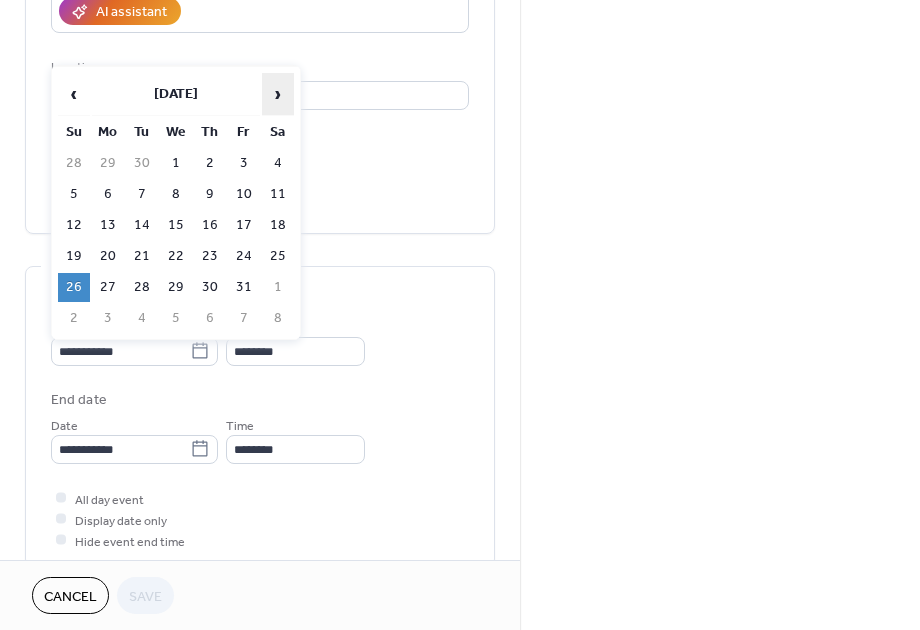 click on "›" at bounding box center [278, 94] 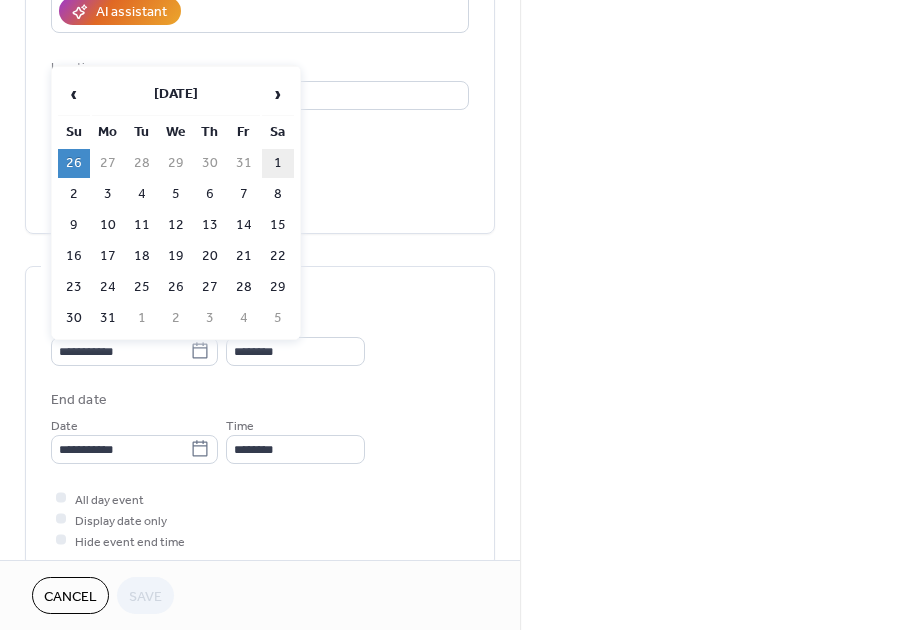click on "1" at bounding box center (278, 163) 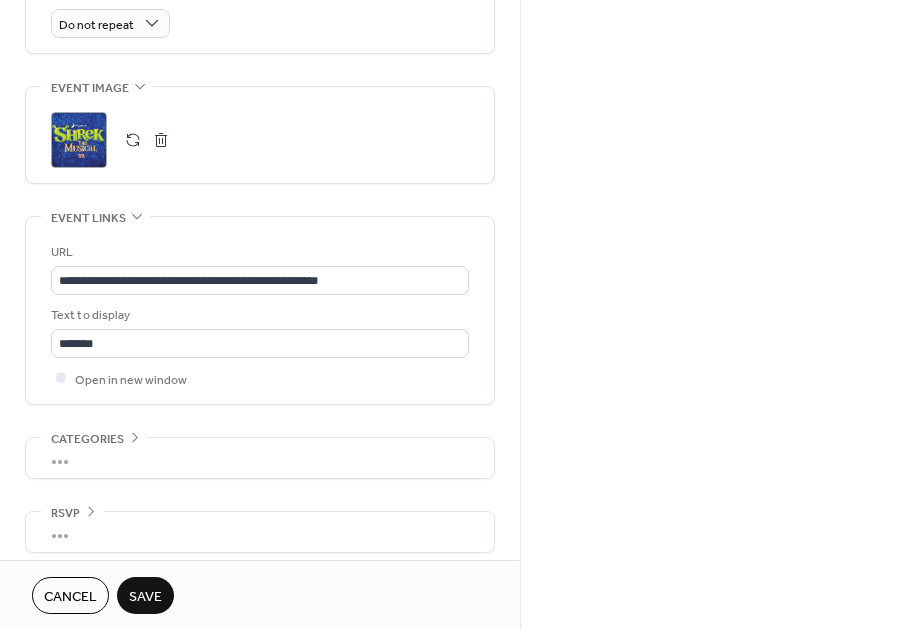 scroll, scrollTop: 1000, scrollLeft: 0, axis: vertical 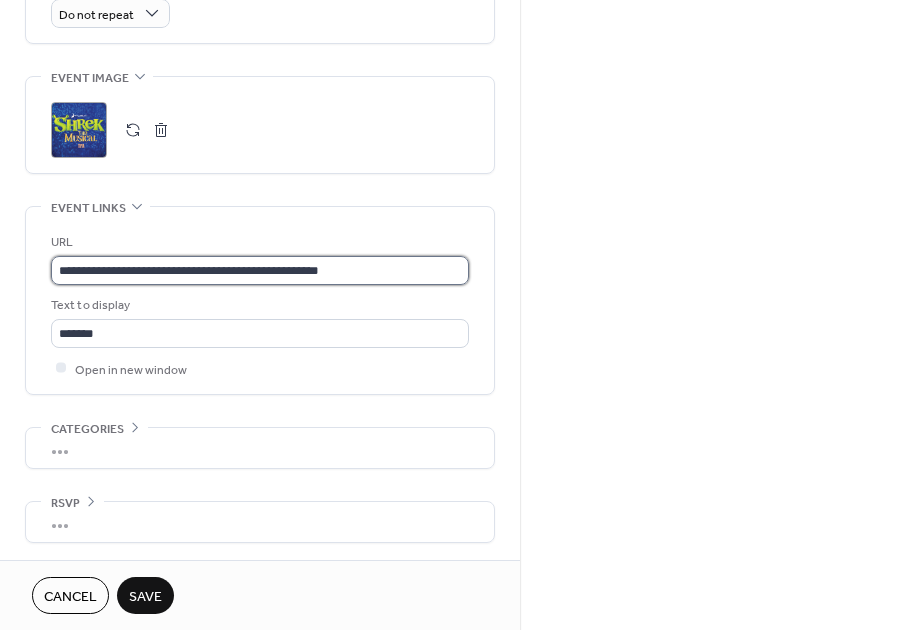 click on "**********" at bounding box center [260, 270] 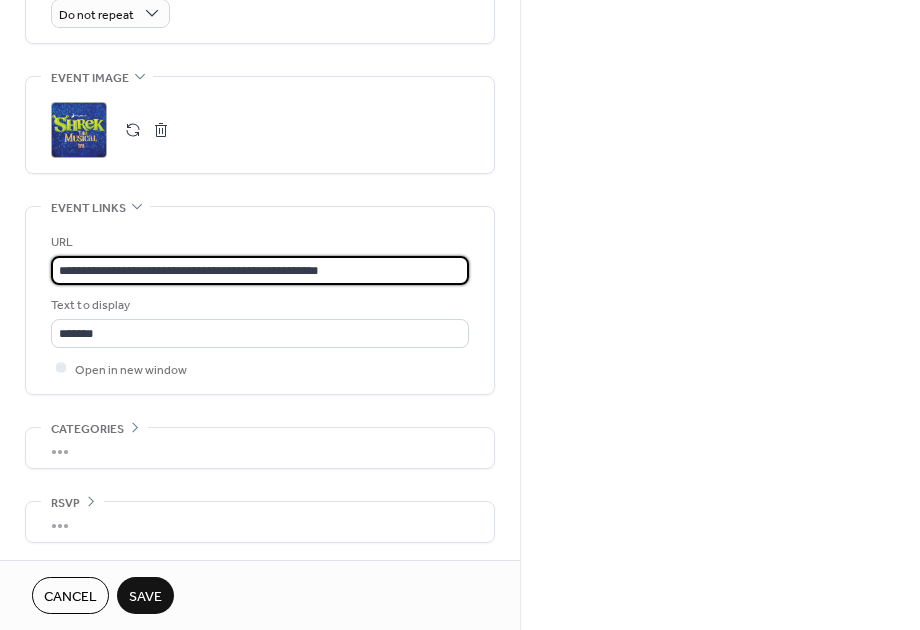 click on "**********" at bounding box center (260, 270) 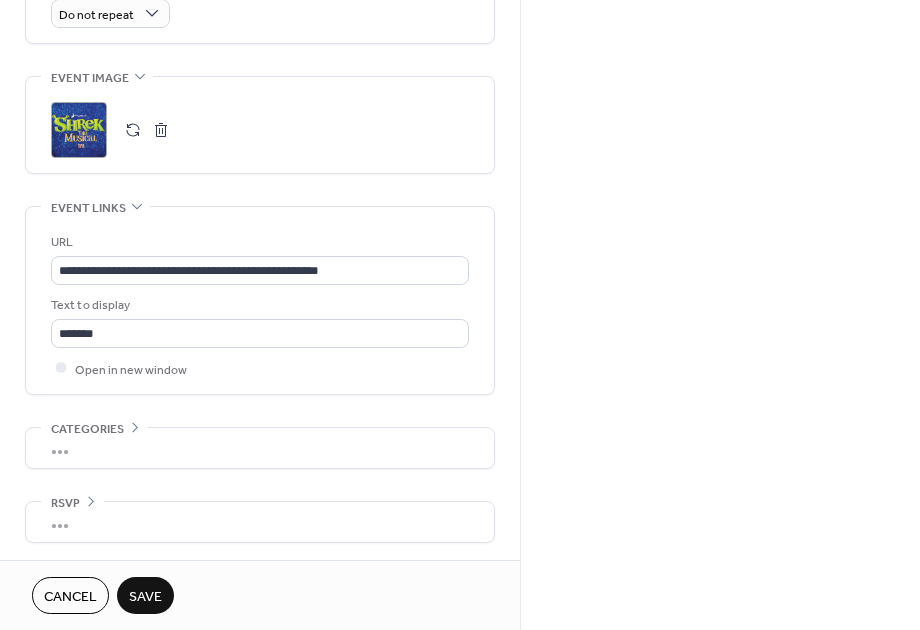 click on "Save" at bounding box center (145, 597) 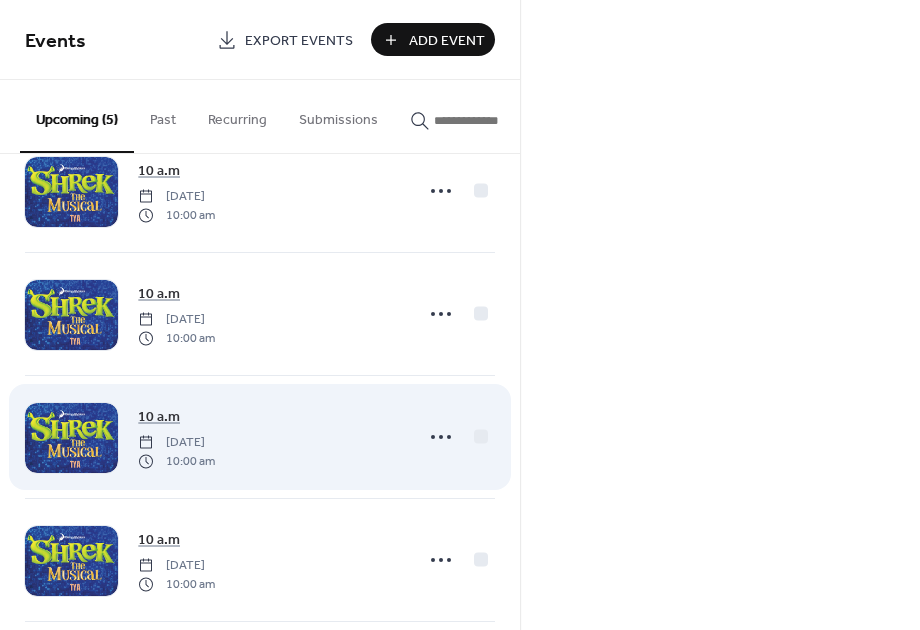 scroll, scrollTop: 202, scrollLeft: 0, axis: vertical 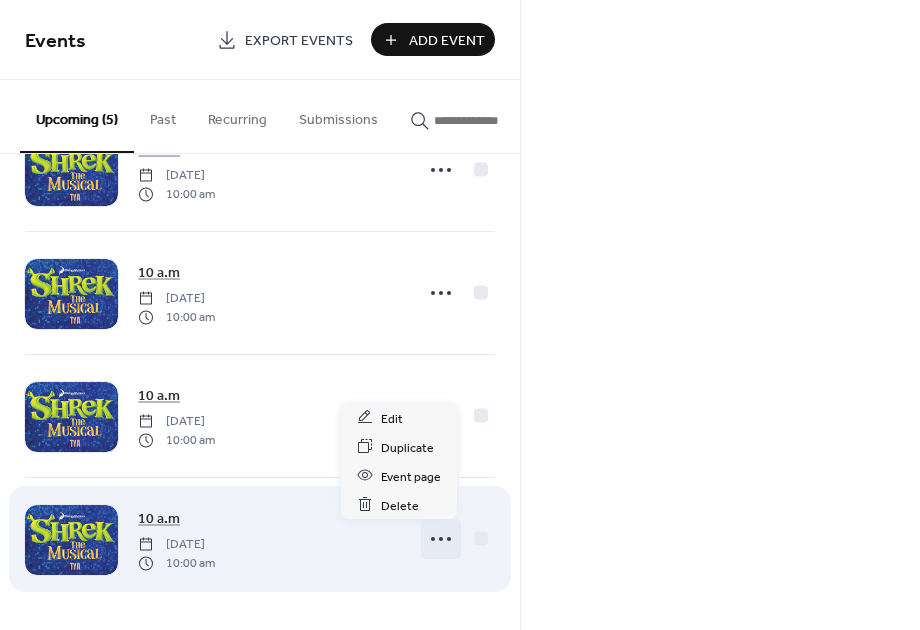 click 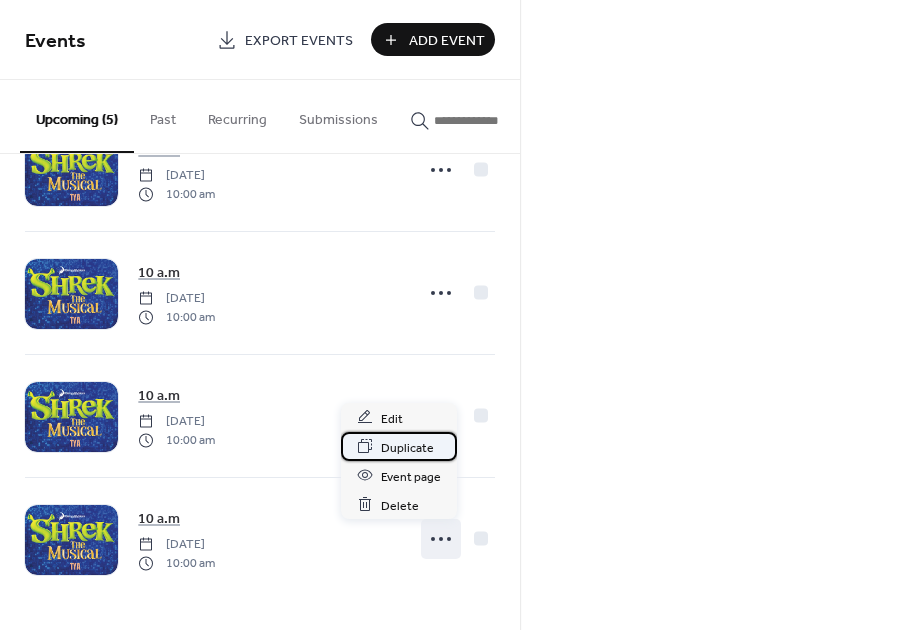 click on "Duplicate" at bounding box center [407, 447] 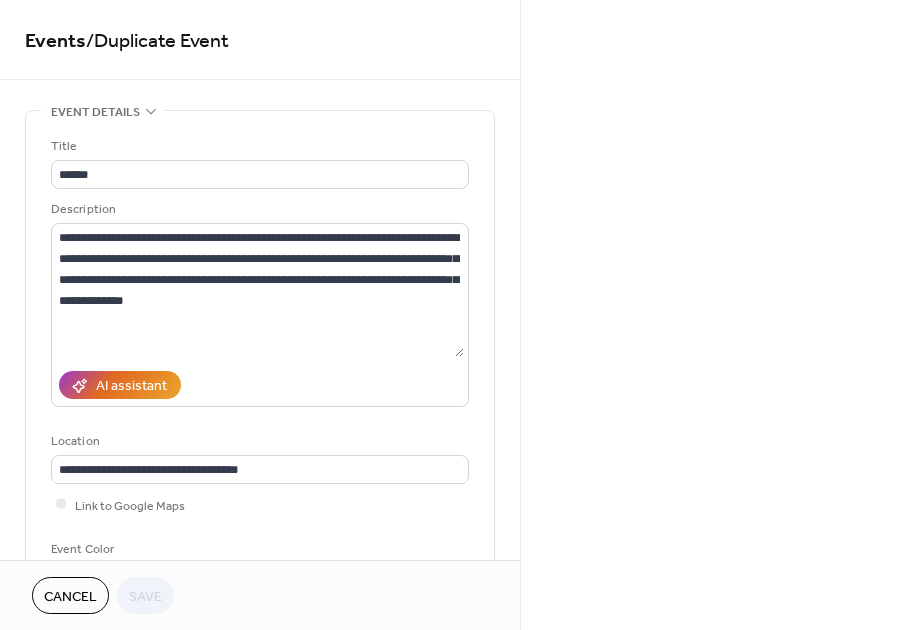 click on "**********" at bounding box center (460, 315) 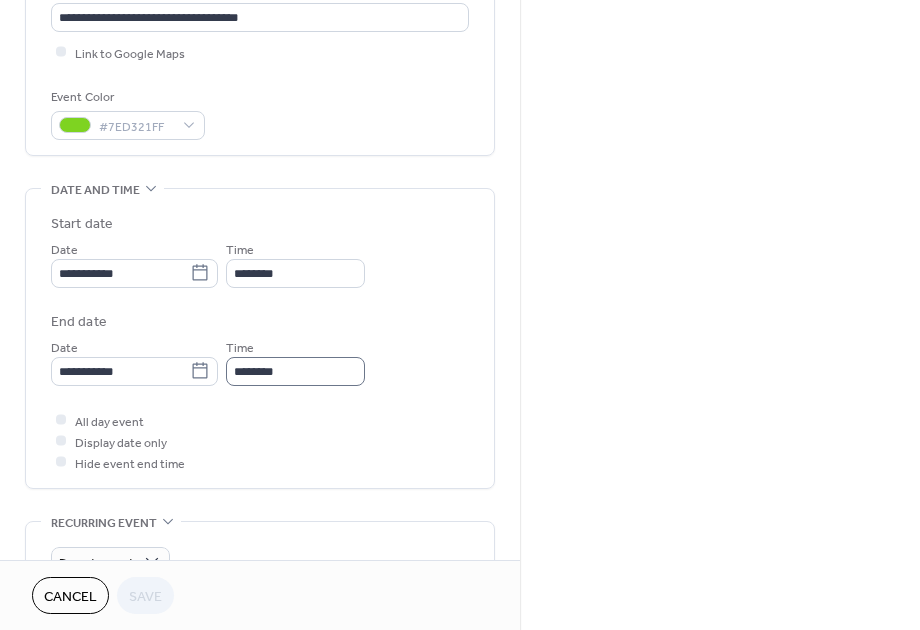 scroll, scrollTop: 500, scrollLeft: 0, axis: vertical 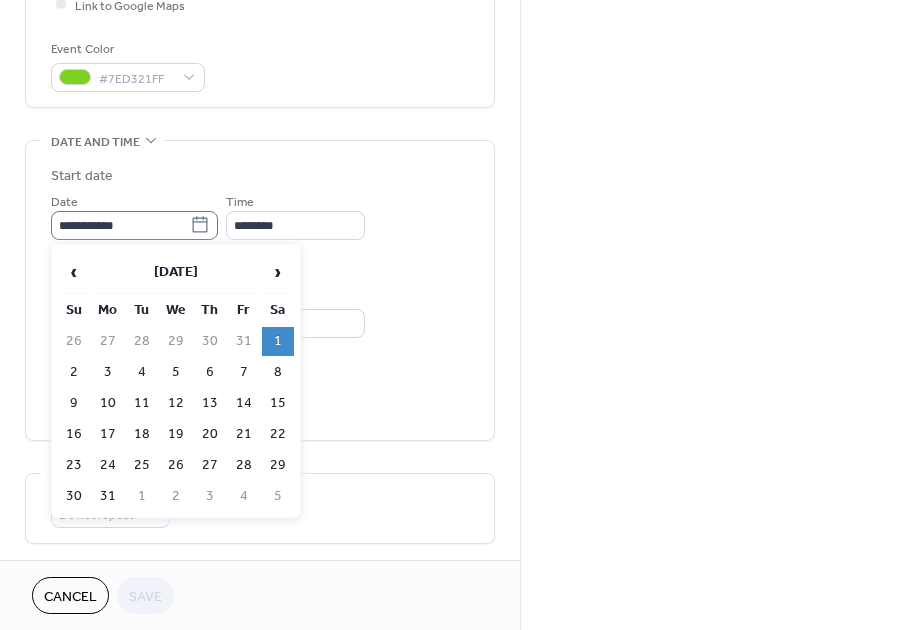 click 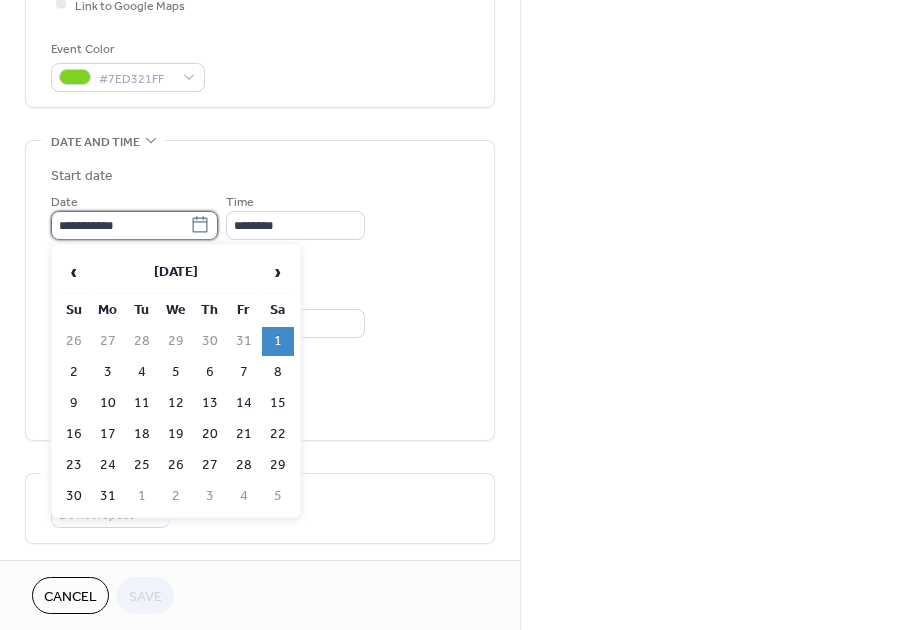 click on "**********" at bounding box center [120, 225] 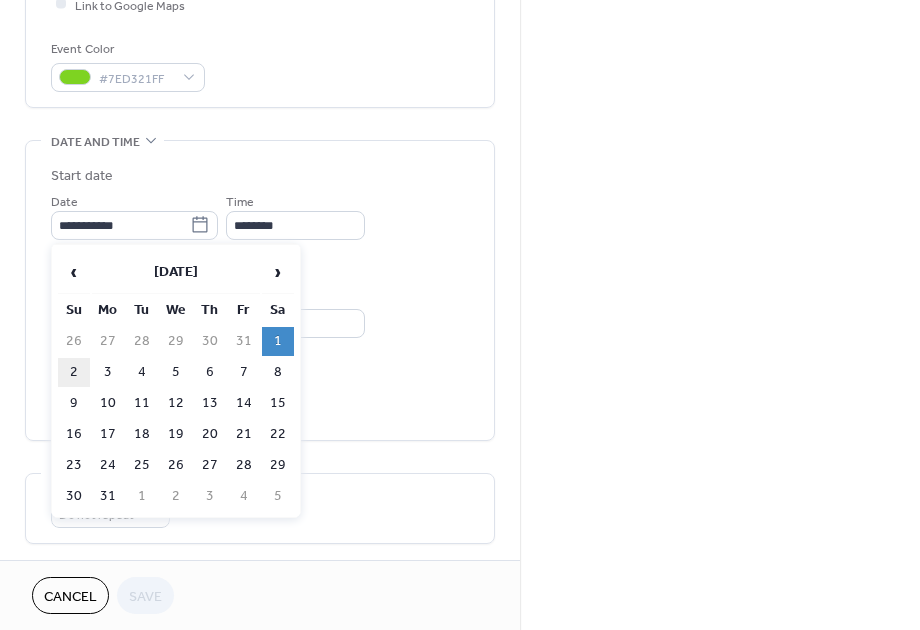 click on "2" at bounding box center [74, 372] 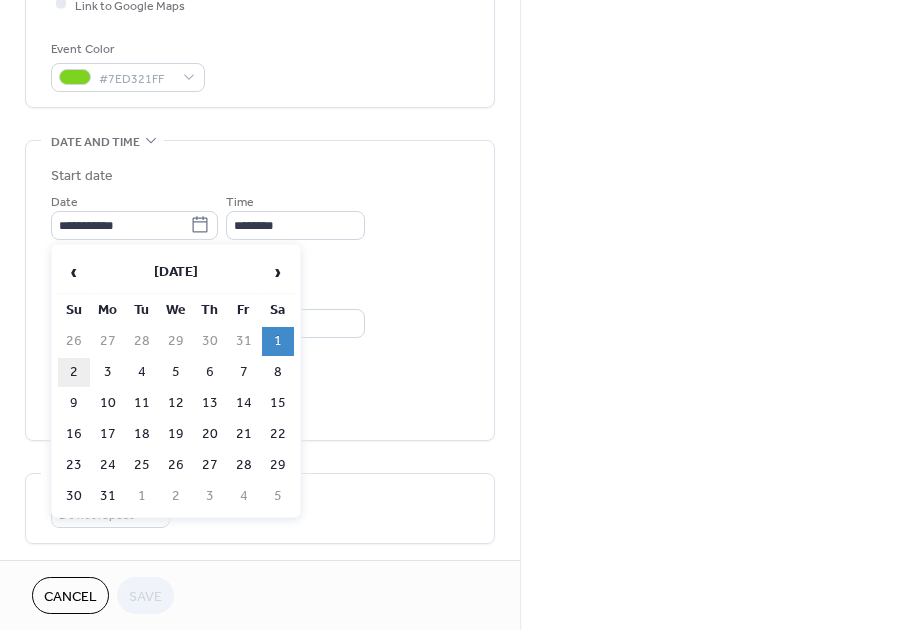 type on "**********" 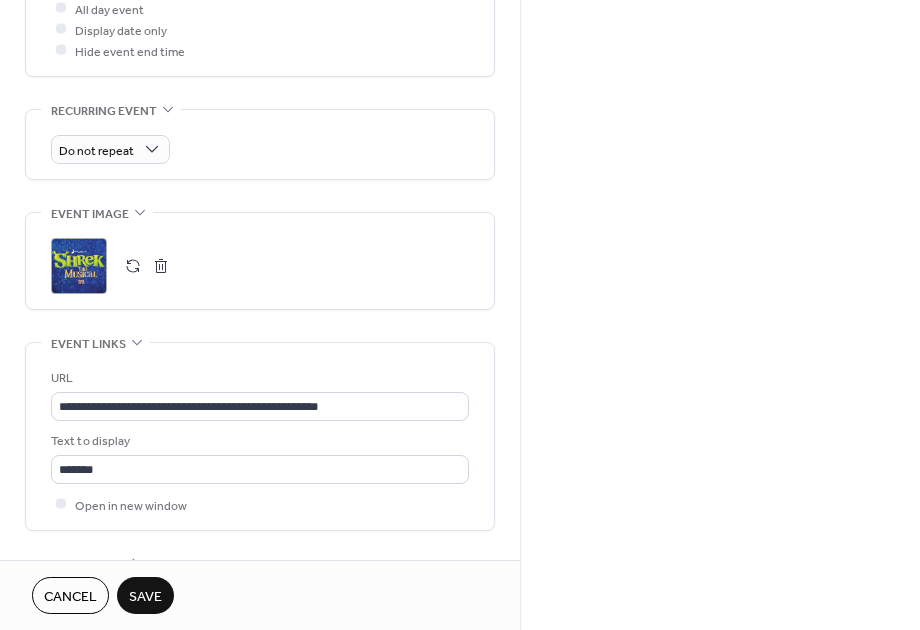 scroll, scrollTop: 874, scrollLeft: 0, axis: vertical 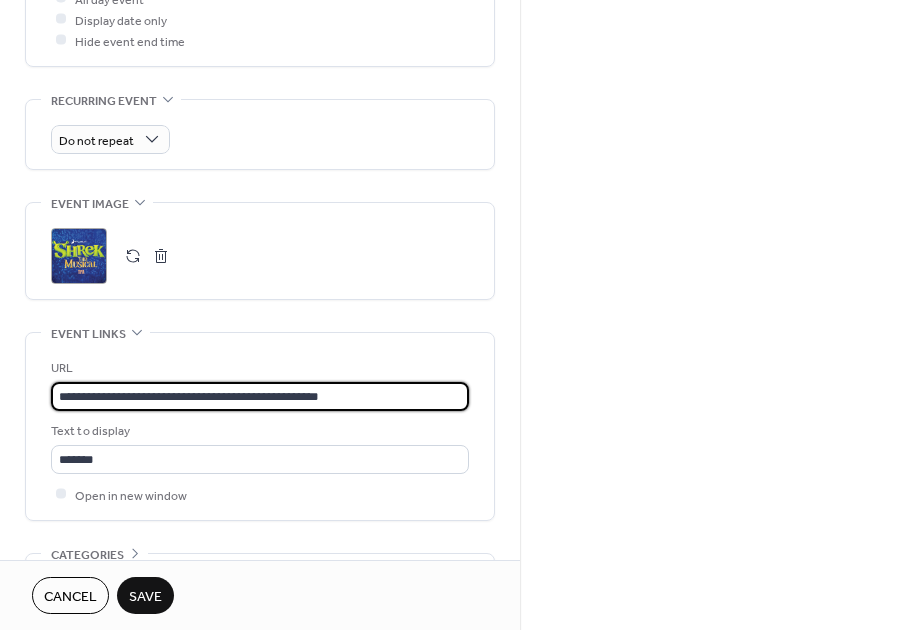 click on "**********" at bounding box center [260, 396] 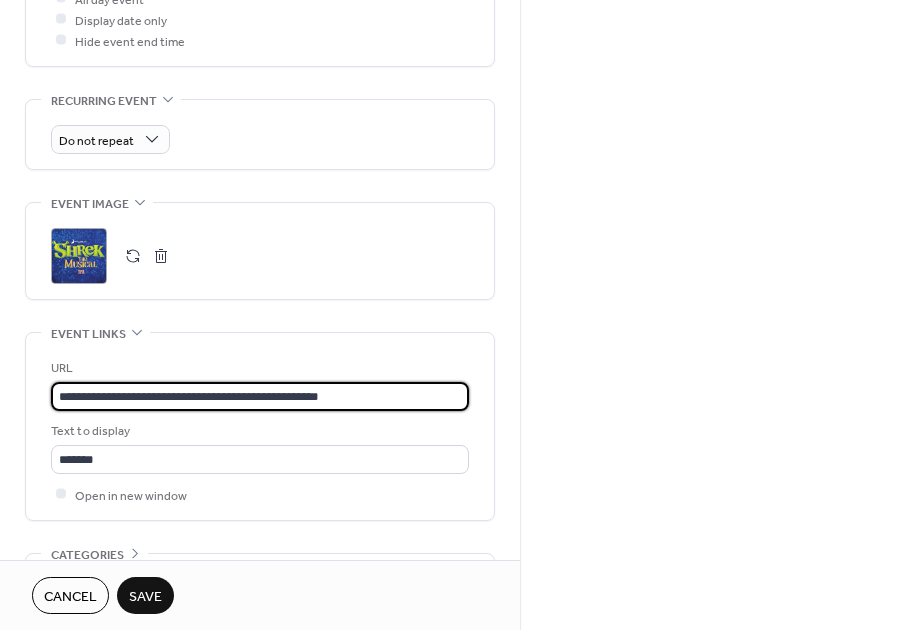 click on "**********" at bounding box center (260, 396) 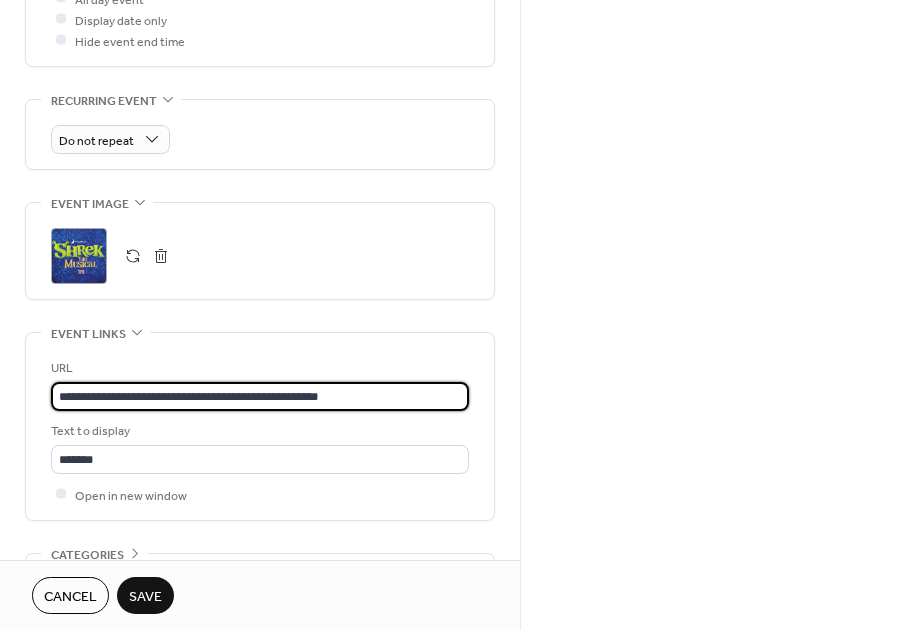 paste 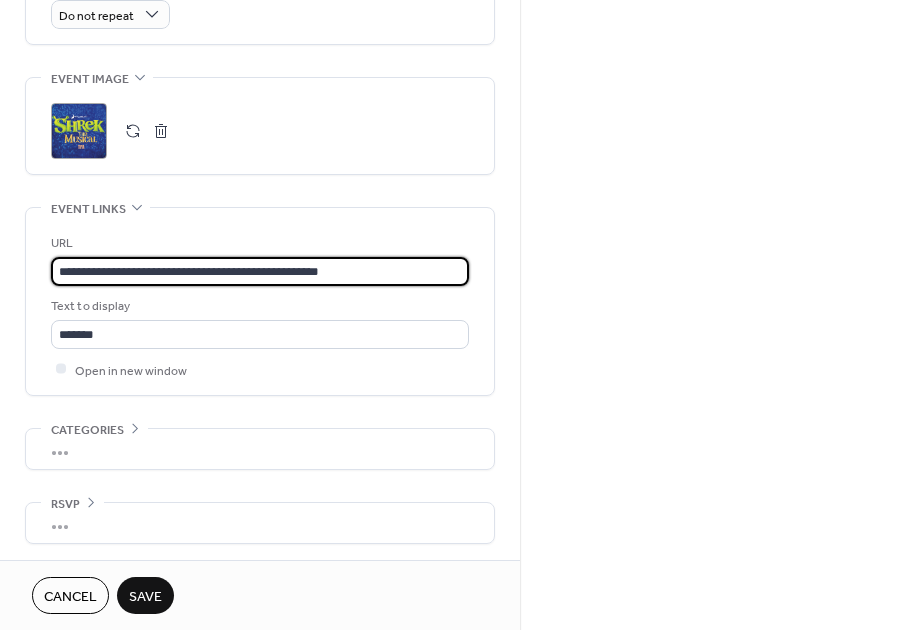 scroll, scrollTop: 1000, scrollLeft: 0, axis: vertical 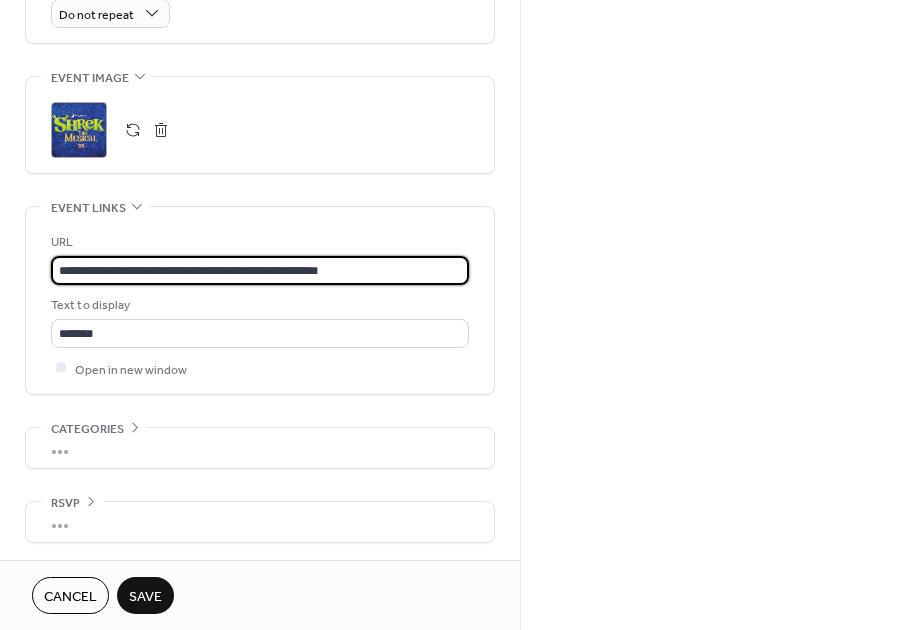 type on "**********" 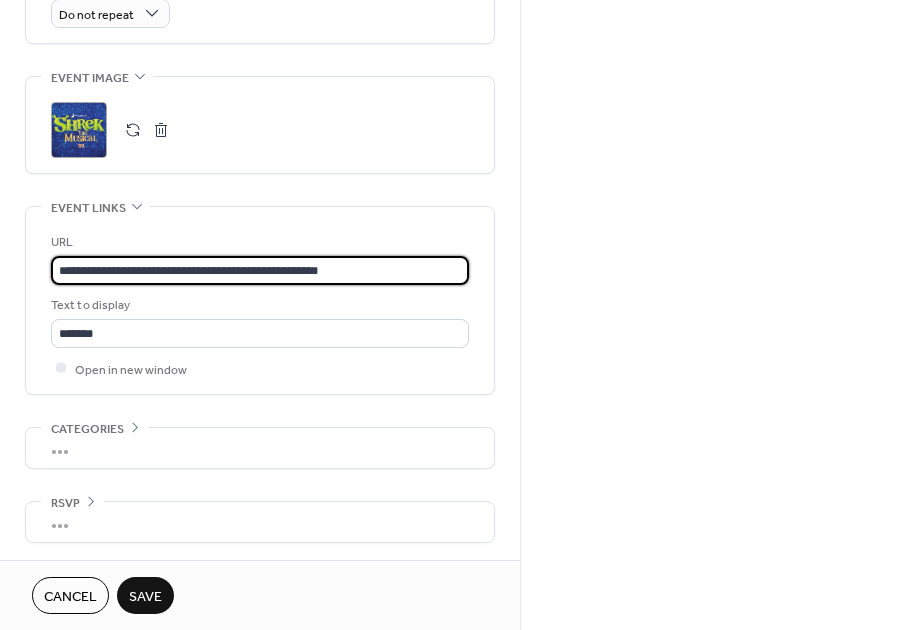 click on "Save" at bounding box center [145, 597] 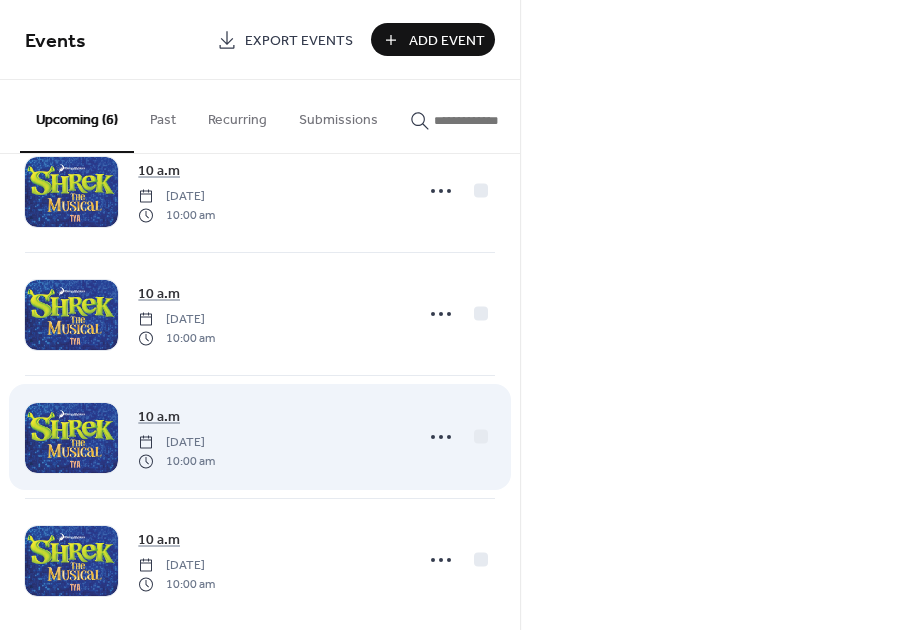 scroll, scrollTop: 325, scrollLeft: 0, axis: vertical 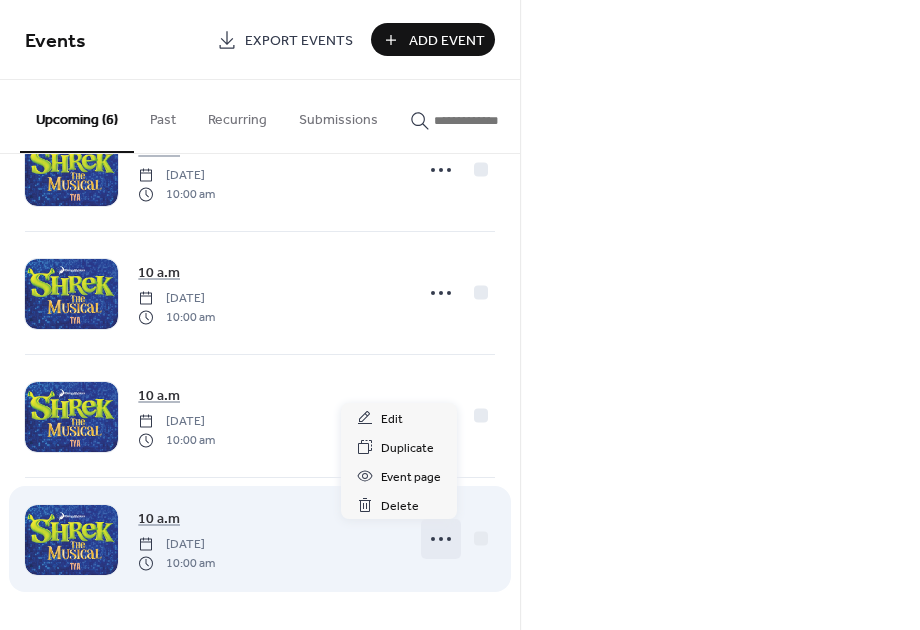 click 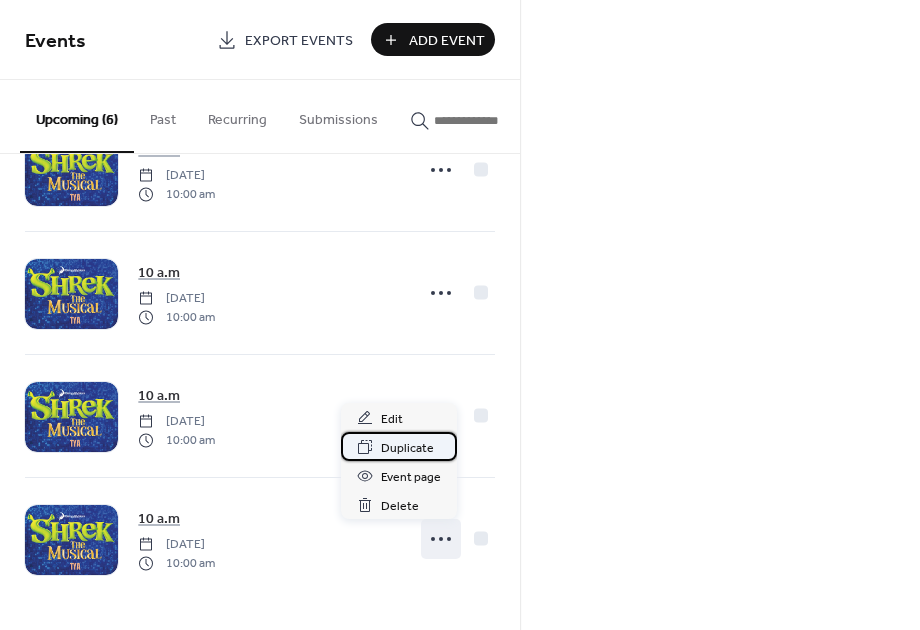 click on "Duplicate" at bounding box center (407, 448) 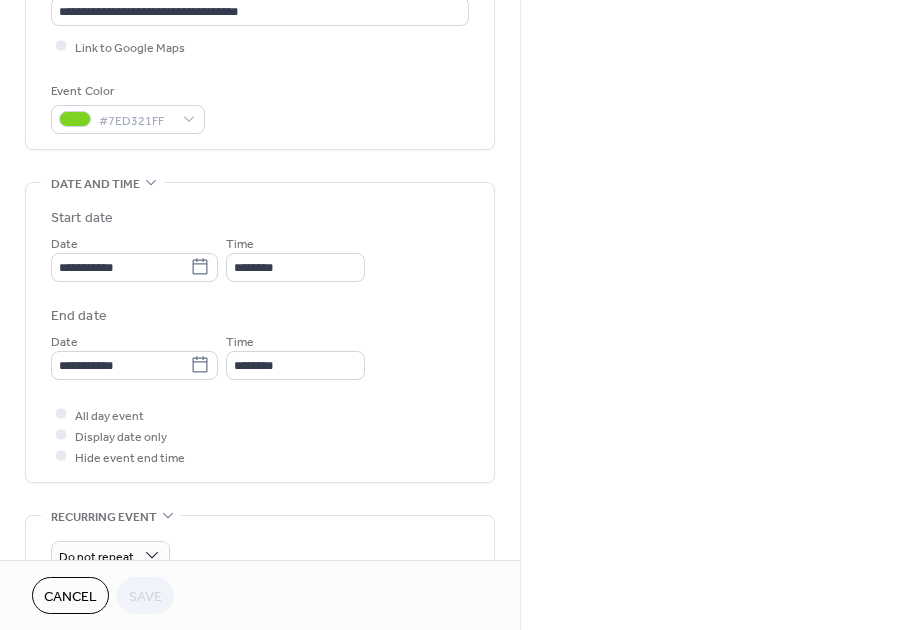 scroll, scrollTop: 500, scrollLeft: 0, axis: vertical 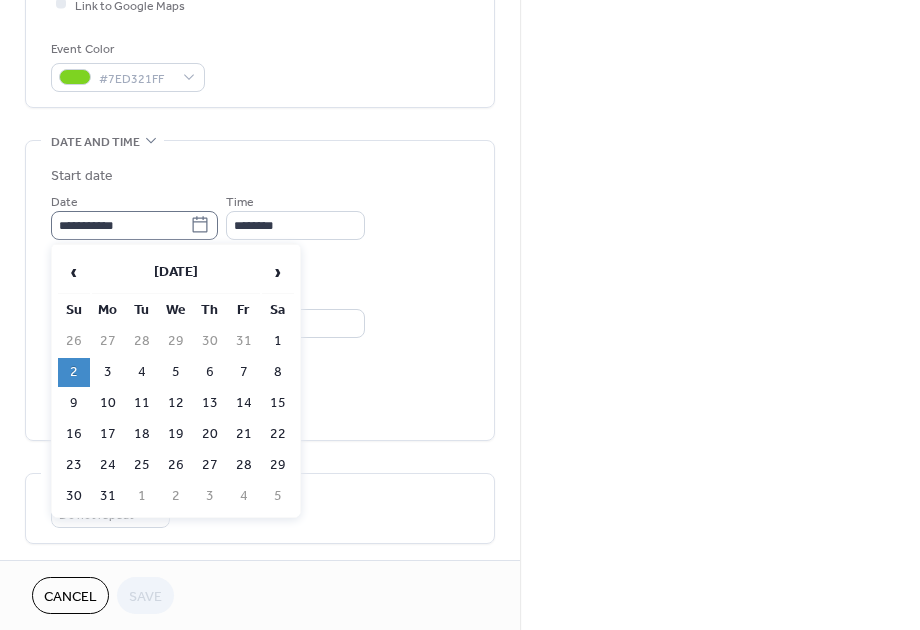 click 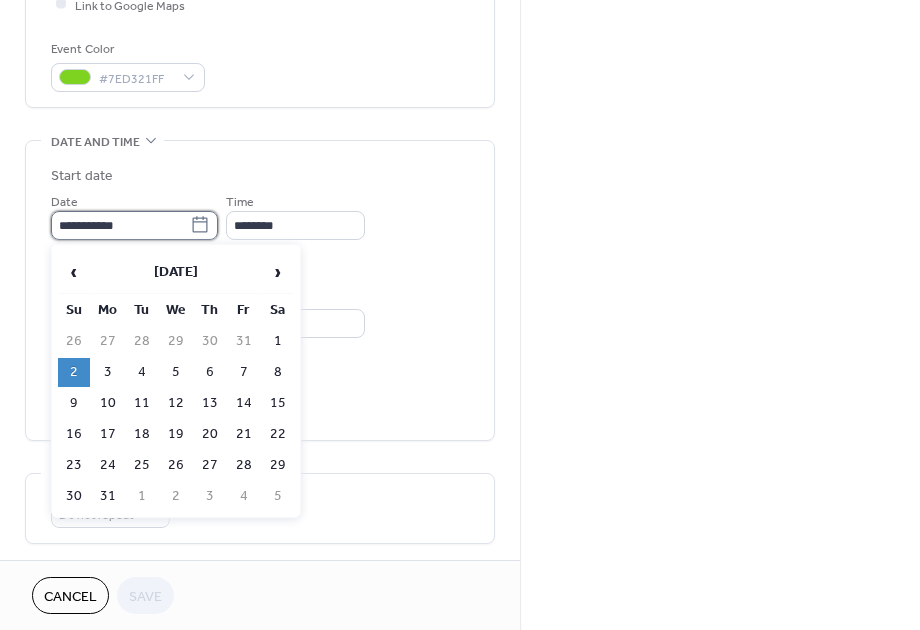 click on "**********" at bounding box center (120, 225) 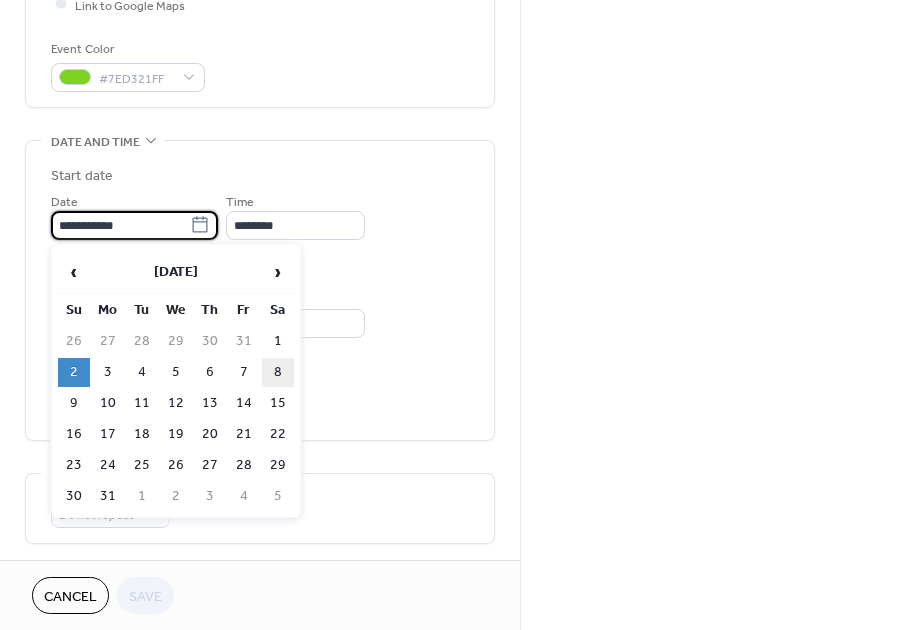 click on "8" at bounding box center (278, 372) 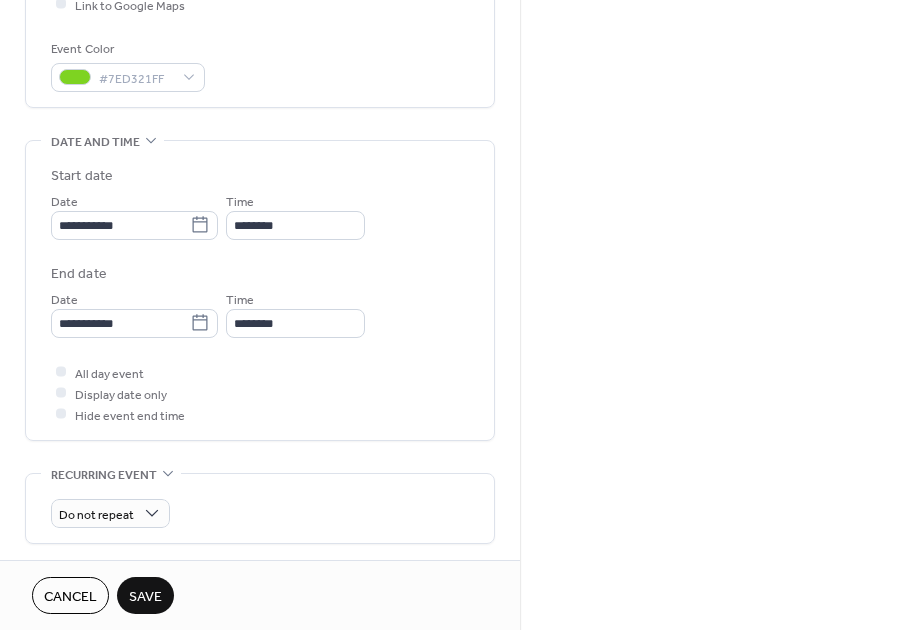 click on "**********" at bounding box center [460, 315] 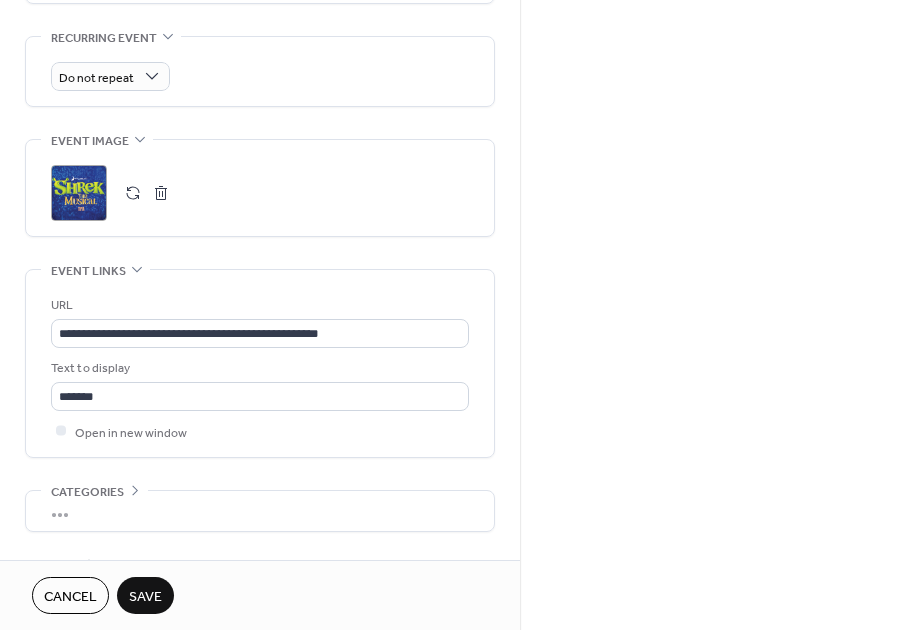 scroll, scrollTop: 1000, scrollLeft: 0, axis: vertical 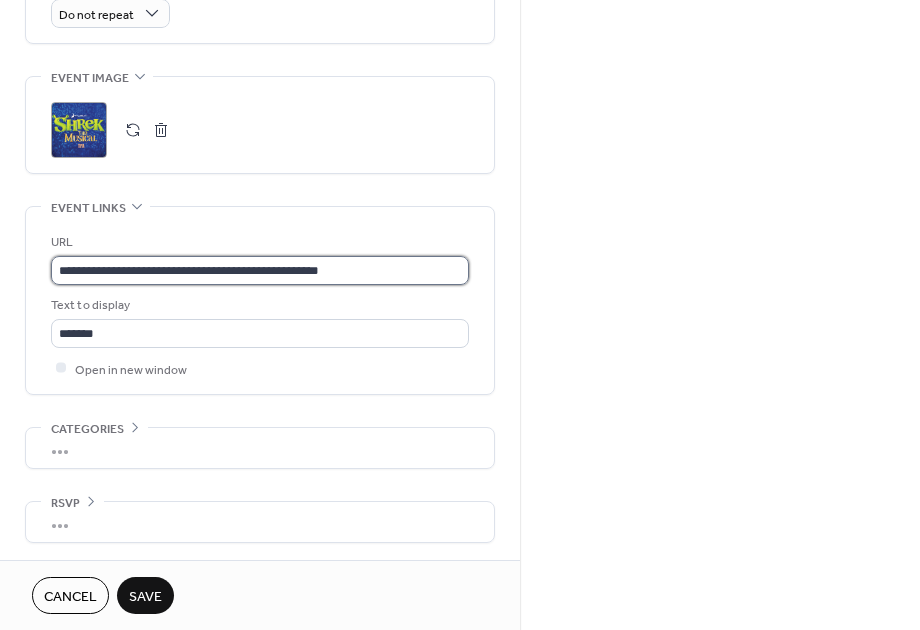 click on "**********" at bounding box center [260, 270] 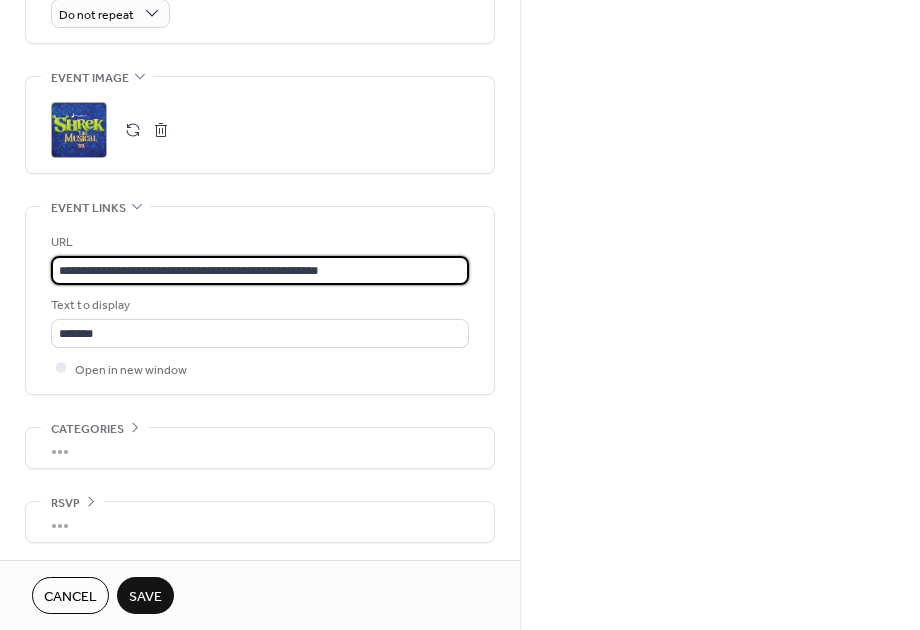 click on "**********" at bounding box center [260, 270] 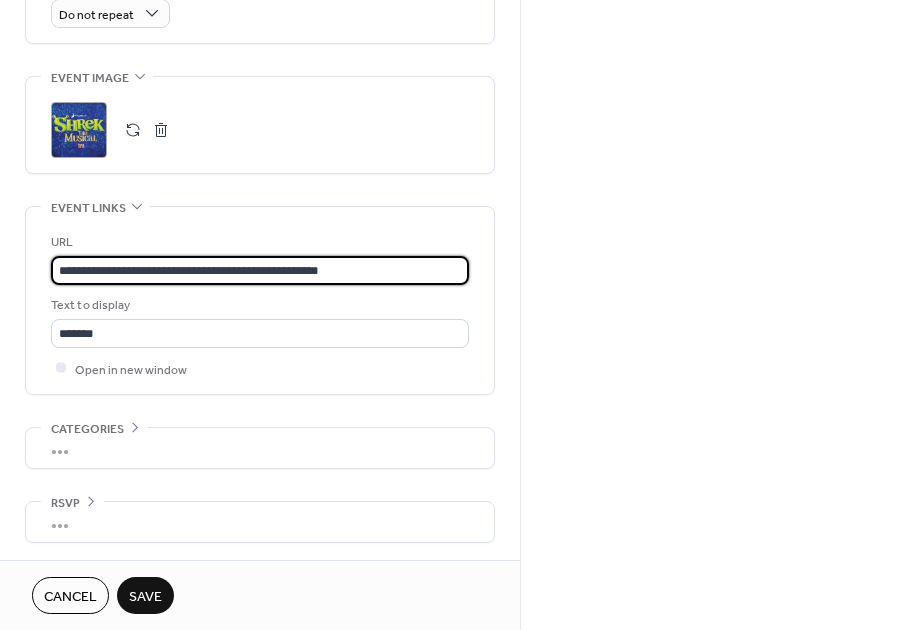 click on "**********" at bounding box center [260, 270] 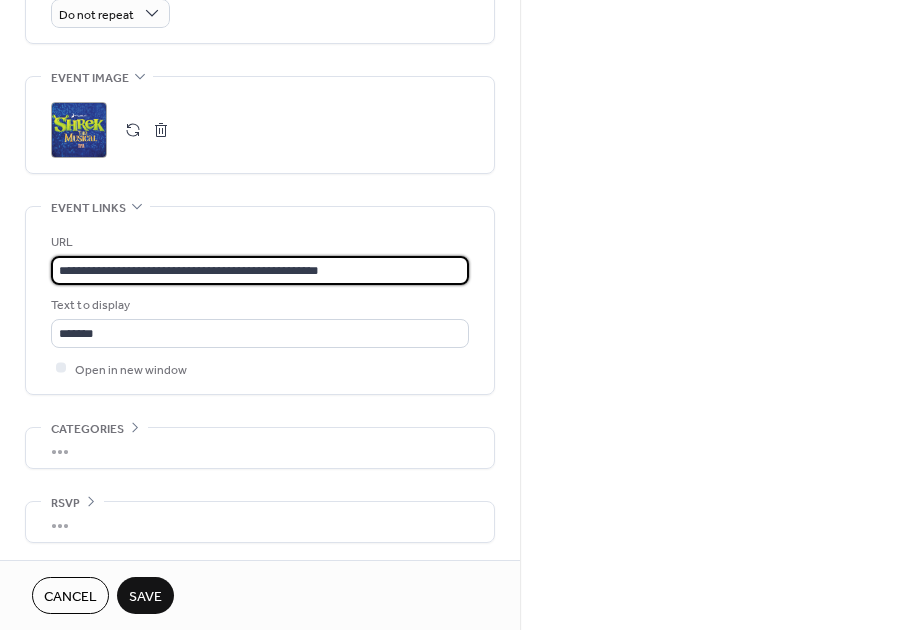 paste 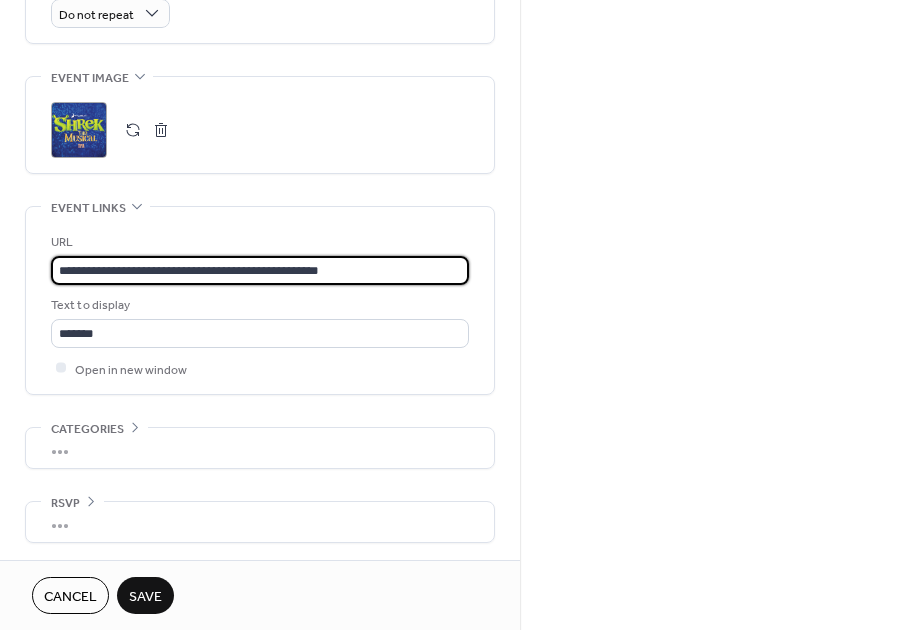 type on "**********" 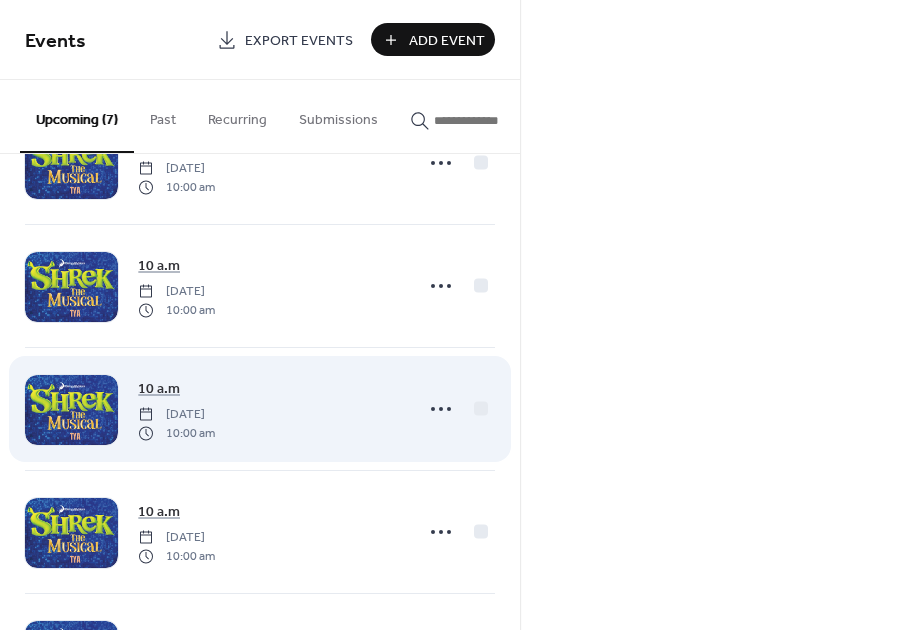 scroll, scrollTop: 447, scrollLeft: 0, axis: vertical 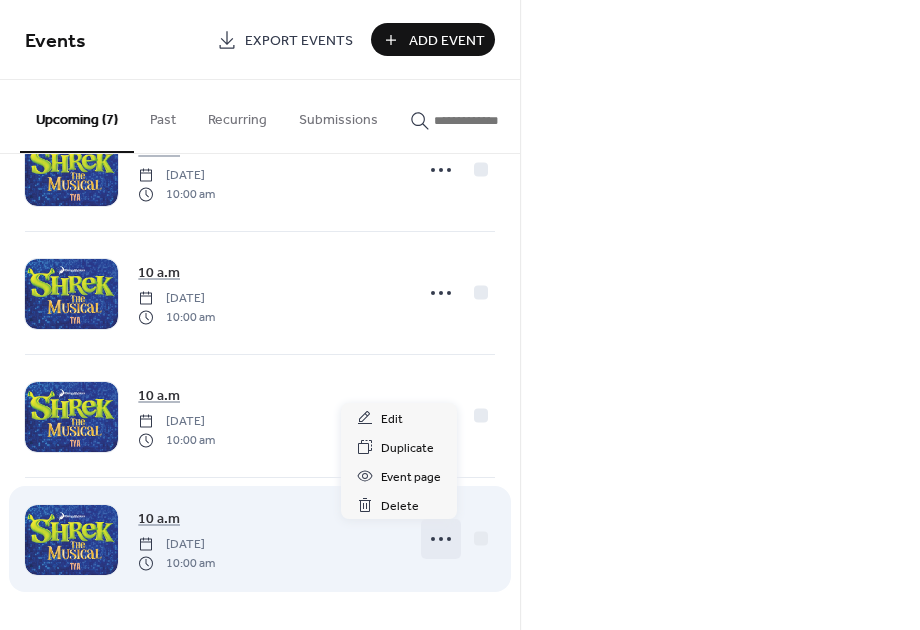 click 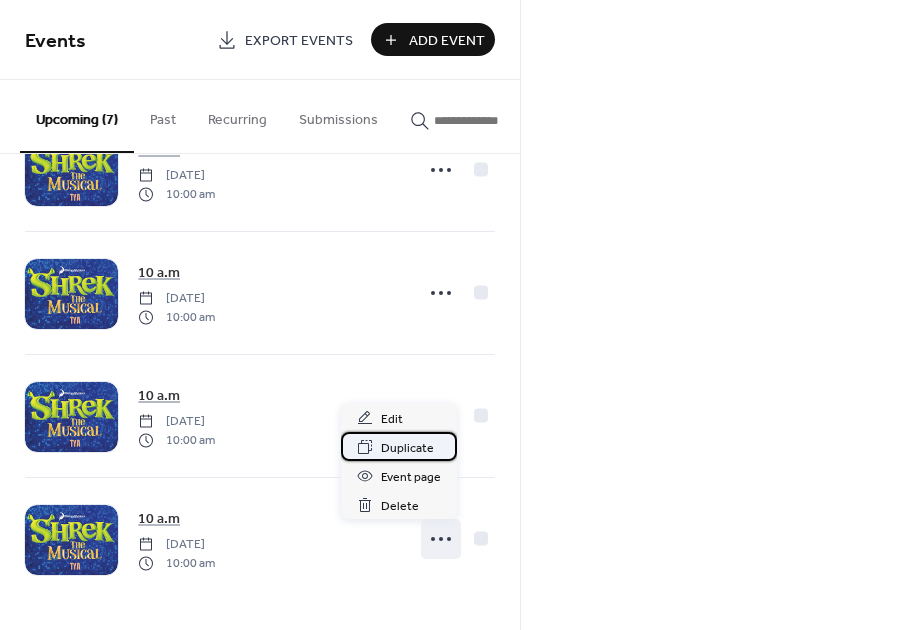 click on "Duplicate" at bounding box center (399, 446) 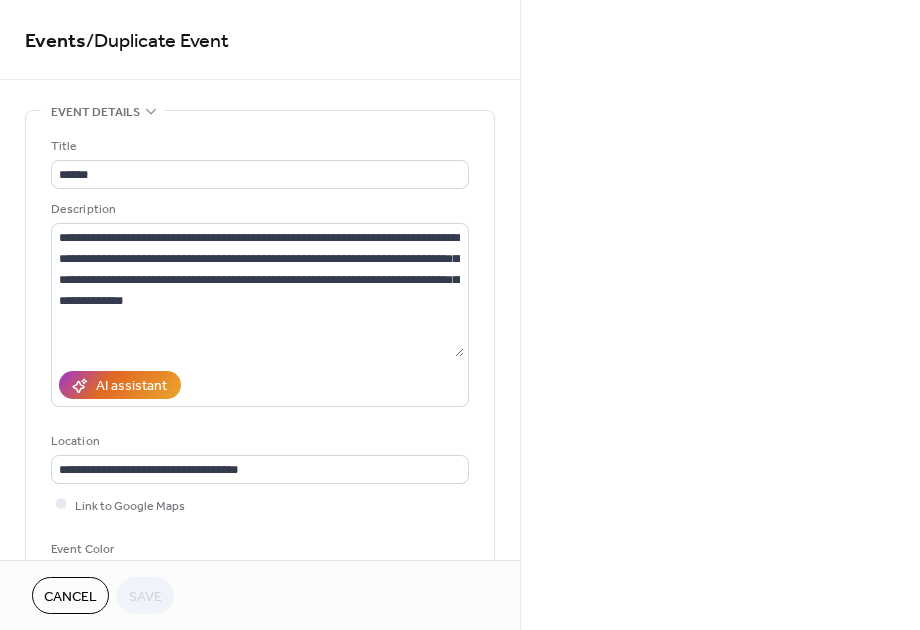 click on "**********" at bounding box center [460, 315] 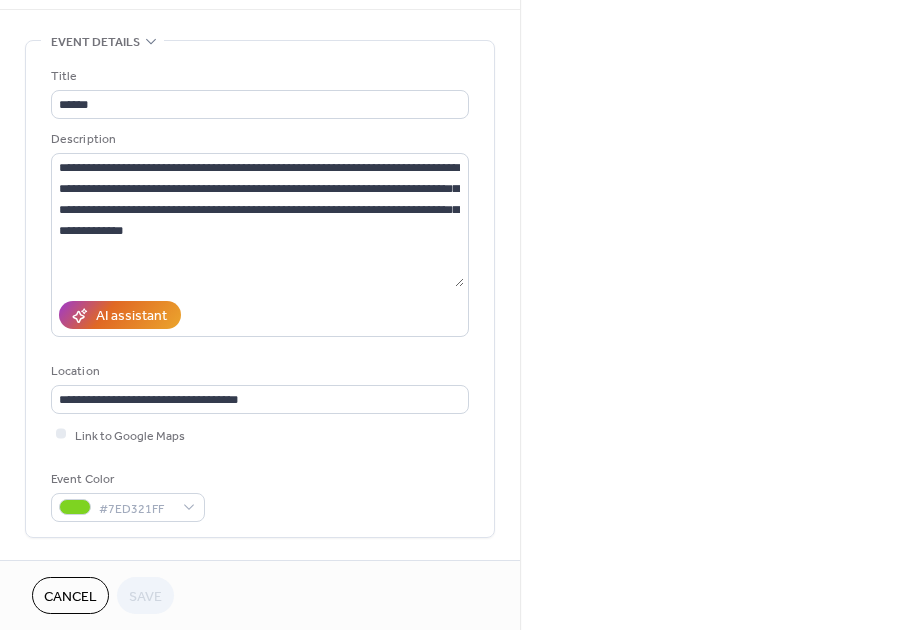 scroll, scrollTop: 500, scrollLeft: 0, axis: vertical 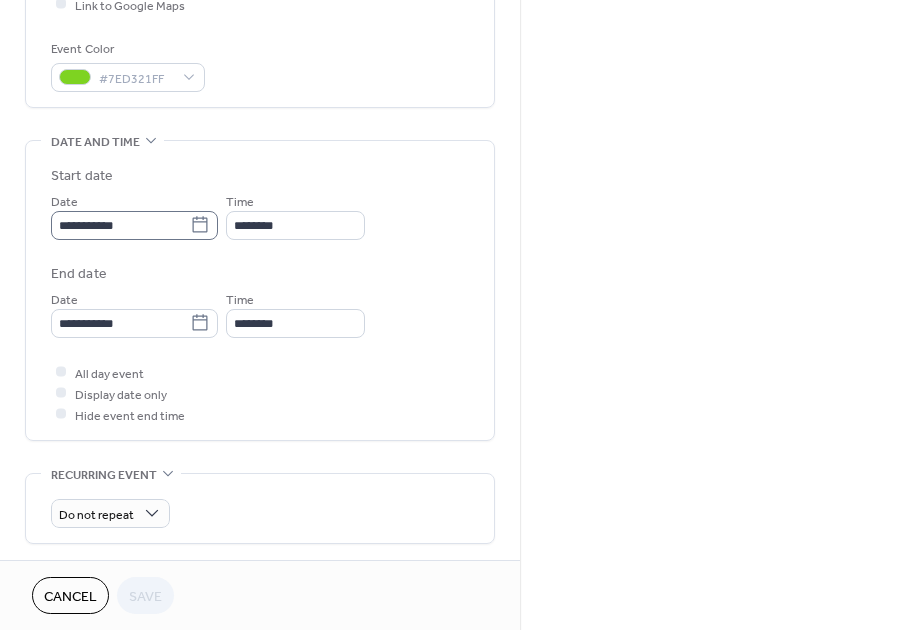 click 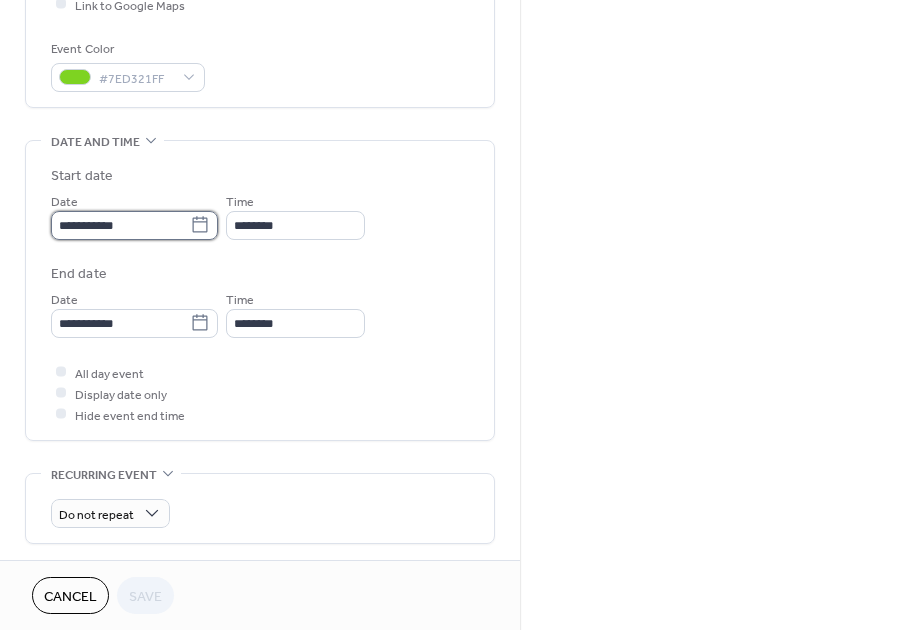 click on "**********" at bounding box center (120, 225) 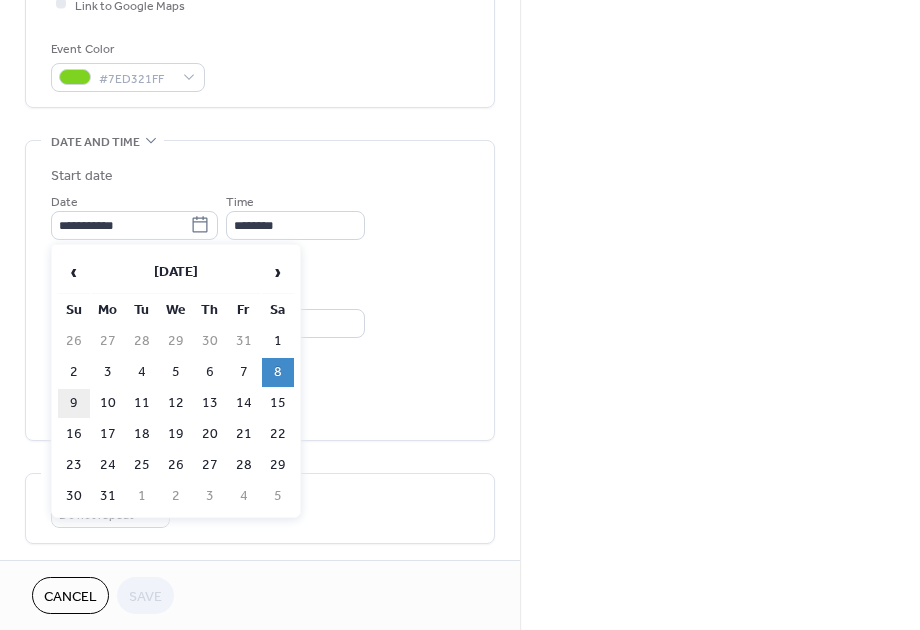 type on "**********" 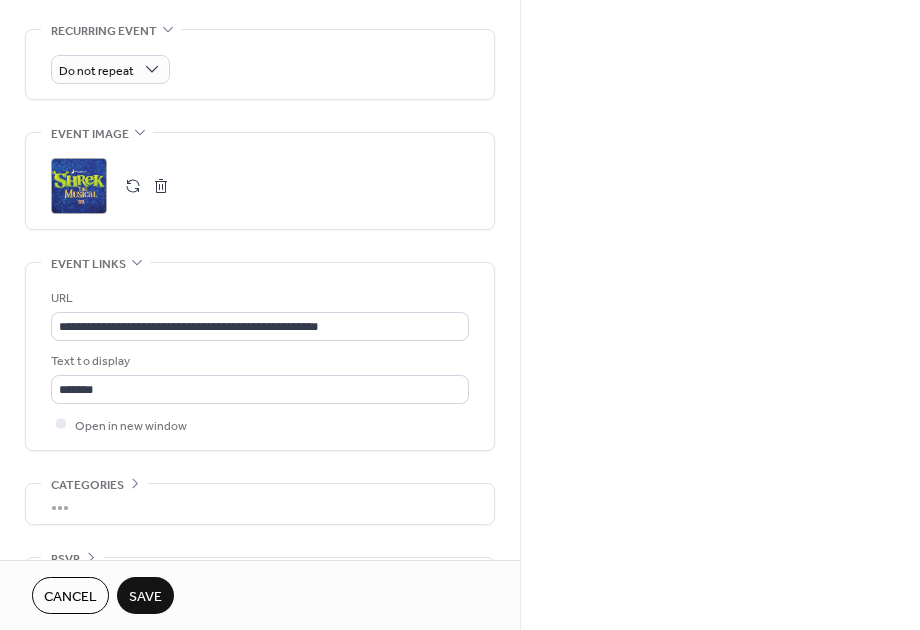 scroll, scrollTop: 1000, scrollLeft: 0, axis: vertical 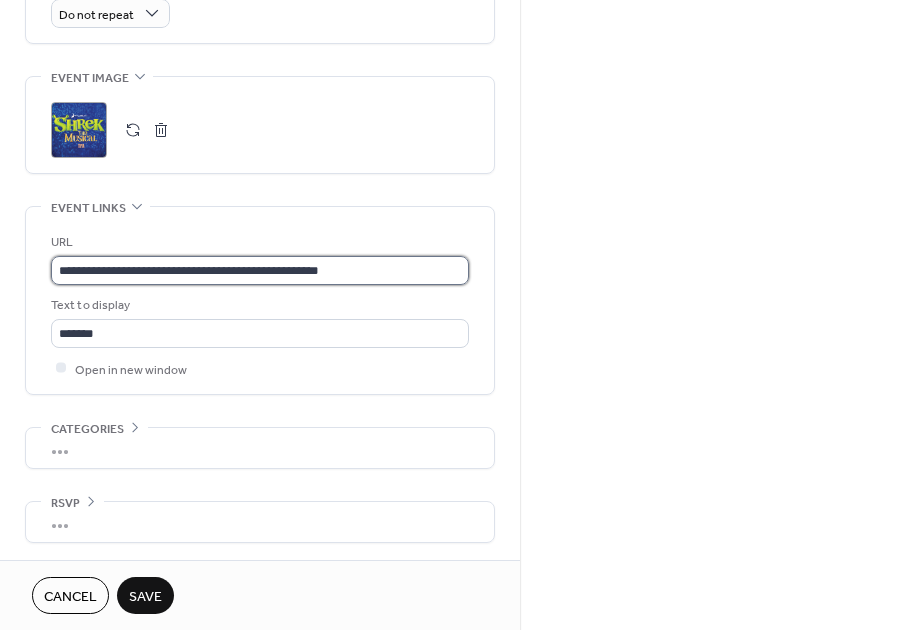 click on "**********" at bounding box center (260, 270) 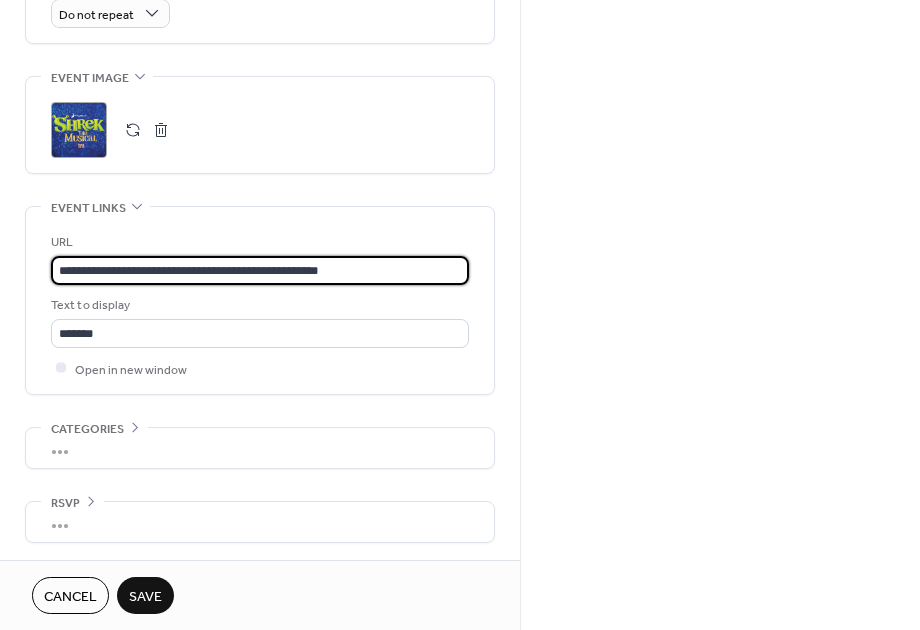 click on "**********" at bounding box center [260, 270] 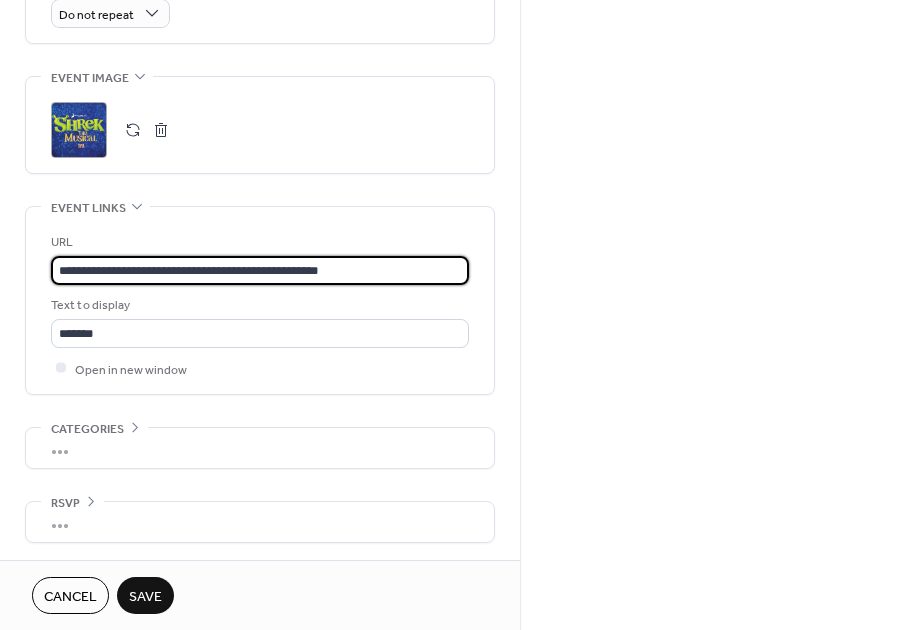 click on "**********" at bounding box center (260, 270) 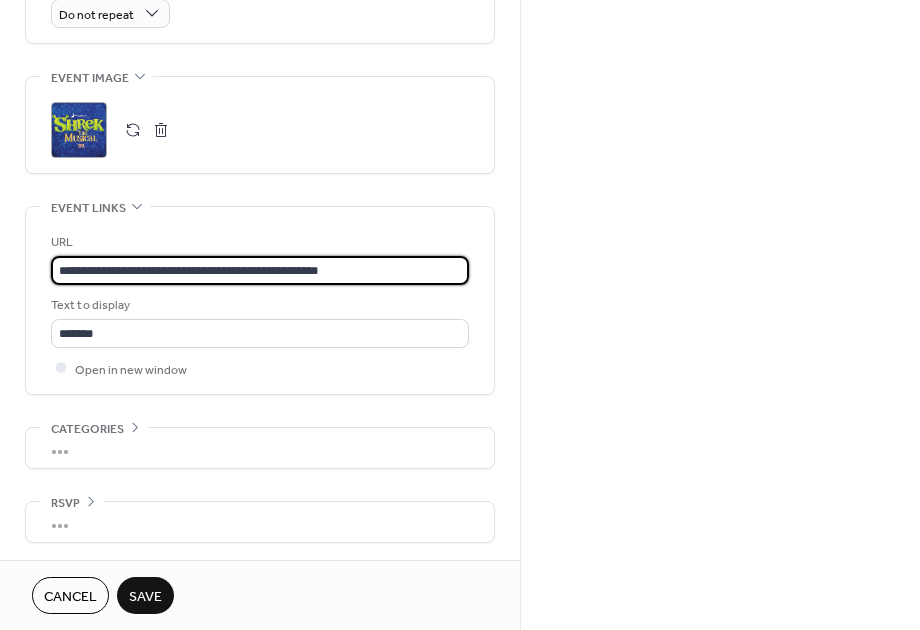 paste 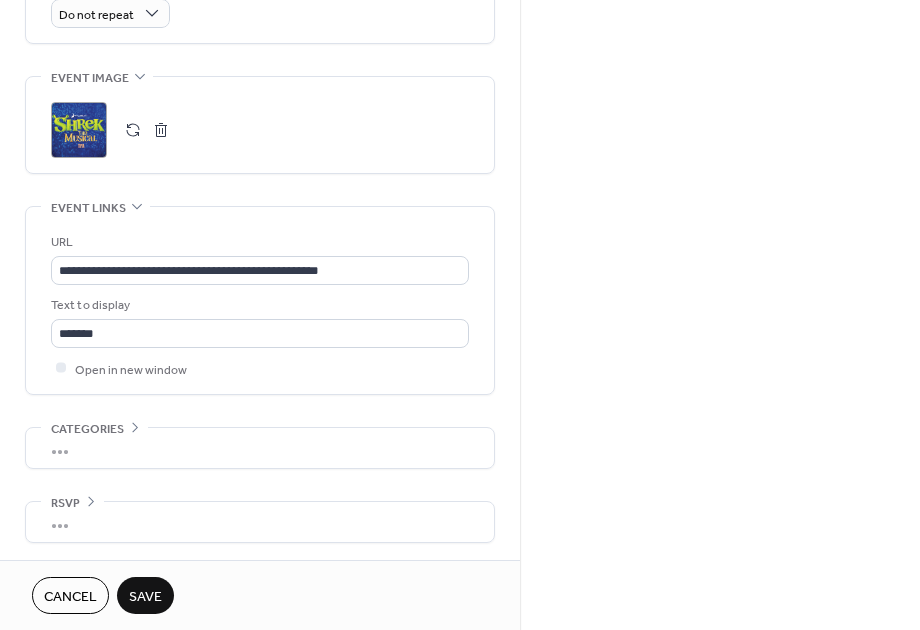 click on "Save" at bounding box center [145, 597] 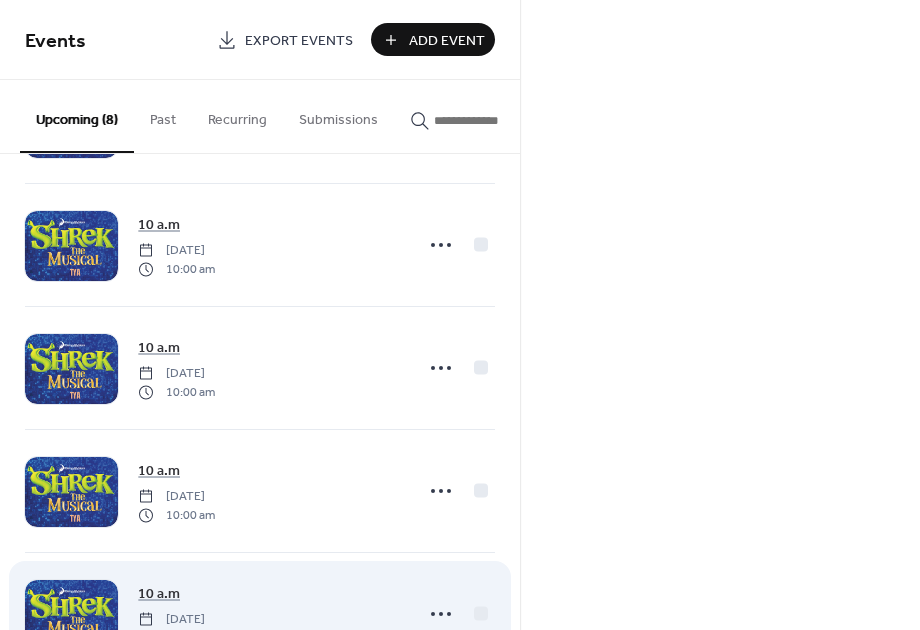 scroll, scrollTop: 570, scrollLeft: 0, axis: vertical 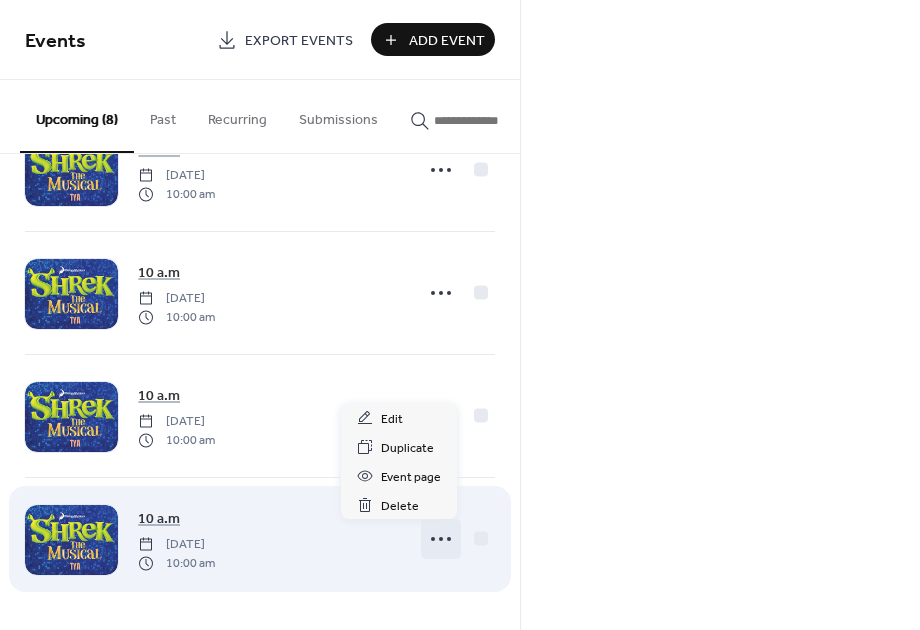 click 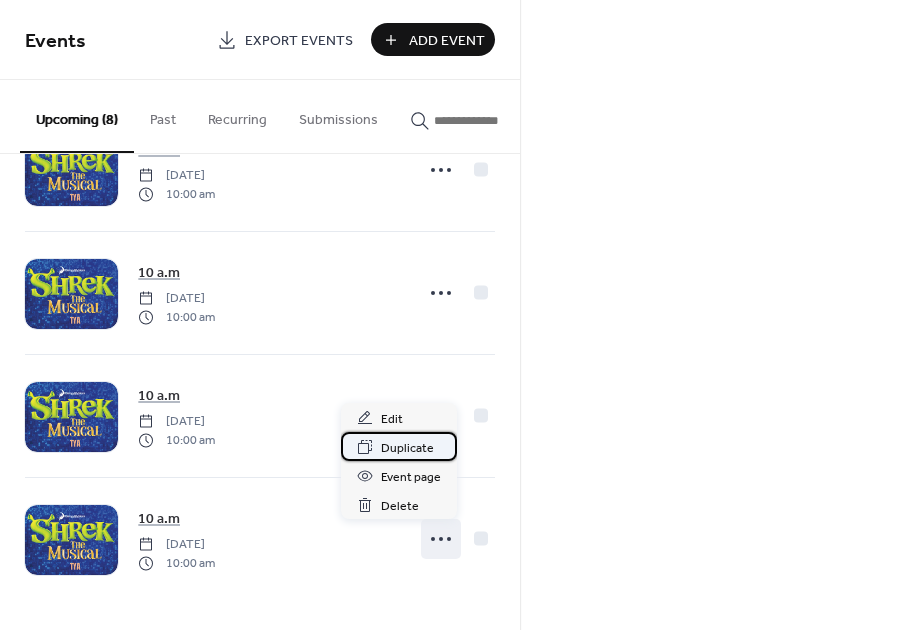 click on "Duplicate" at bounding box center (407, 448) 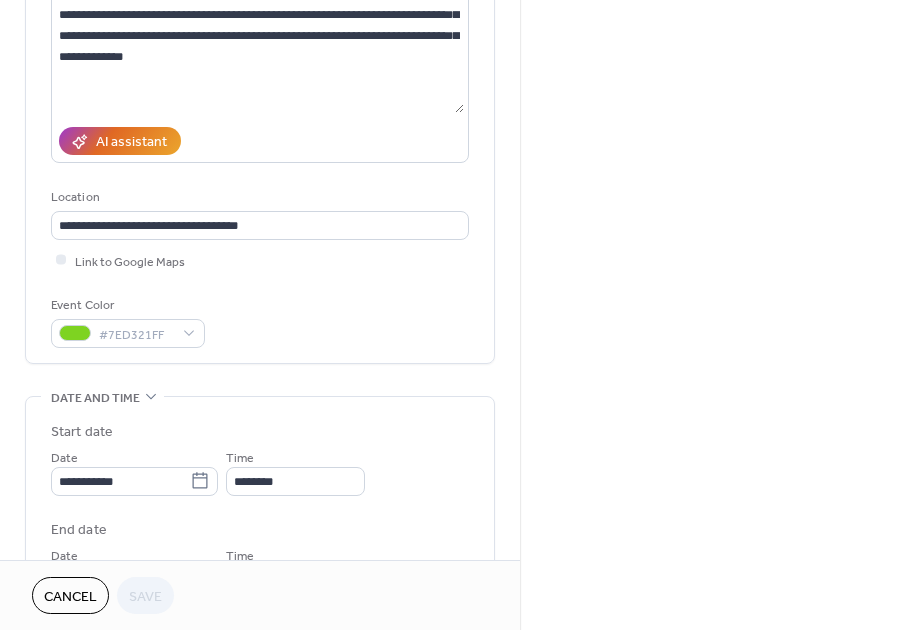 scroll, scrollTop: 250, scrollLeft: 0, axis: vertical 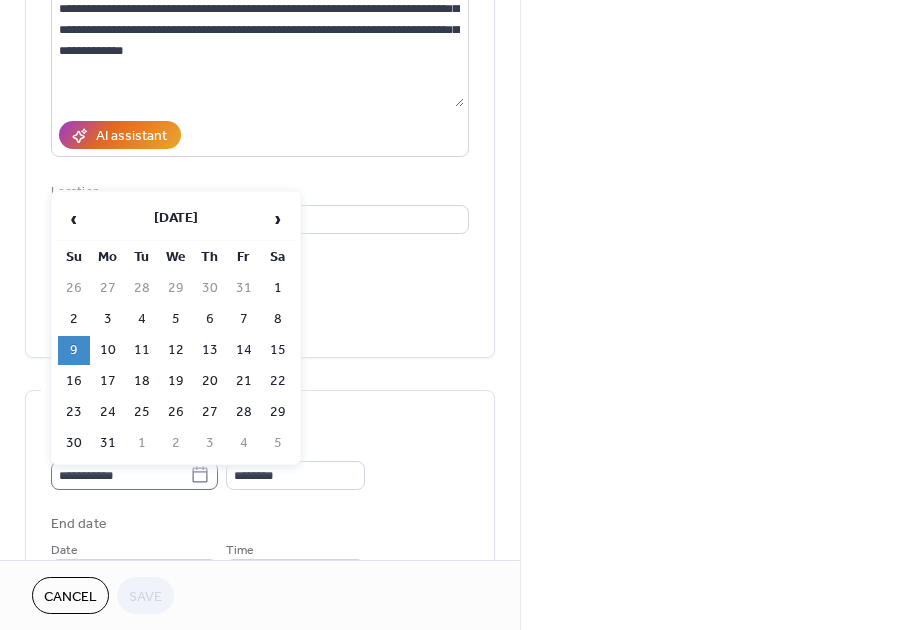 click 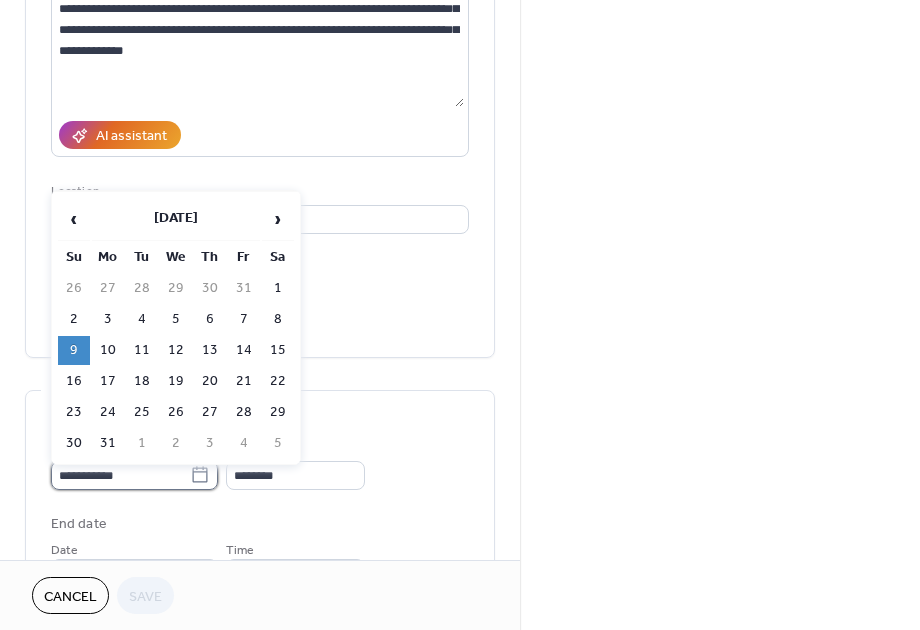 click on "**********" at bounding box center [120, 475] 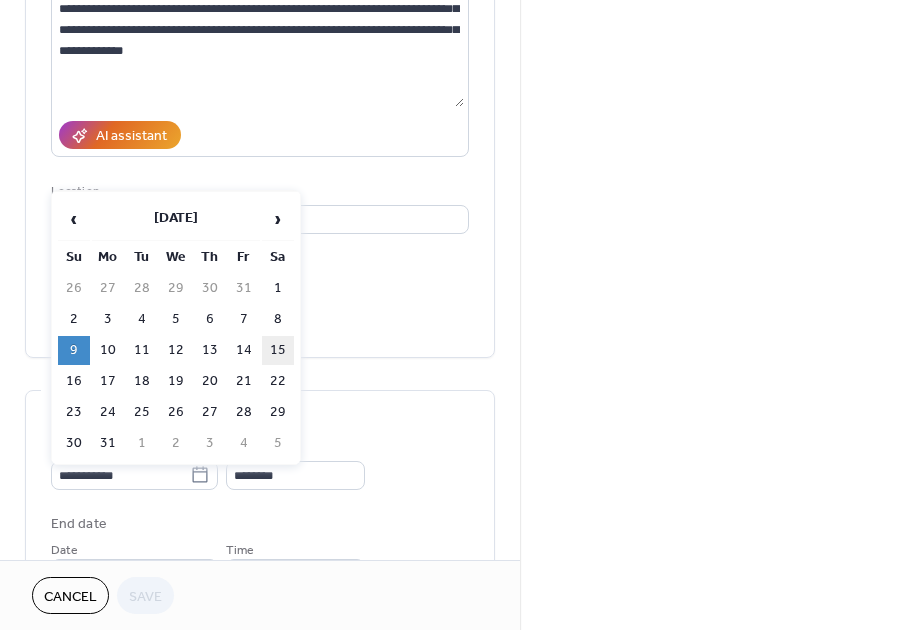 click on "15" at bounding box center [278, 350] 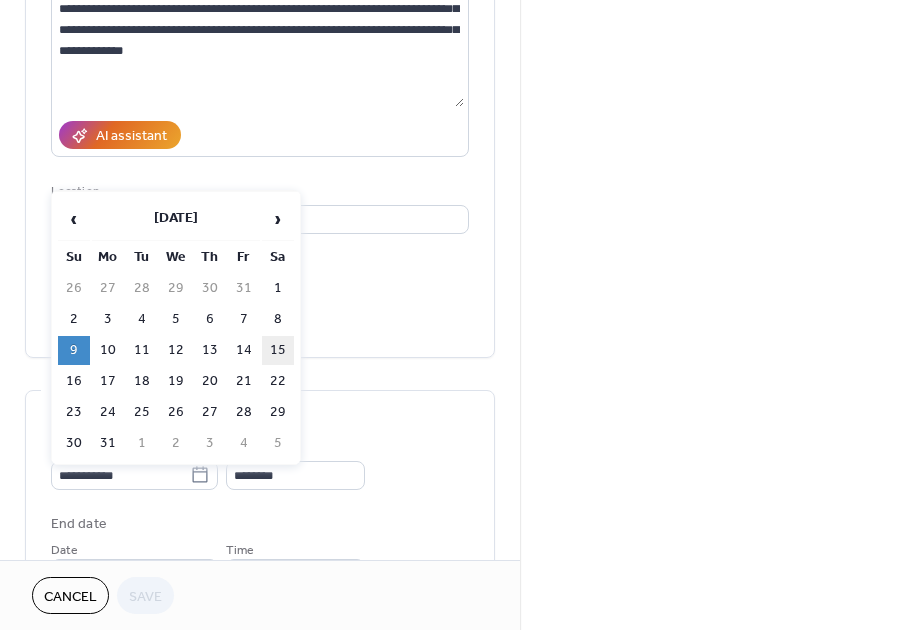 type on "**********" 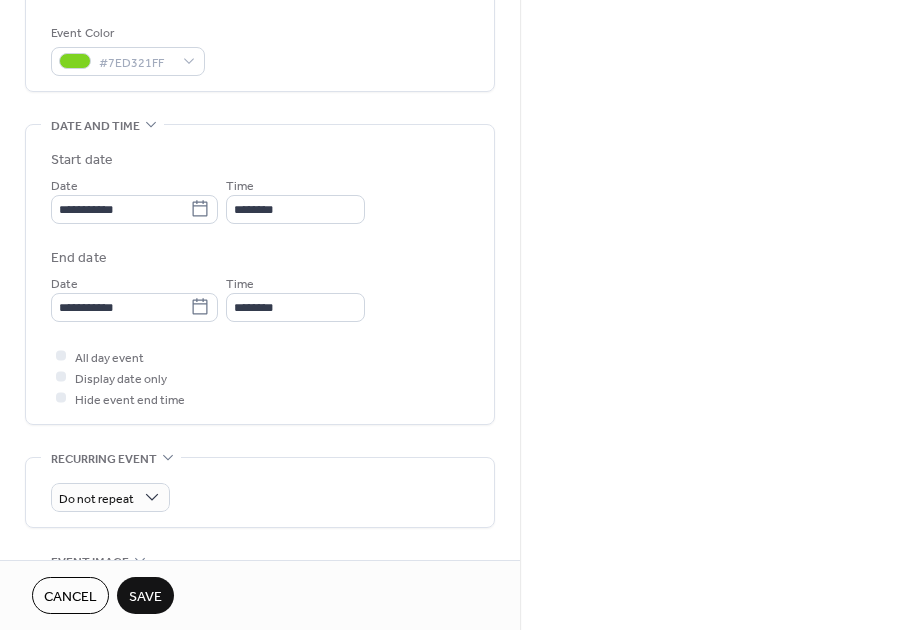 scroll, scrollTop: 625, scrollLeft: 0, axis: vertical 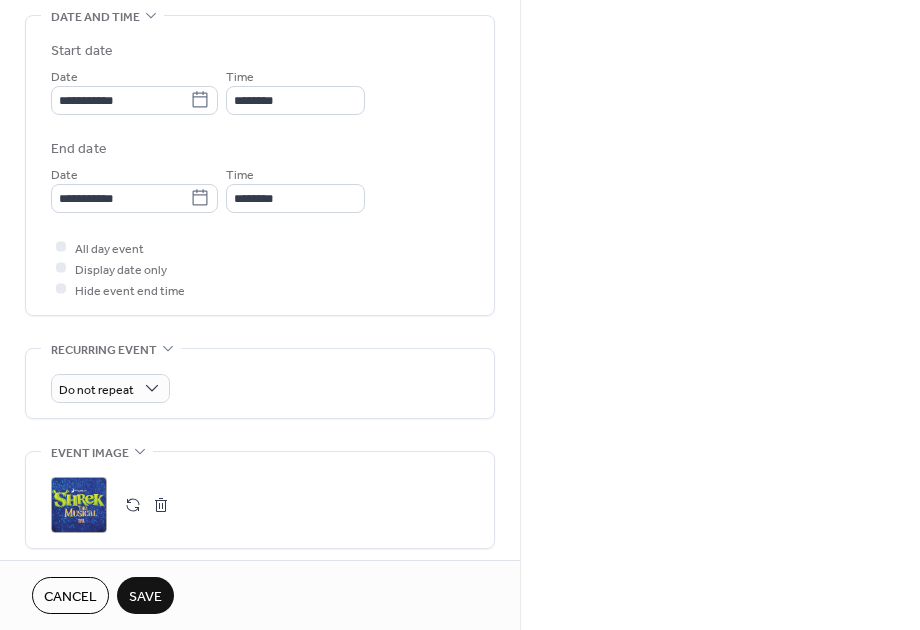 click on "**********" at bounding box center [460, 315] 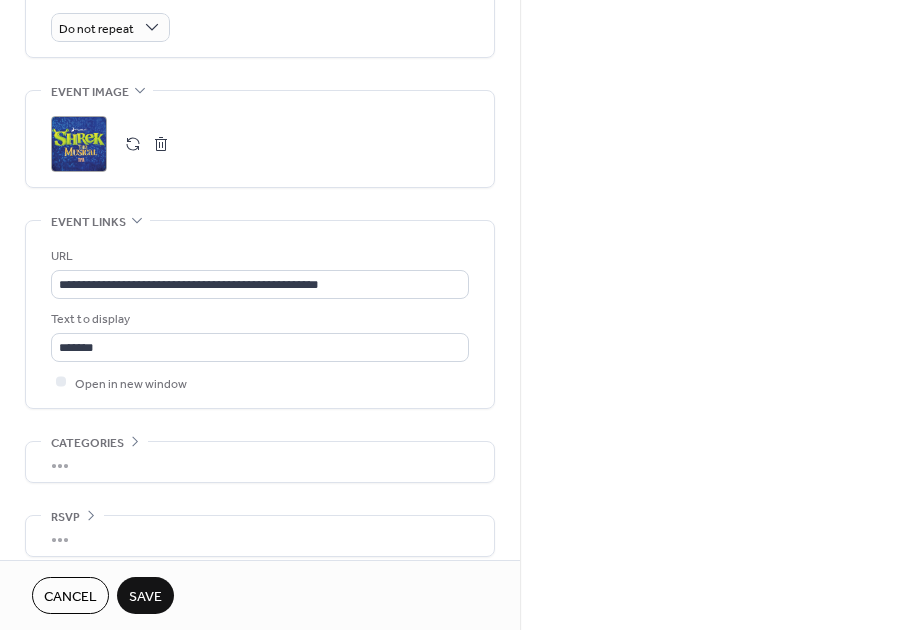 scroll, scrollTop: 1000, scrollLeft: 0, axis: vertical 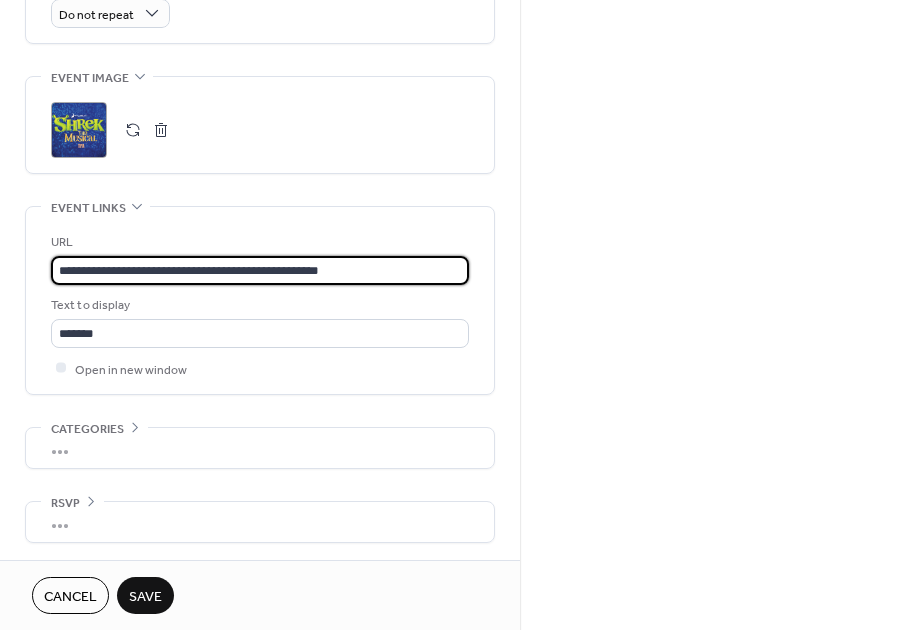 click on "**********" at bounding box center (260, 270) 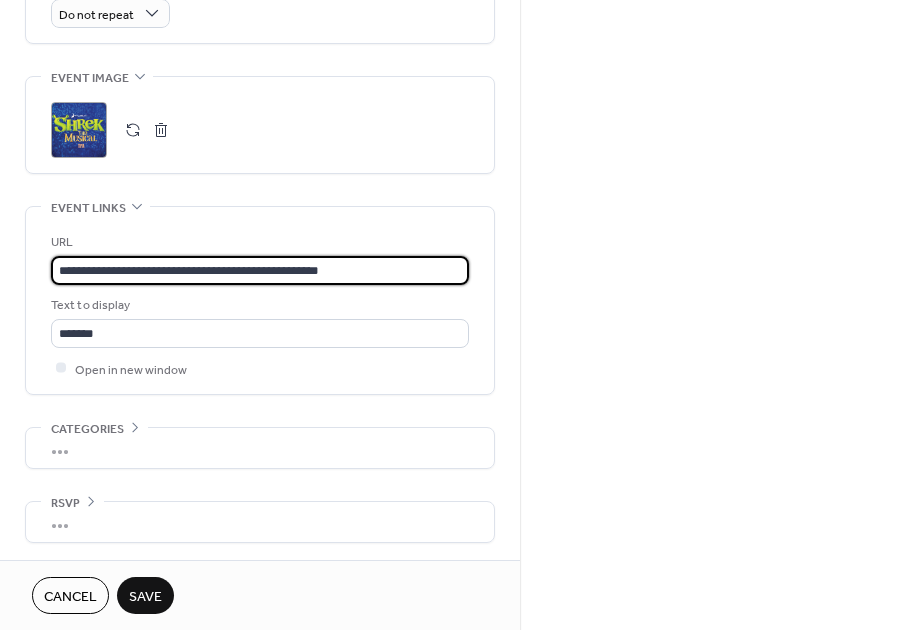 click on "**********" at bounding box center [260, 270] 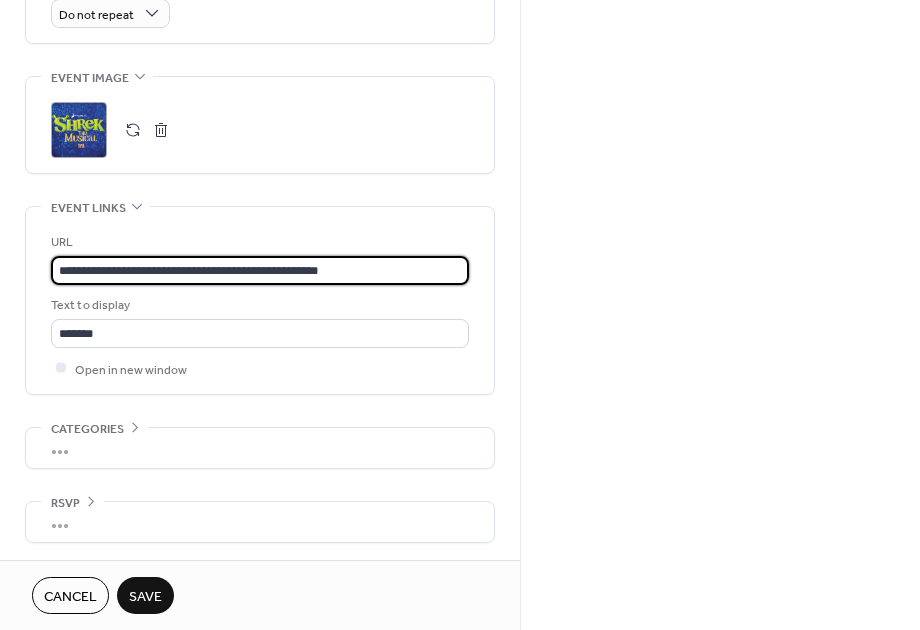 paste 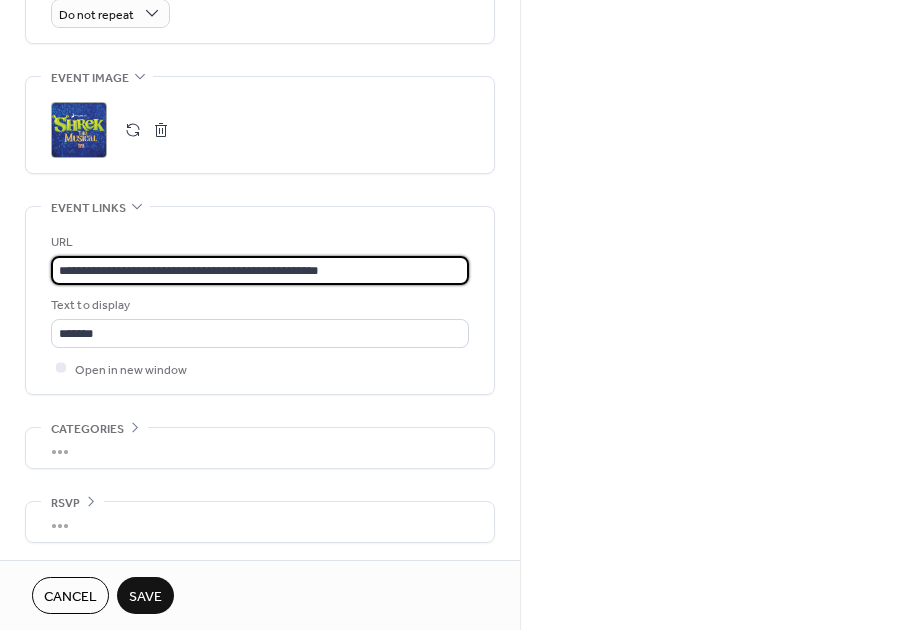 scroll, scrollTop: 1000, scrollLeft: 0, axis: vertical 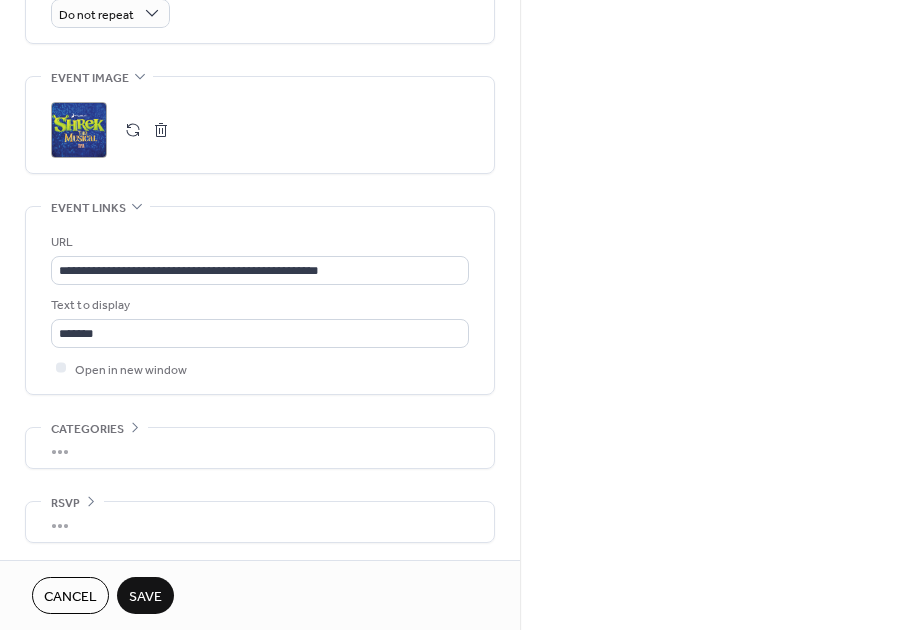 click on "Save" at bounding box center [145, 595] 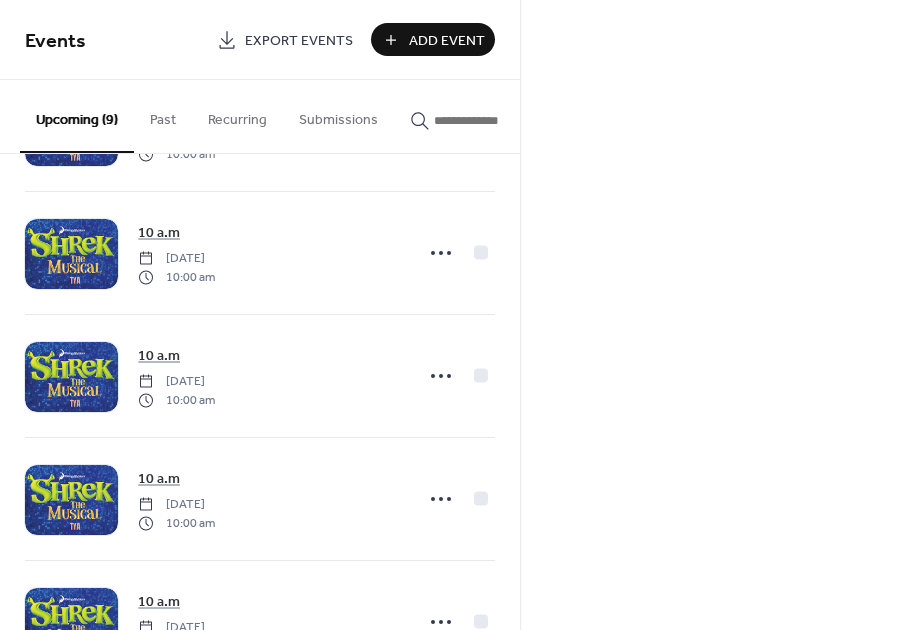scroll, scrollTop: 693, scrollLeft: 0, axis: vertical 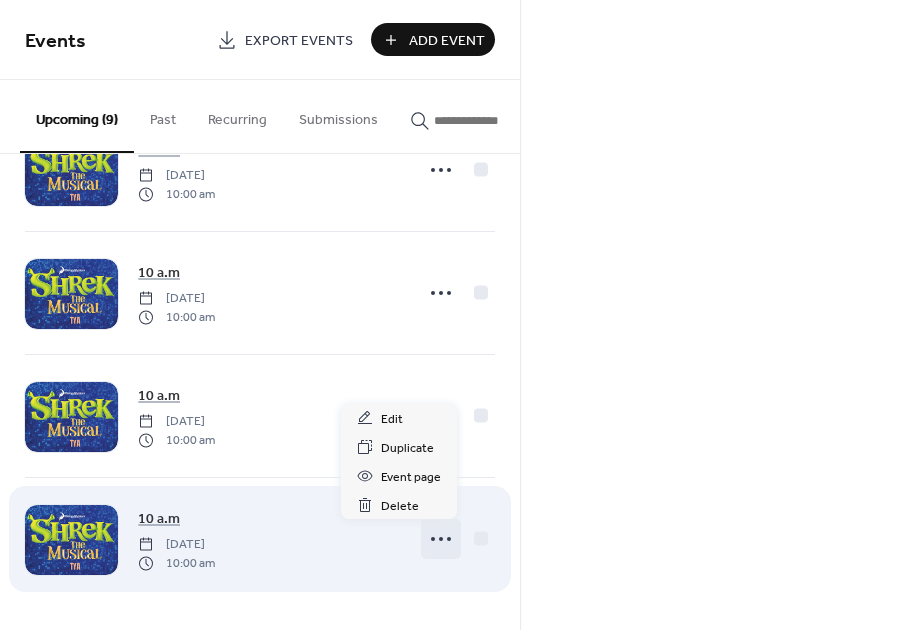 click 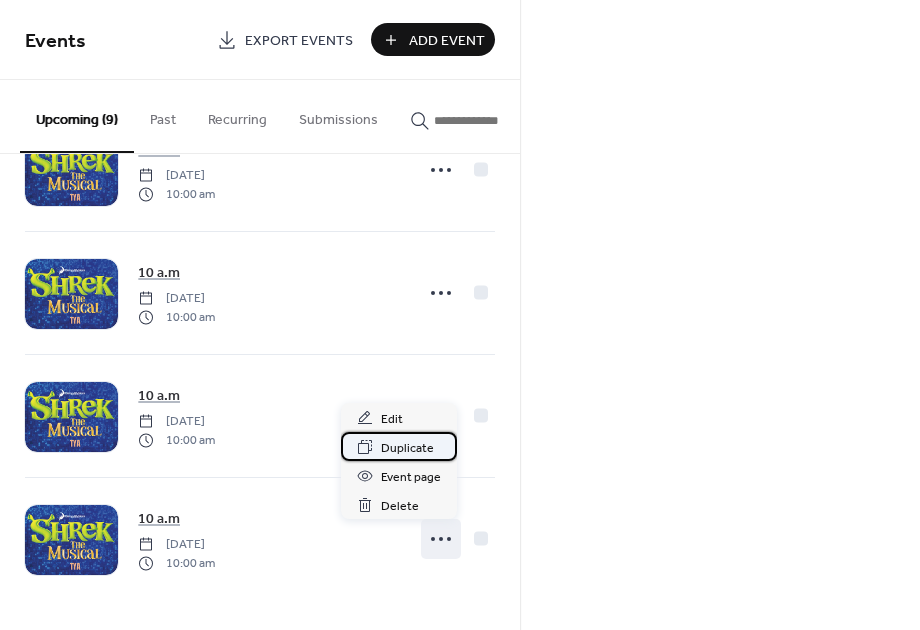 click on "Duplicate" at bounding box center (407, 448) 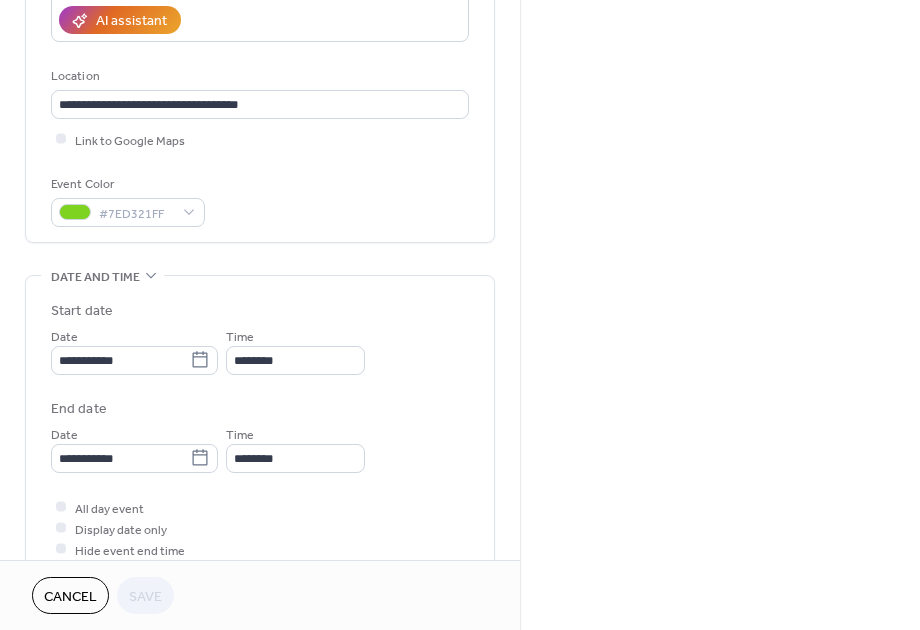 scroll, scrollTop: 374, scrollLeft: 0, axis: vertical 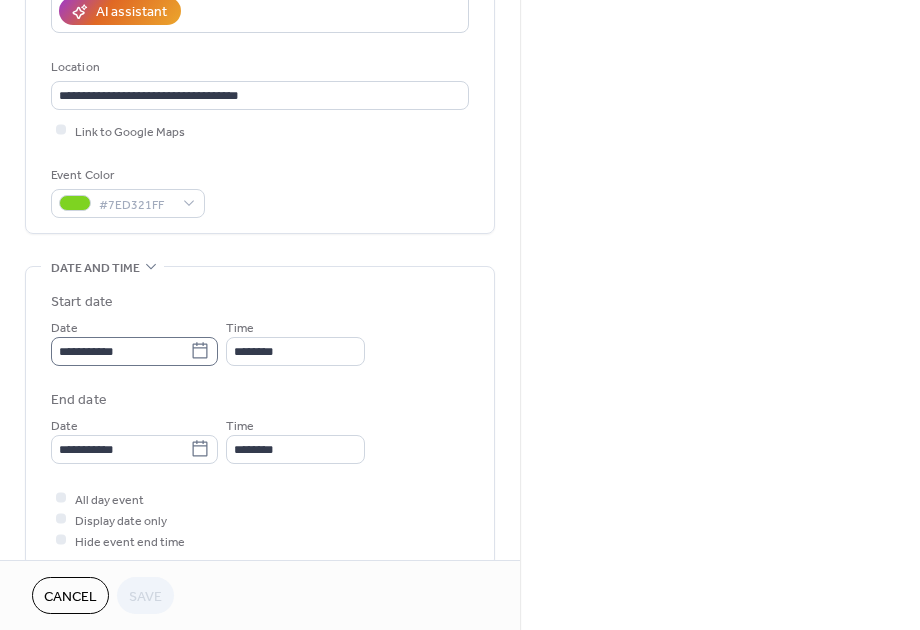 click 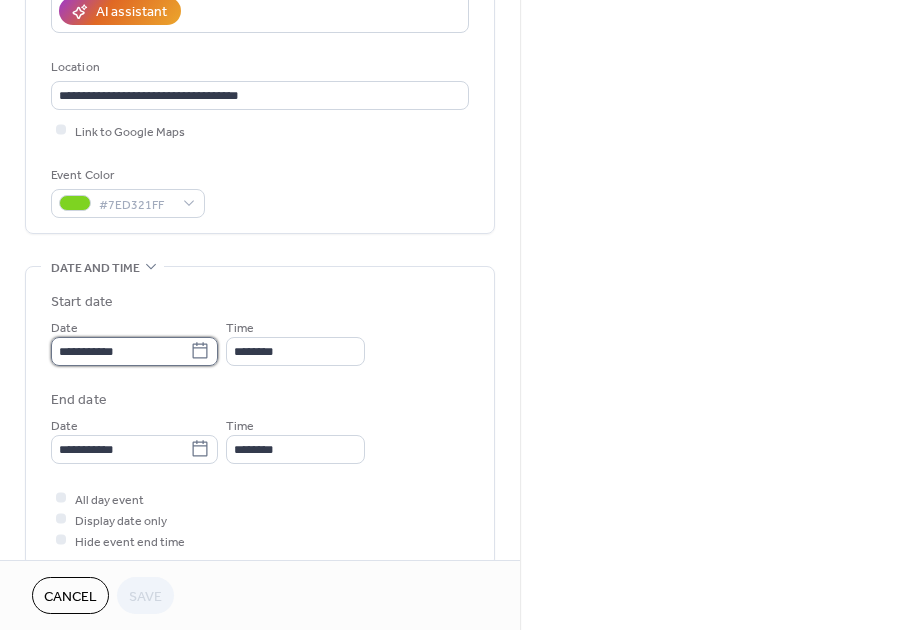 click on "**********" at bounding box center (120, 351) 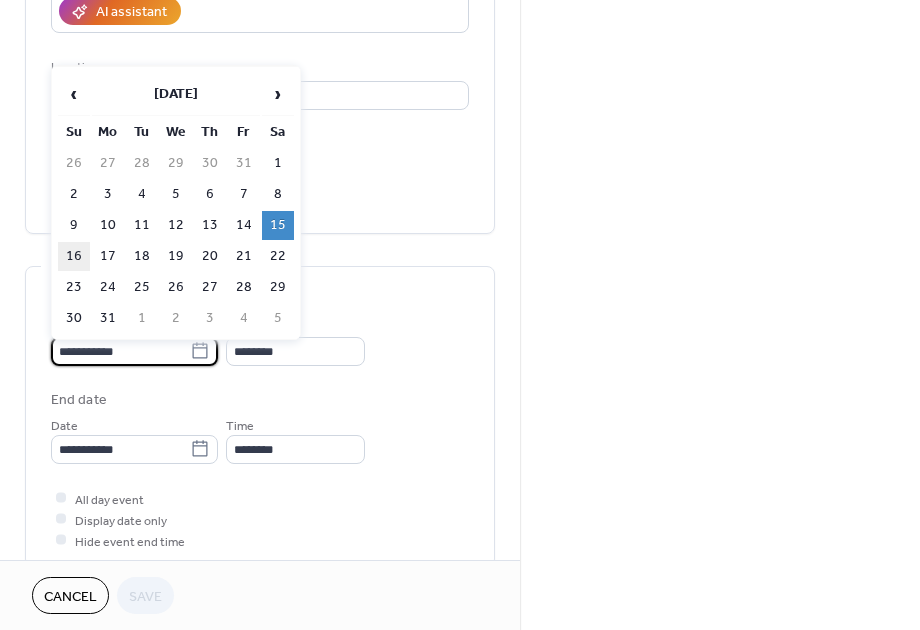 click on "16" at bounding box center [74, 256] 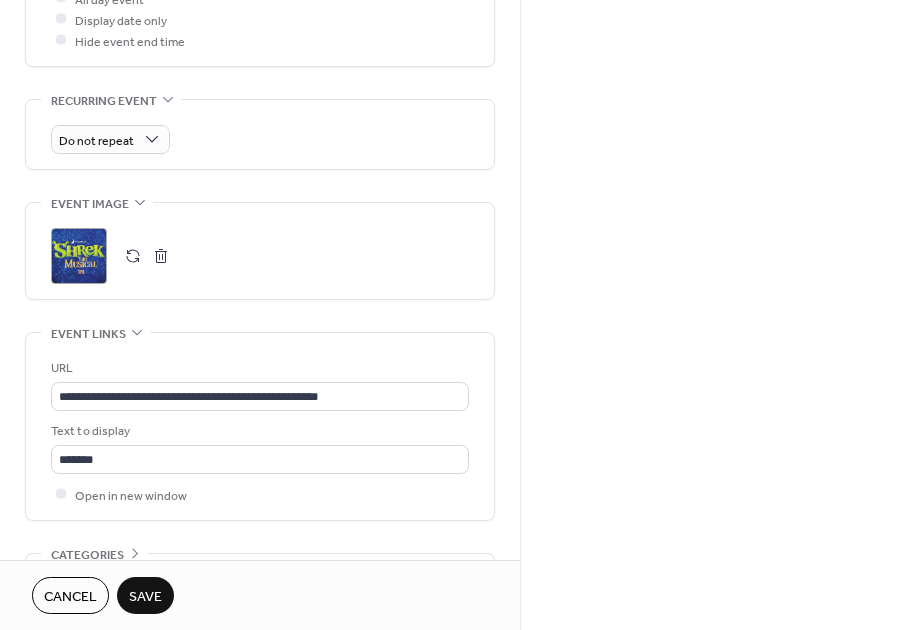 click on "URL" at bounding box center (258, 368) 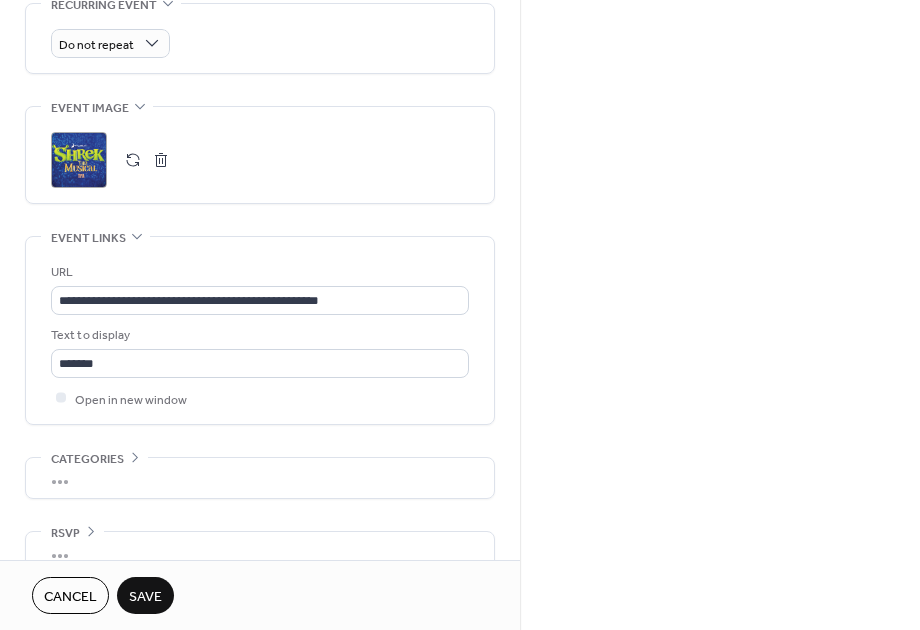 scroll, scrollTop: 1000, scrollLeft: 0, axis: vertical 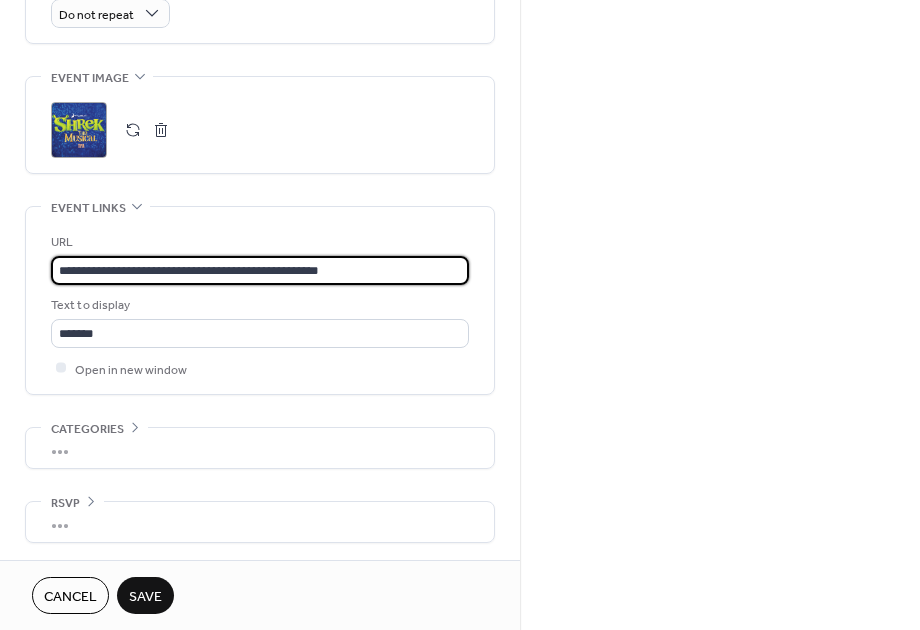 click on "**********" at bounding box center (260, 270) 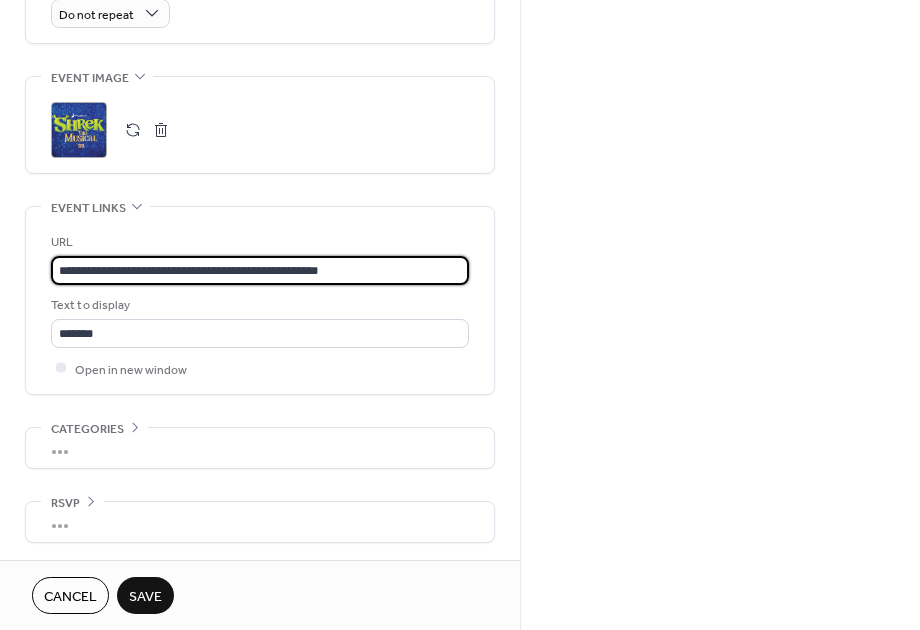 click on "**********" at bounding box center (260, 270) 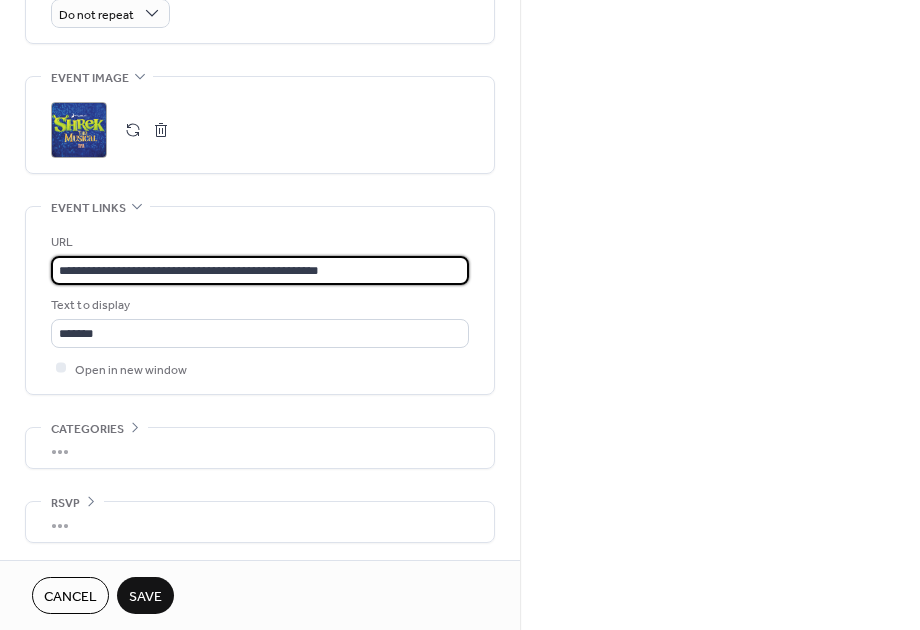 paste 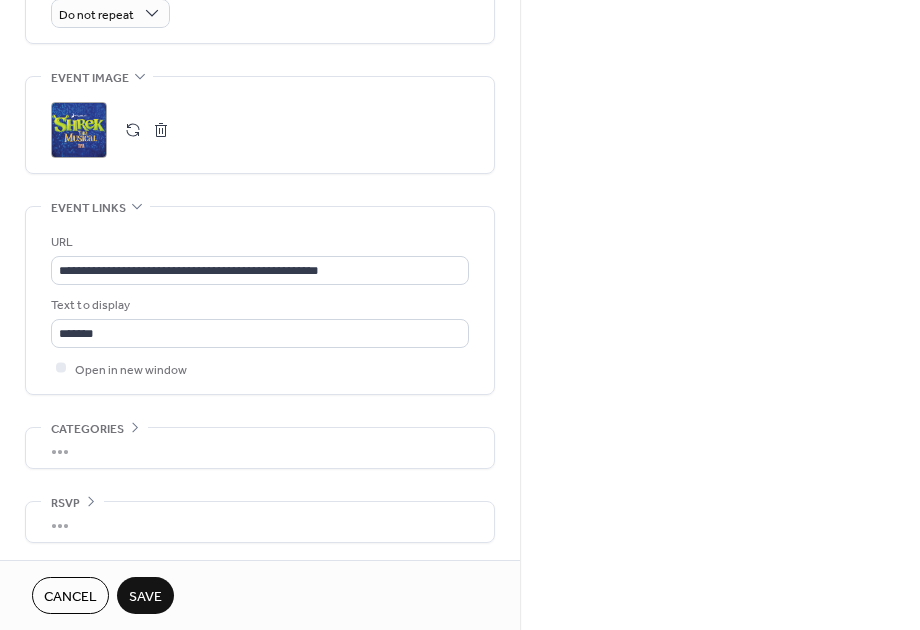 click on "Save" at bounding box center [145, 597] 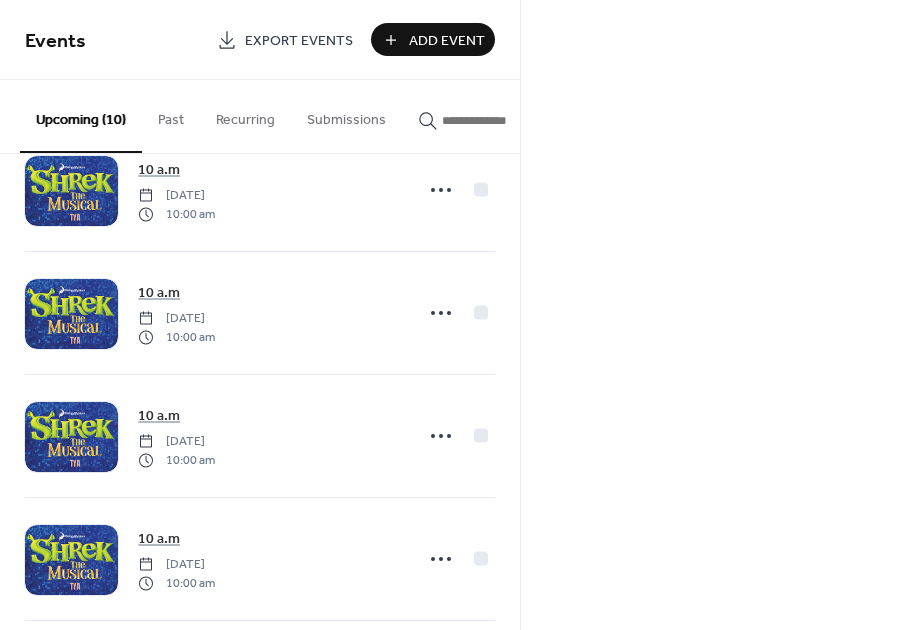 scroll, scrollTop: 816, scrollLeft: 0, axis: vertical 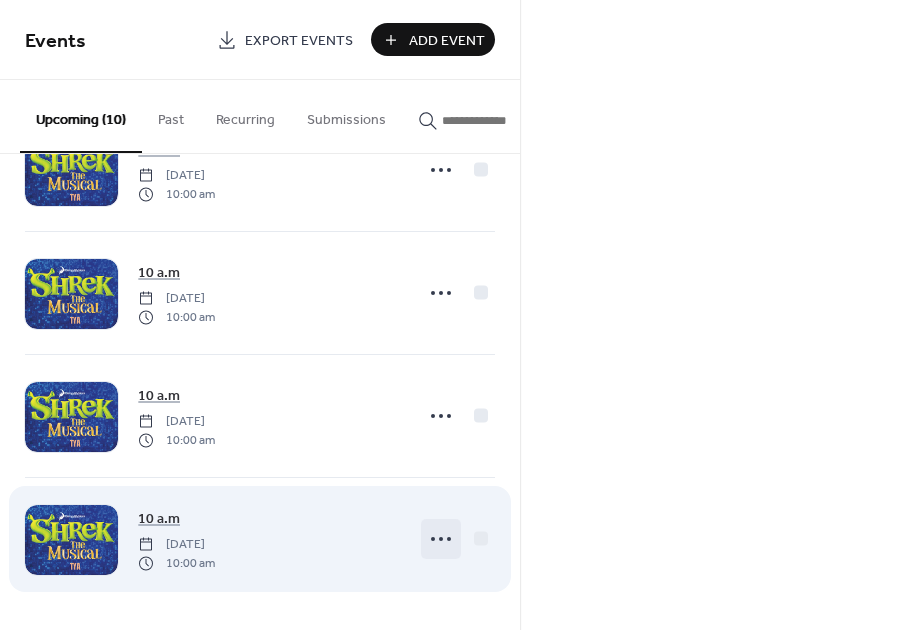 click 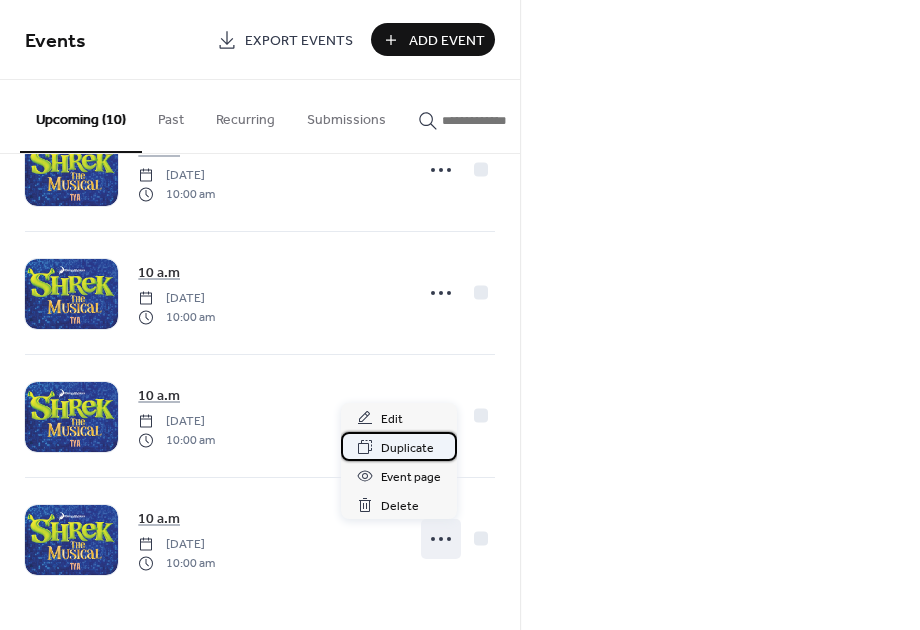 click on "Duplicate" at bounding box center [407, 448] 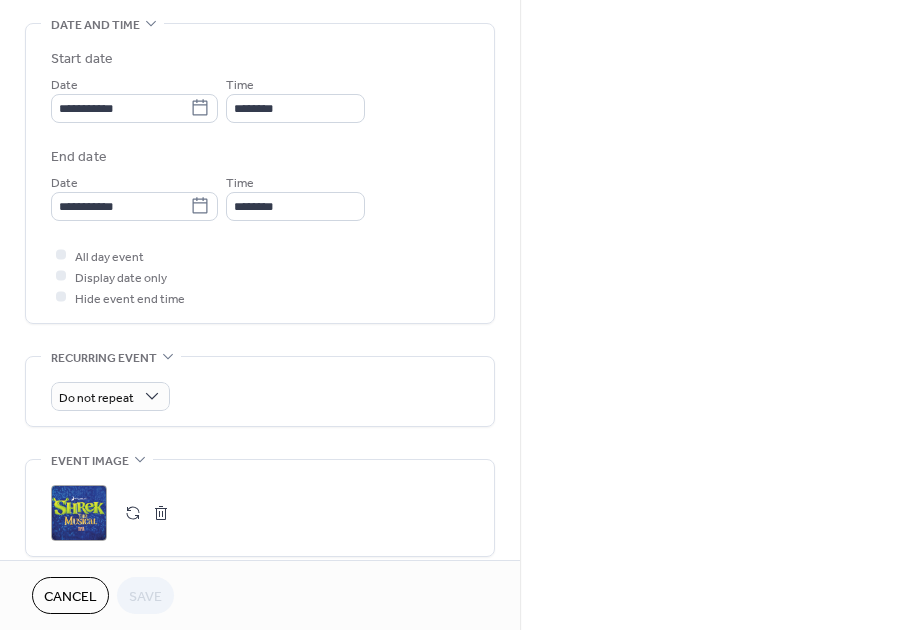 scroll, scrollTop: 625, scrollLeft: 0, axis: vertical 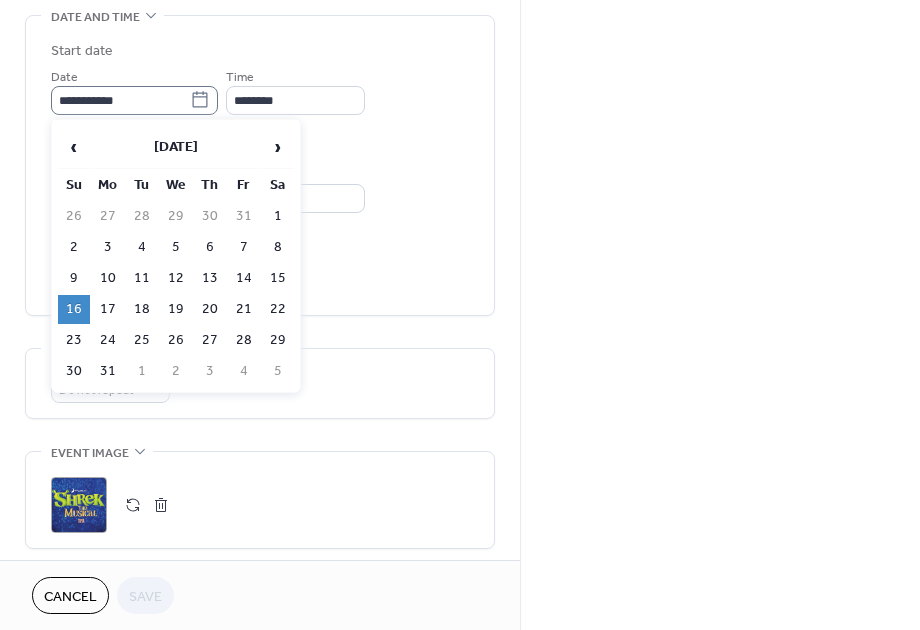 click 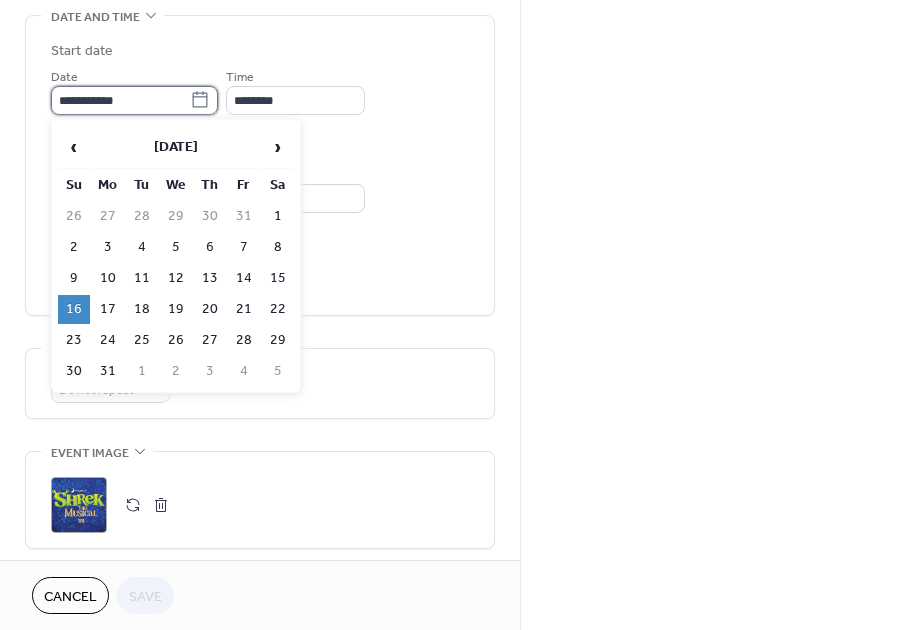 click on "**********" at bounding box center [120, 100] 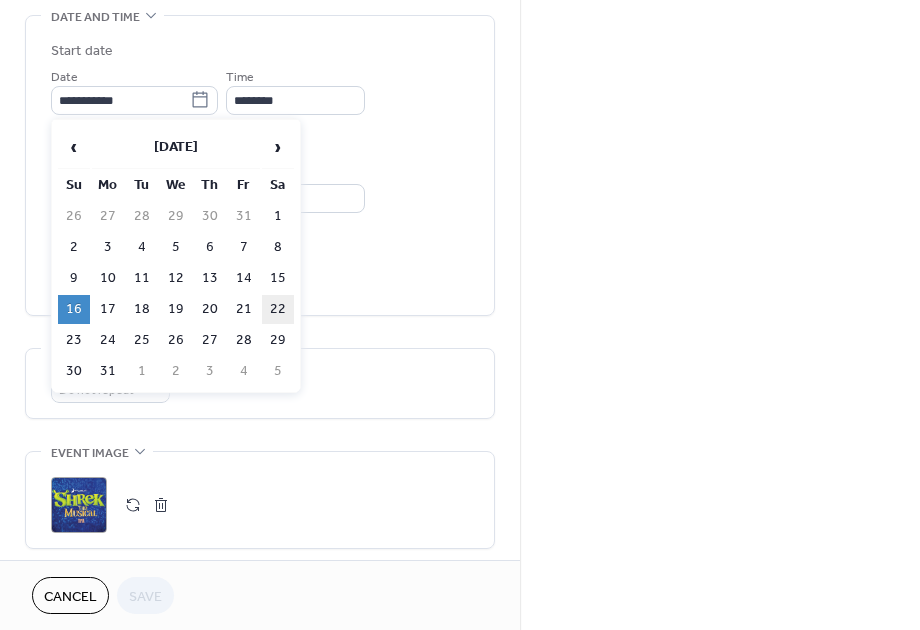 click on "22" at bounding box center (278, 309) 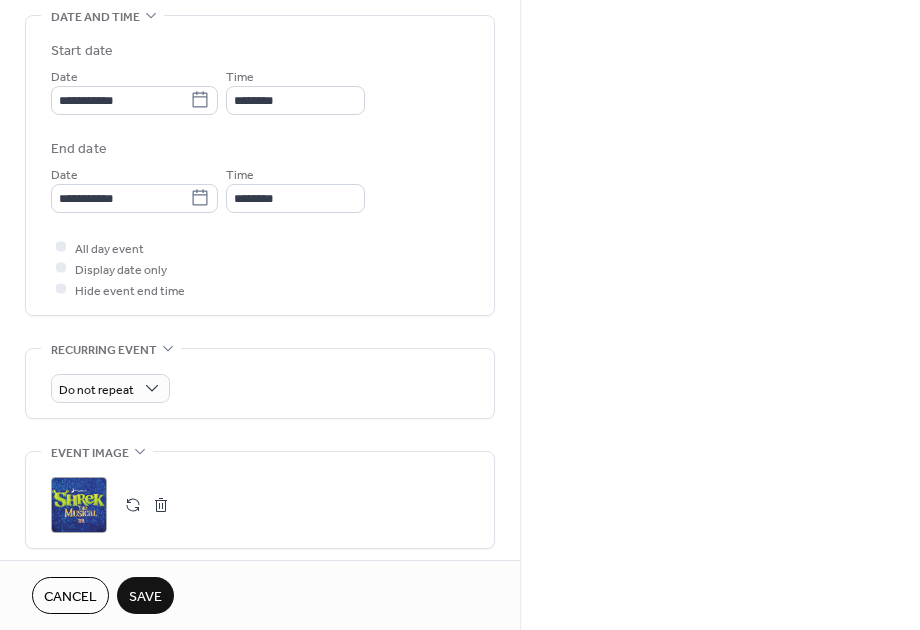 click on "**********" at bounding box center [460, 315] 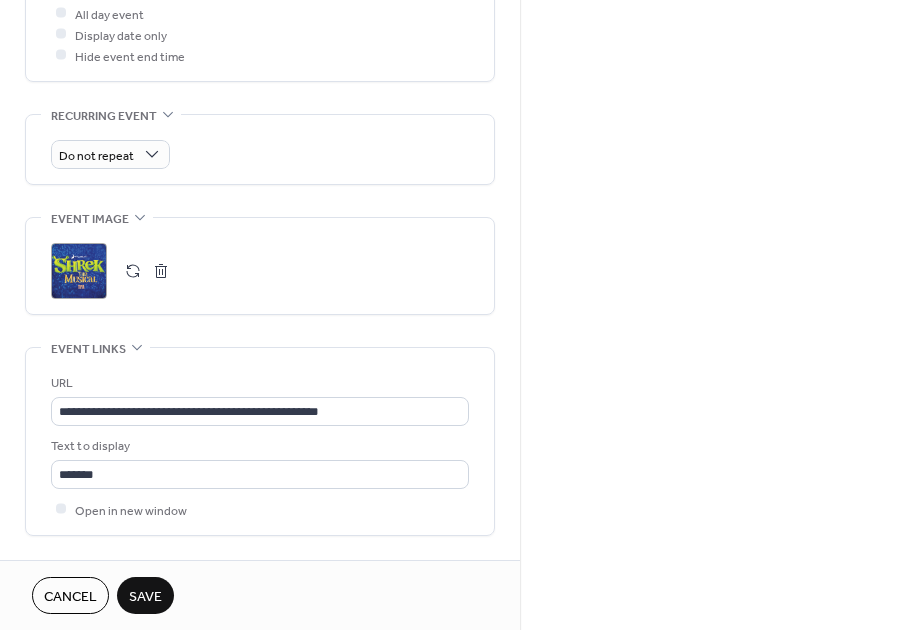 scroll, scrollTop: 874, scrollLeft: 0, axis: vertical 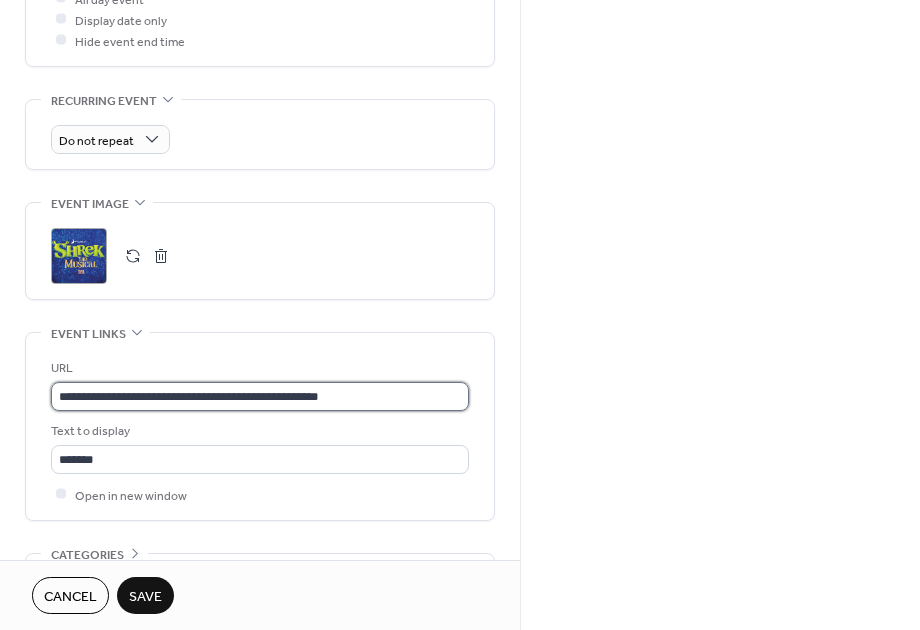 click on "**********" at bounding box center [260, 396] 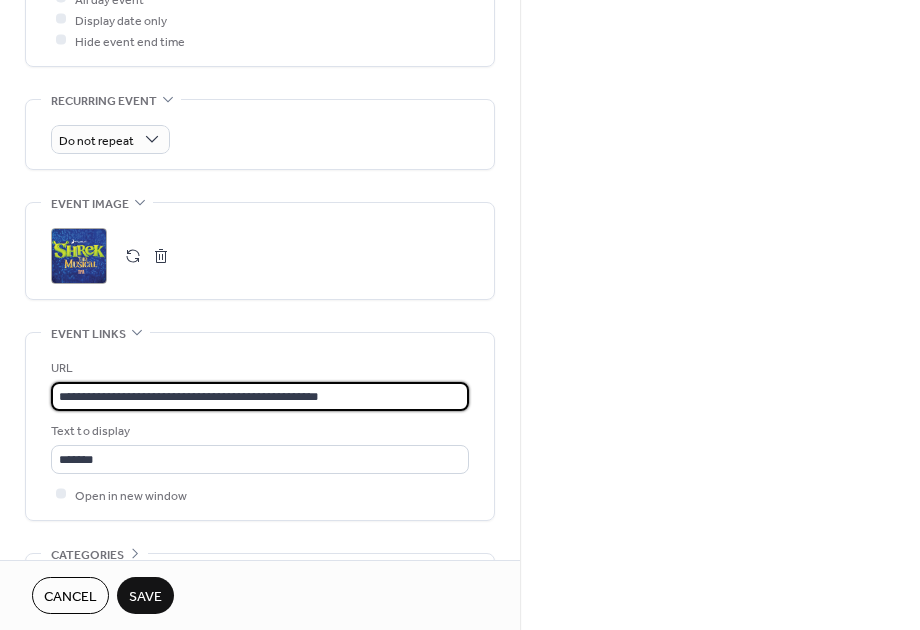 click on "**********" at bounding box center (260, 396) 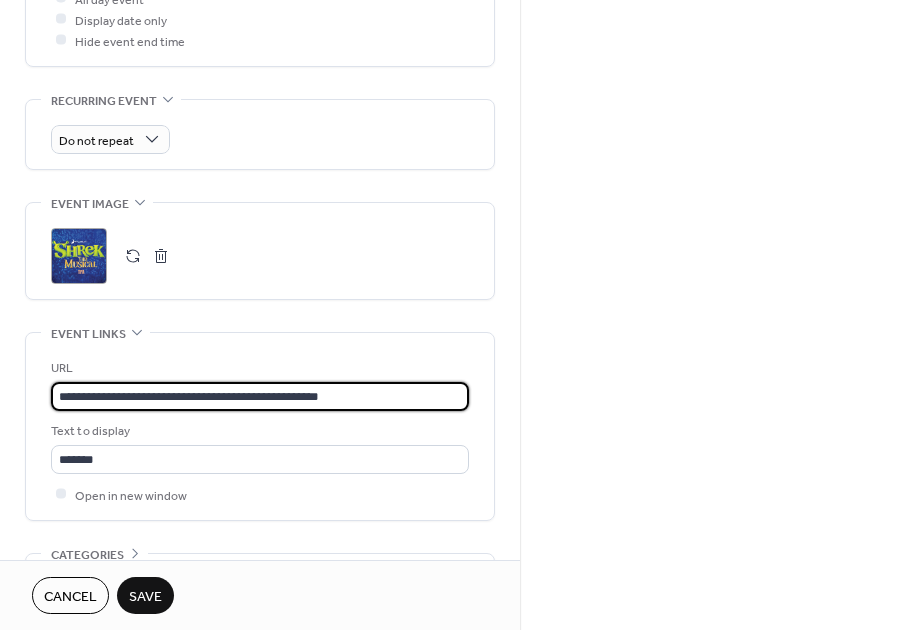 click on "**********" at bounding box center [260, 396] 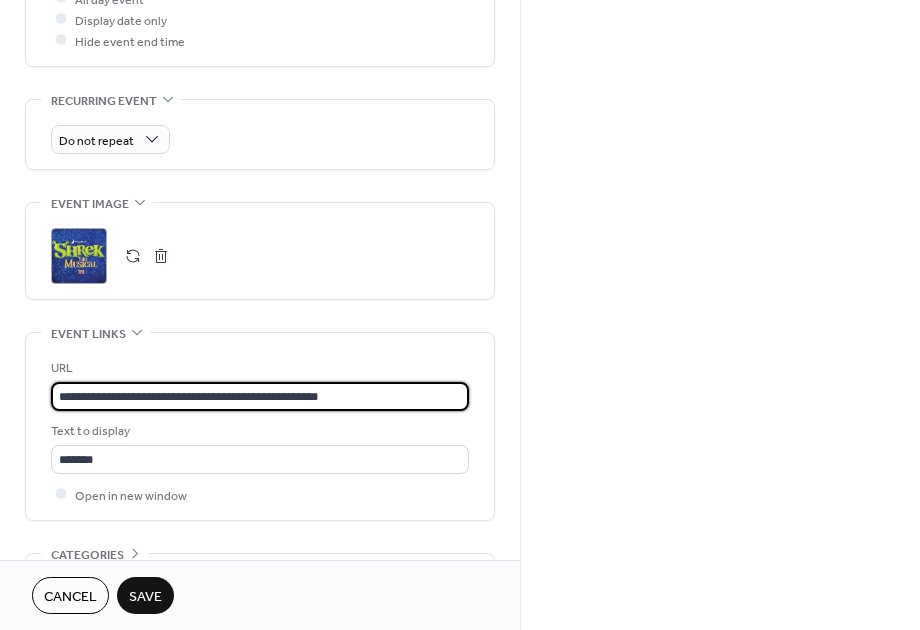 paste 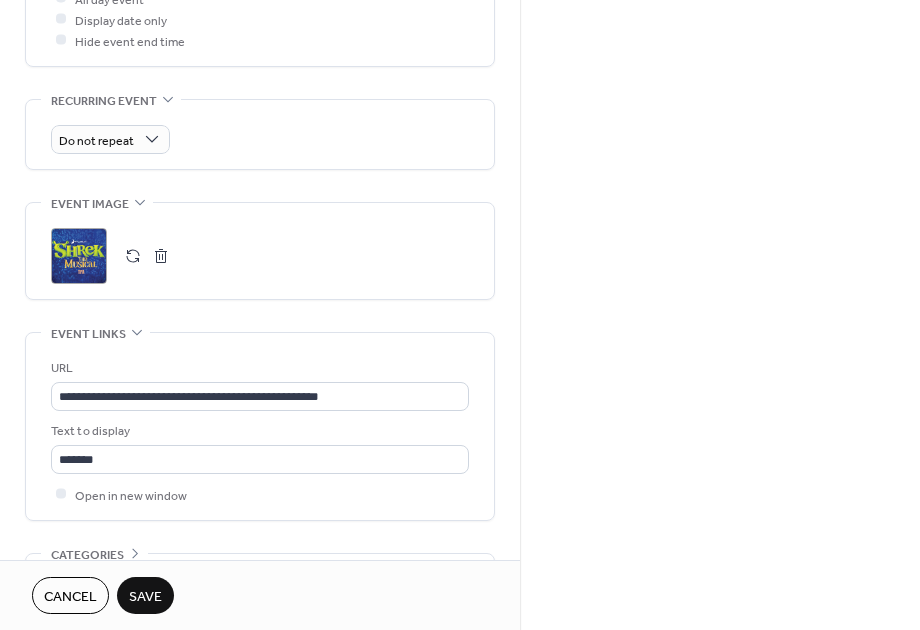 click on "Save" at bounding box center (145, 597) 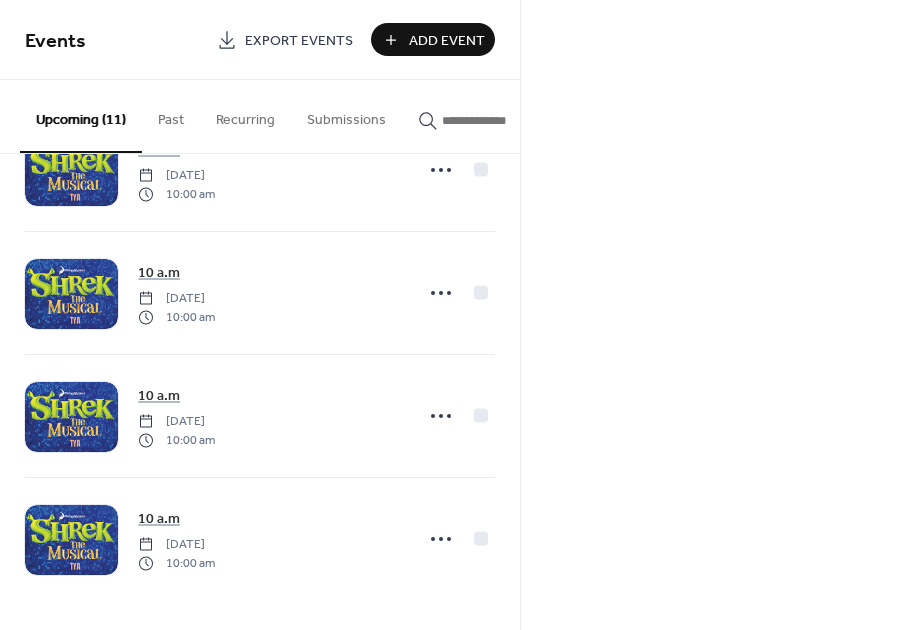 scroll, scrollTop: 939, scrollLeft: 0, axis: vertical 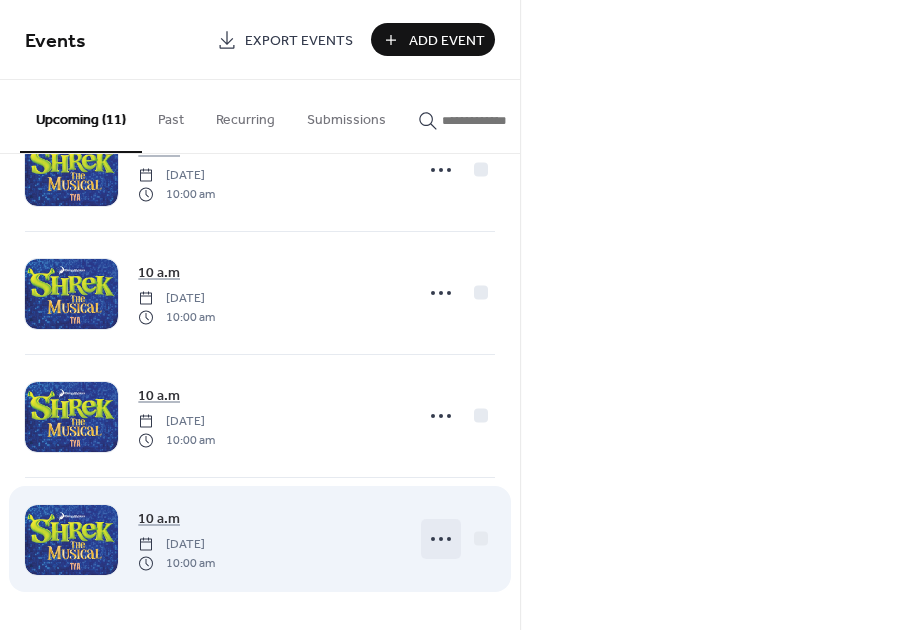 click 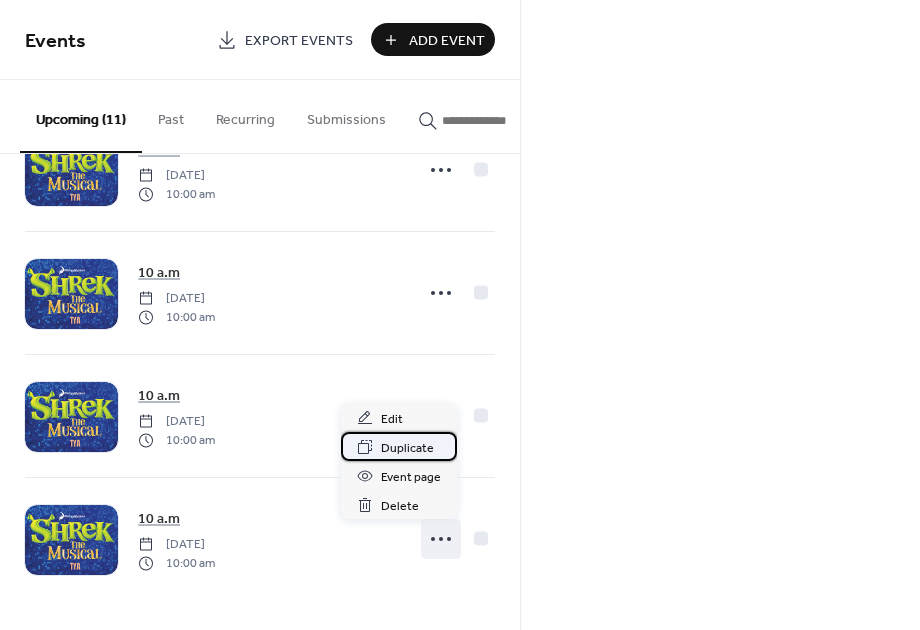 click on "Duplicate" at bounding box center (407, 448) 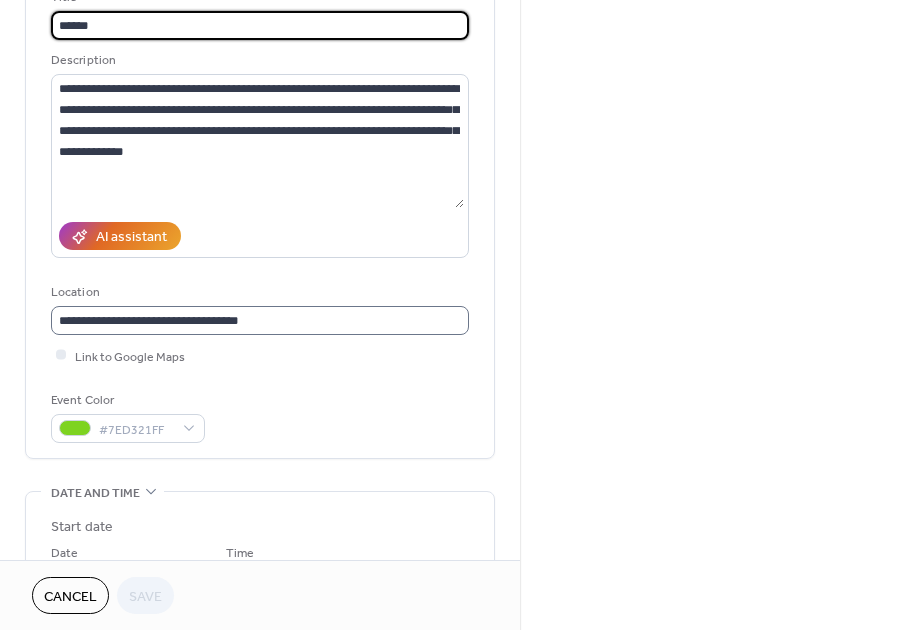 scroll, scrollTop: 500, scrollLeft: 0, axis: vertical 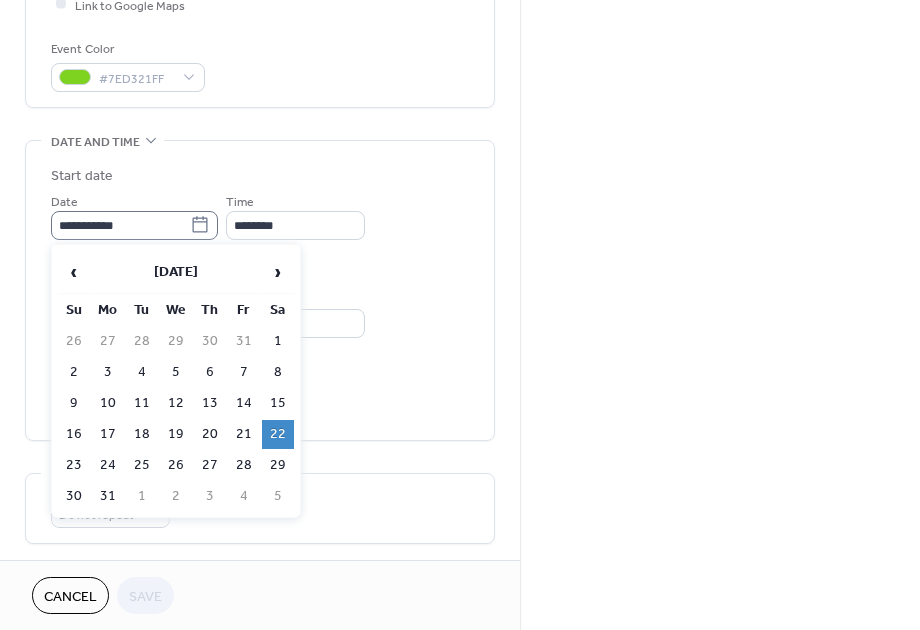 click 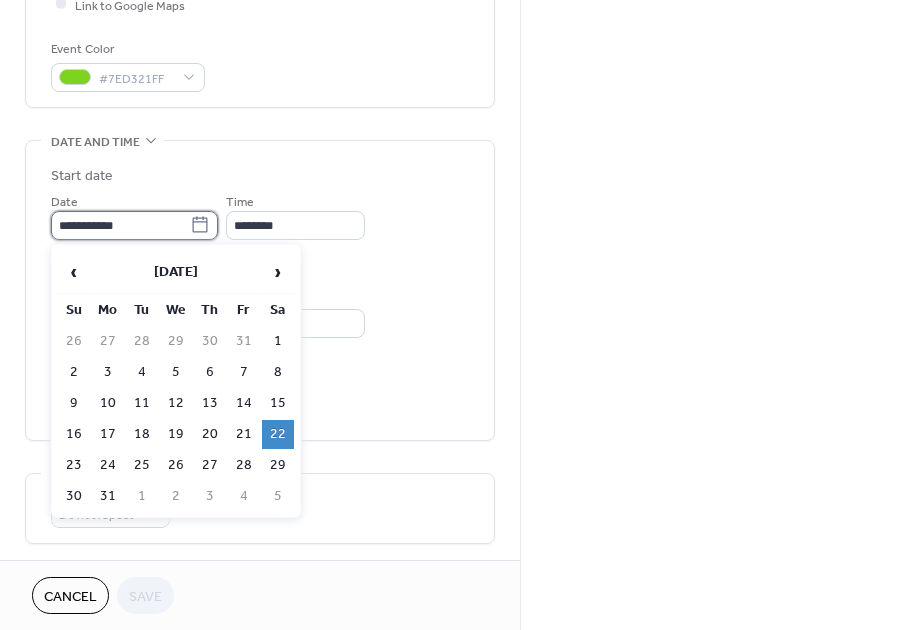 click on "**********" at bounding box center [120, 225] 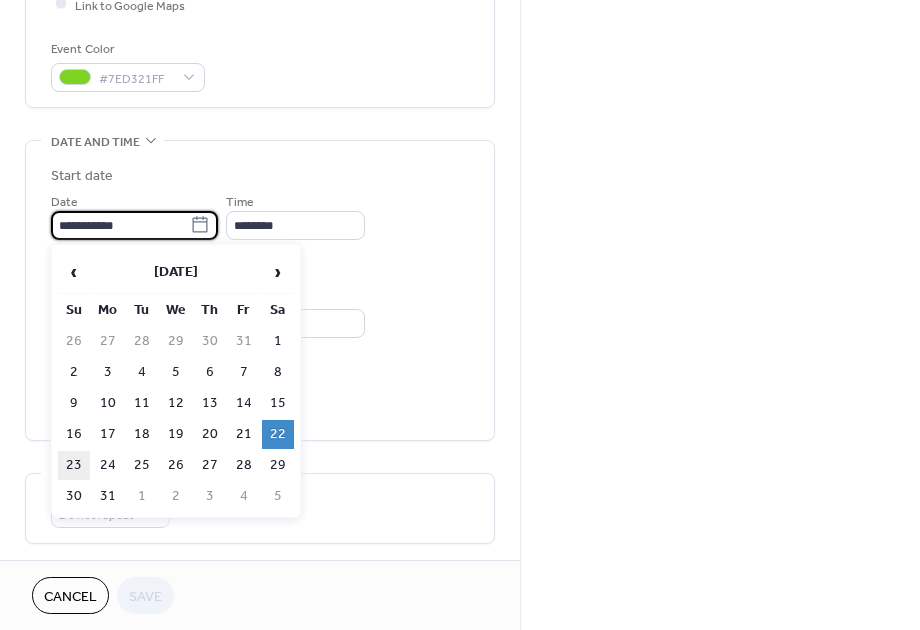 click on "23" at bounding box center (74, 465) 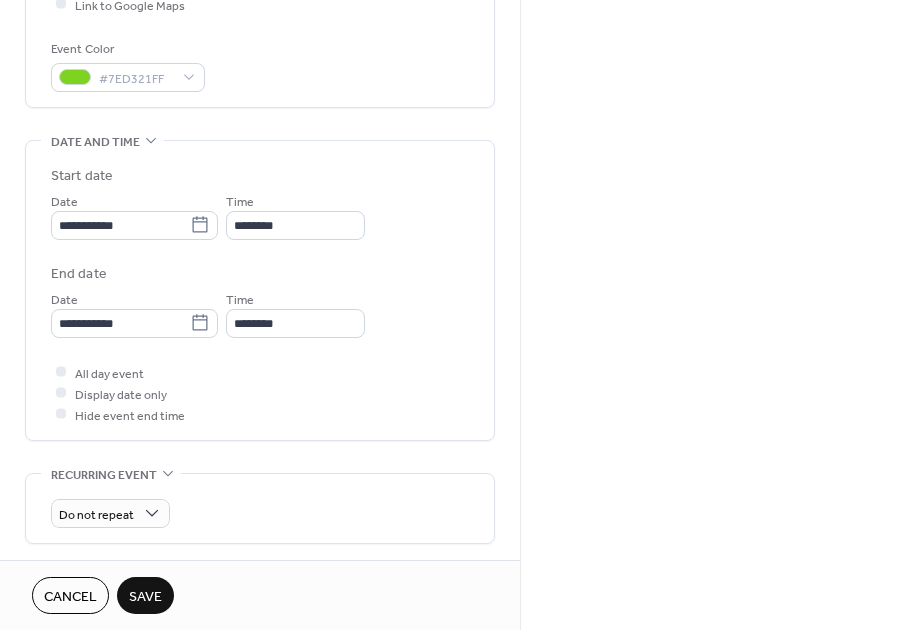 type on "**********" 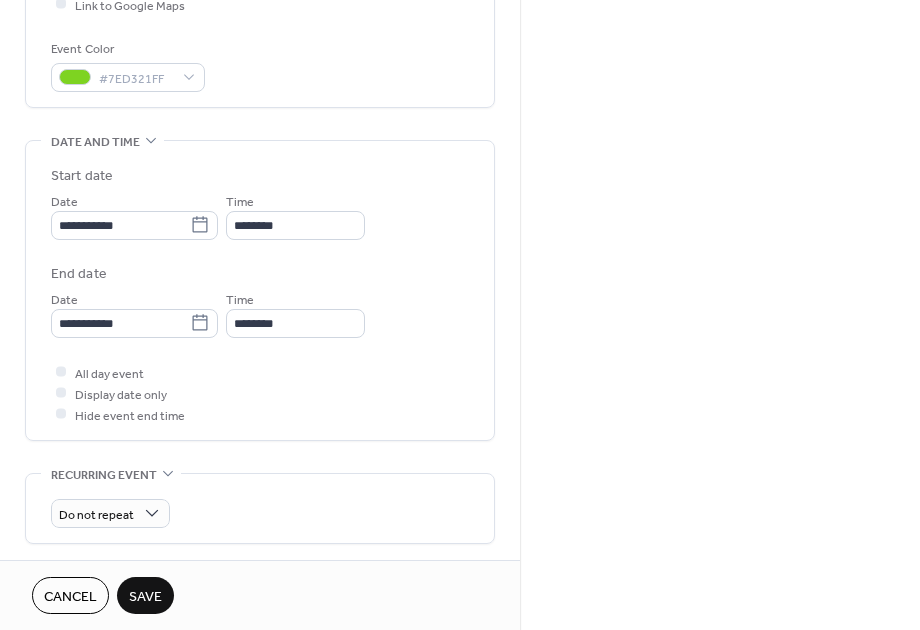 type on "**********" 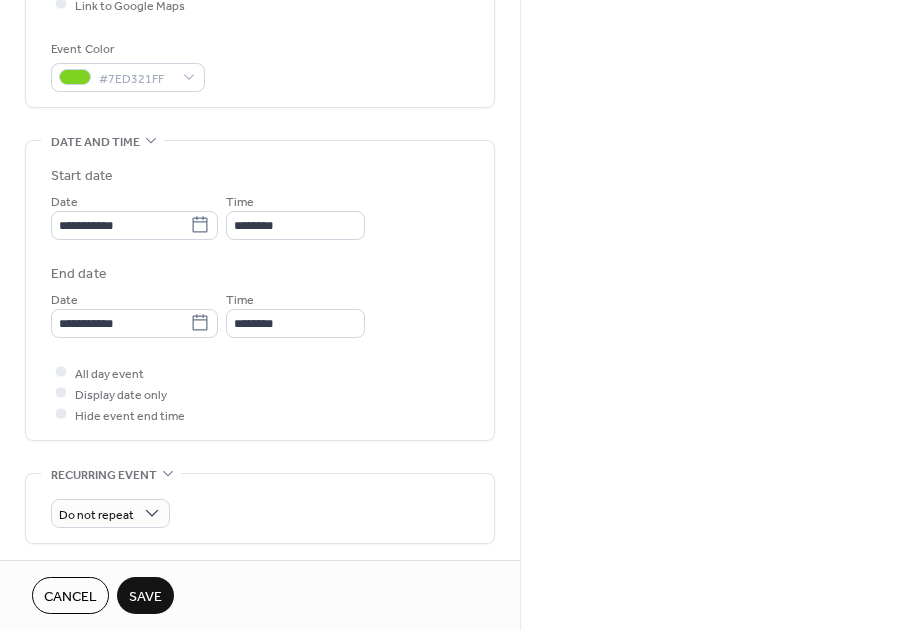 click on "**********" at bounding box center [460, 315] 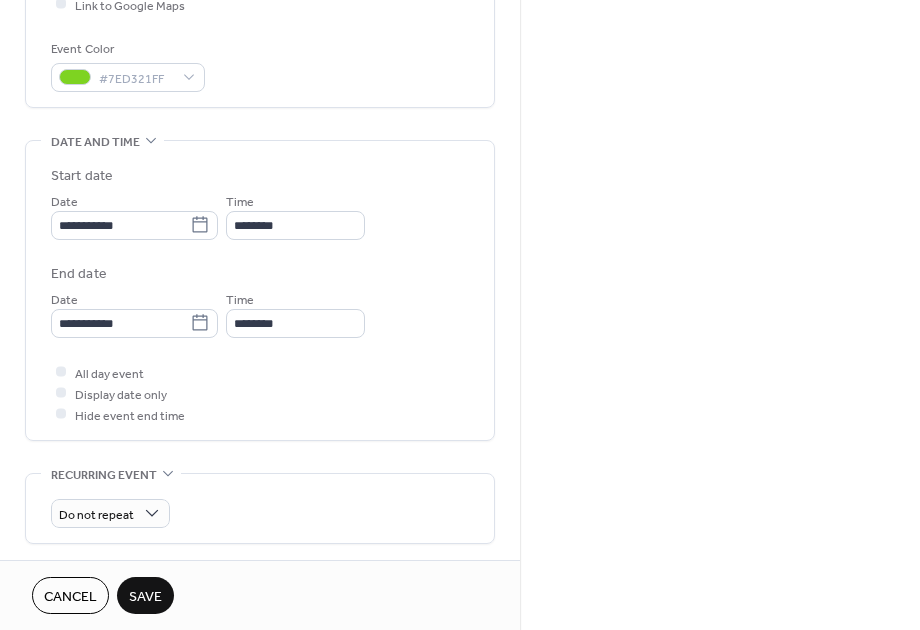 scroll, scrollTop: 1000, scrollLeft: 0, axis: vertical 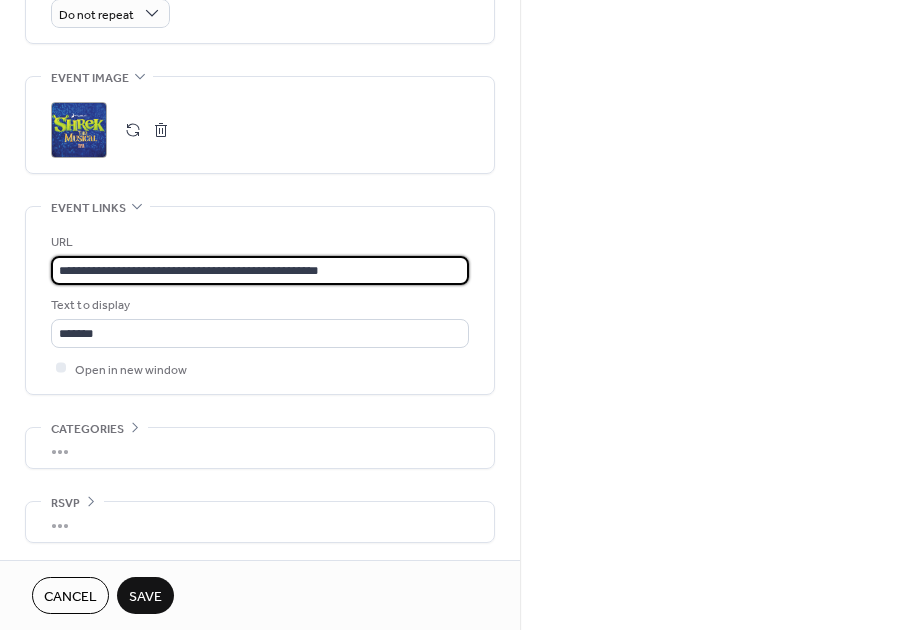 click on "**********" at bounding box center (260, 270) 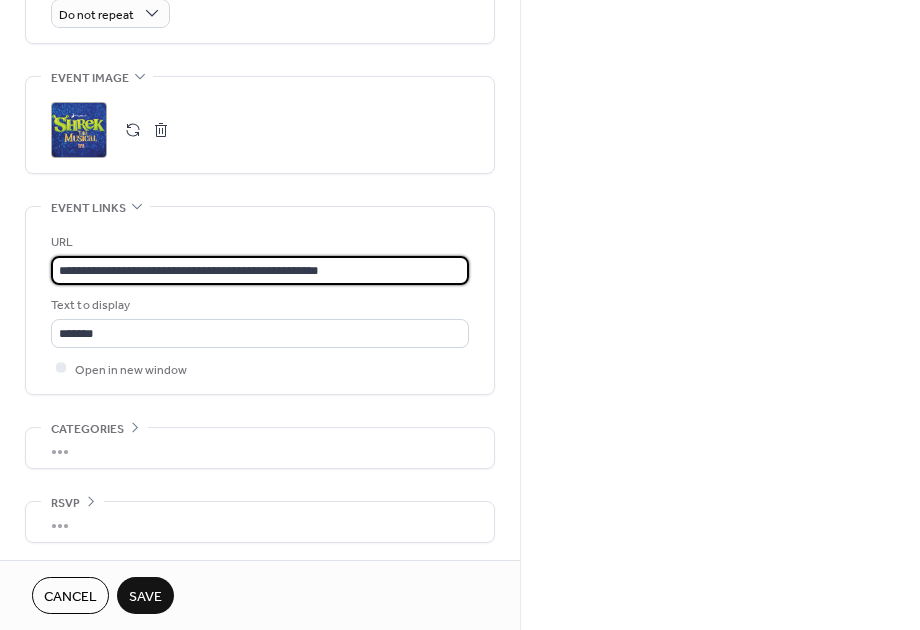 click on "**********" at bounding box center [260, 270] 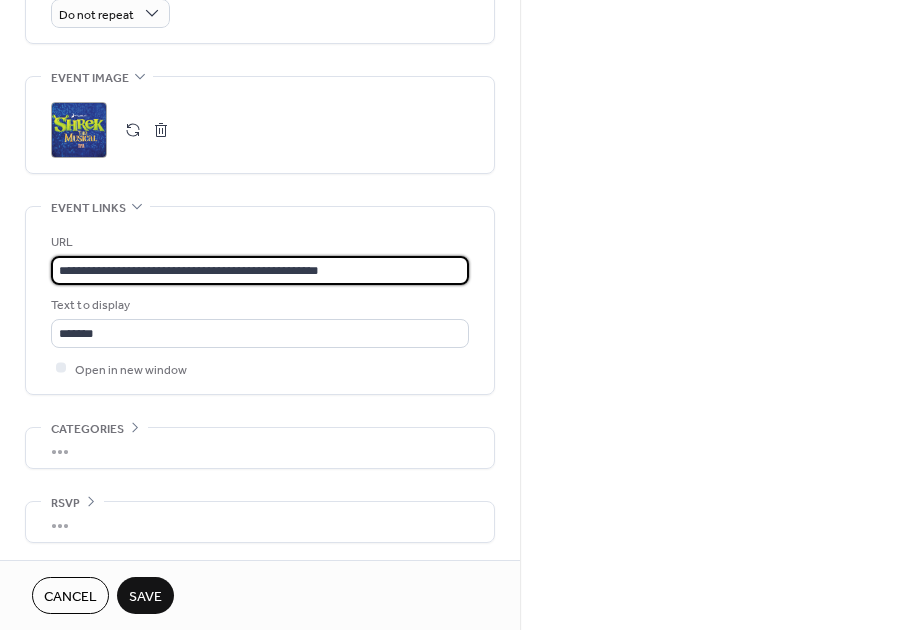 paste 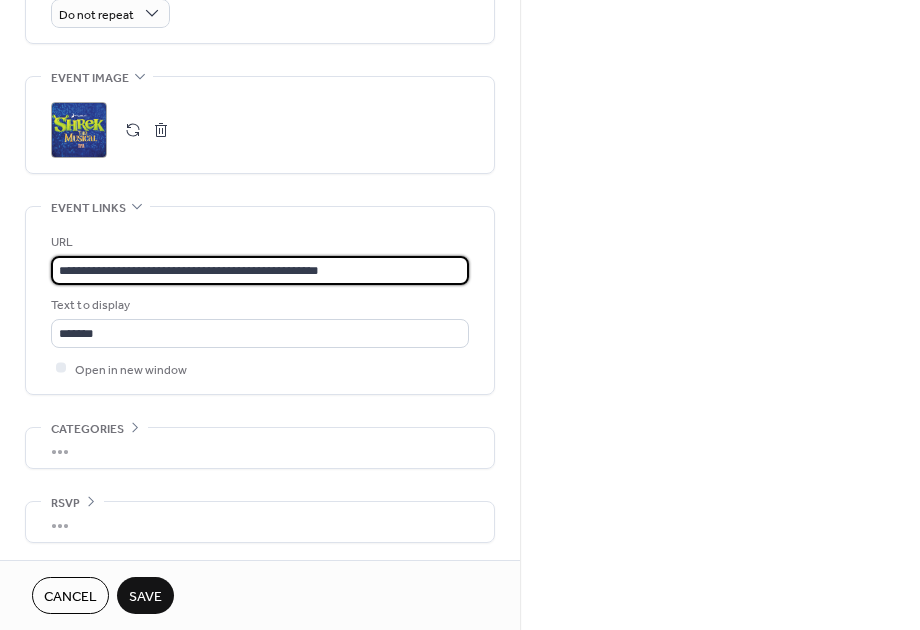 click on "Save" at bounding box center (145, 597) 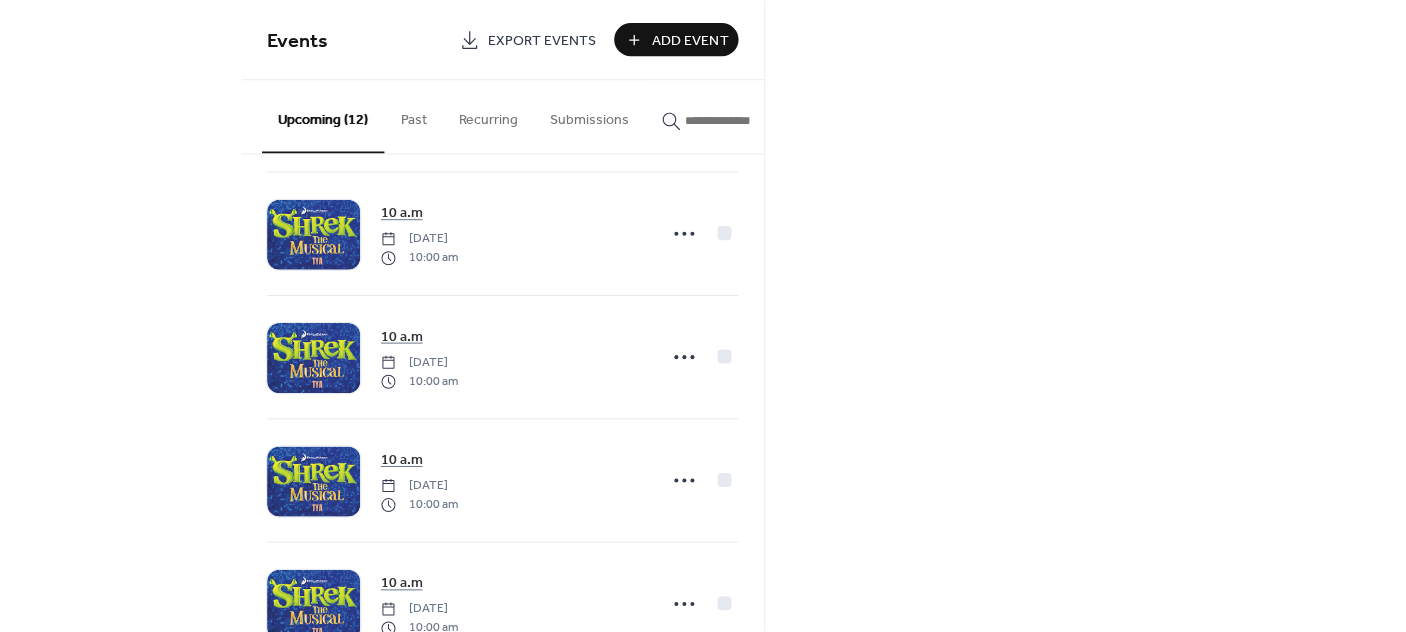 scroll, scrollTop: 874, scrollLeft: 0, axis: vertical 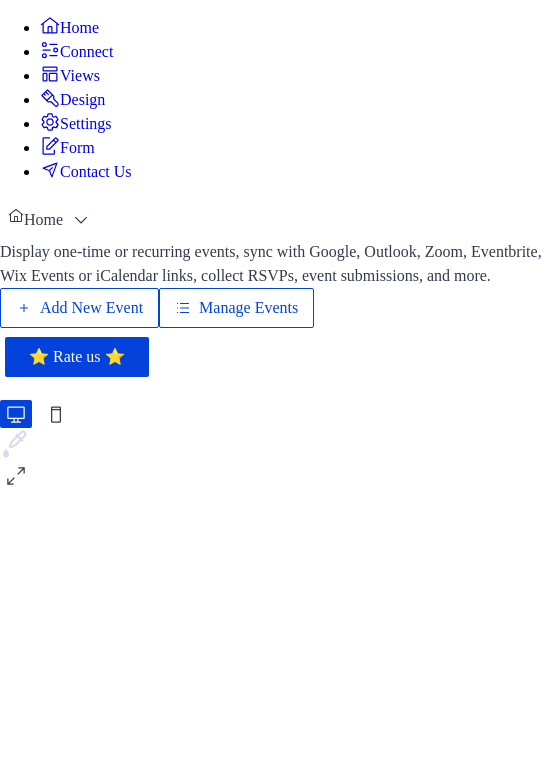click on "Manage Events" at bounding box center [248, 308] 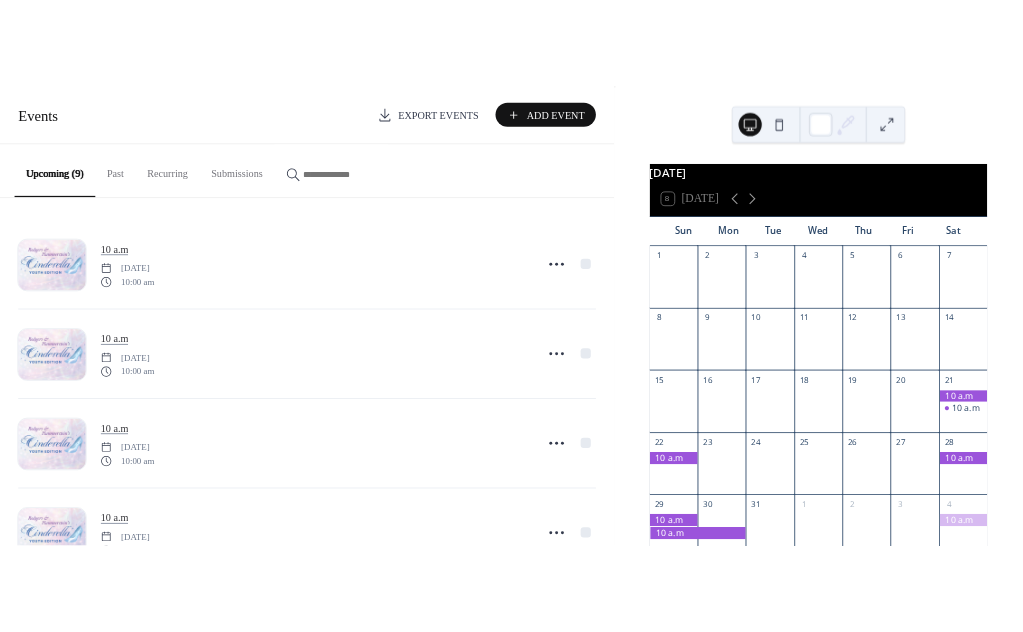scroll, scrollTop: 0, scrollLeft: 0, axis: both 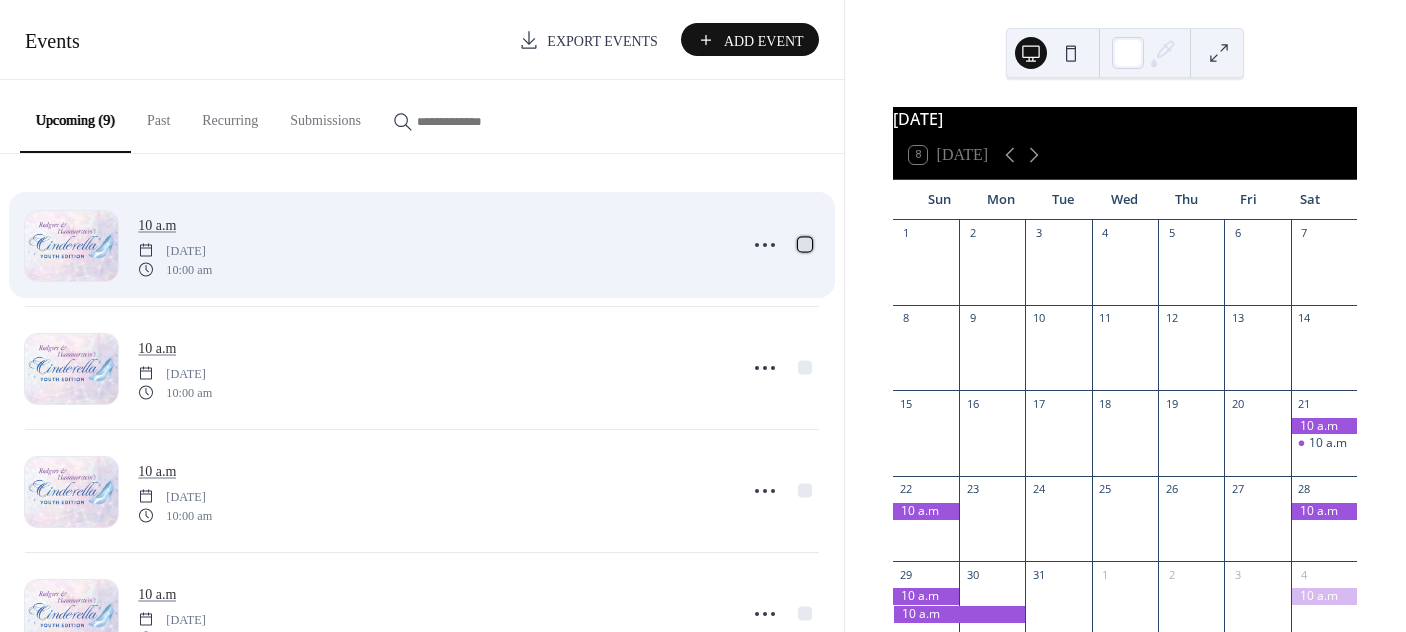 click at bounding box center (805, 244) 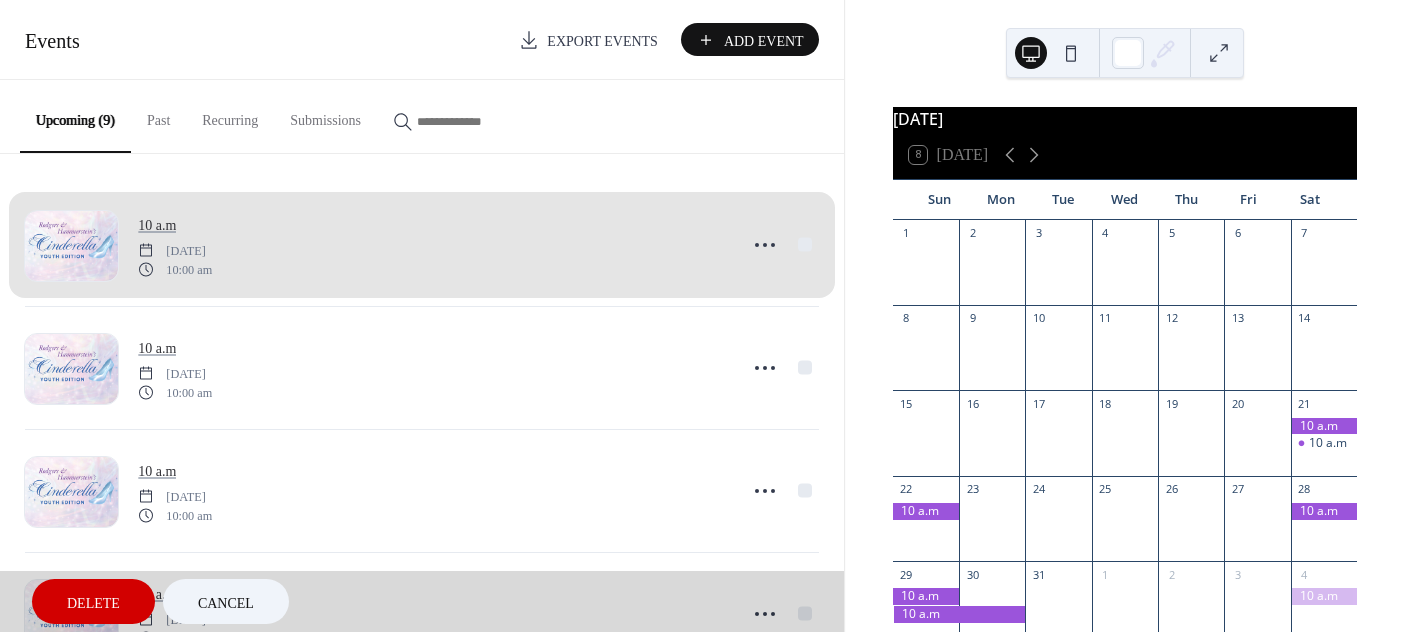 click on "10 a.m Saturday, March 21, 2026 10:00 am" at bounding box center [422, 245] 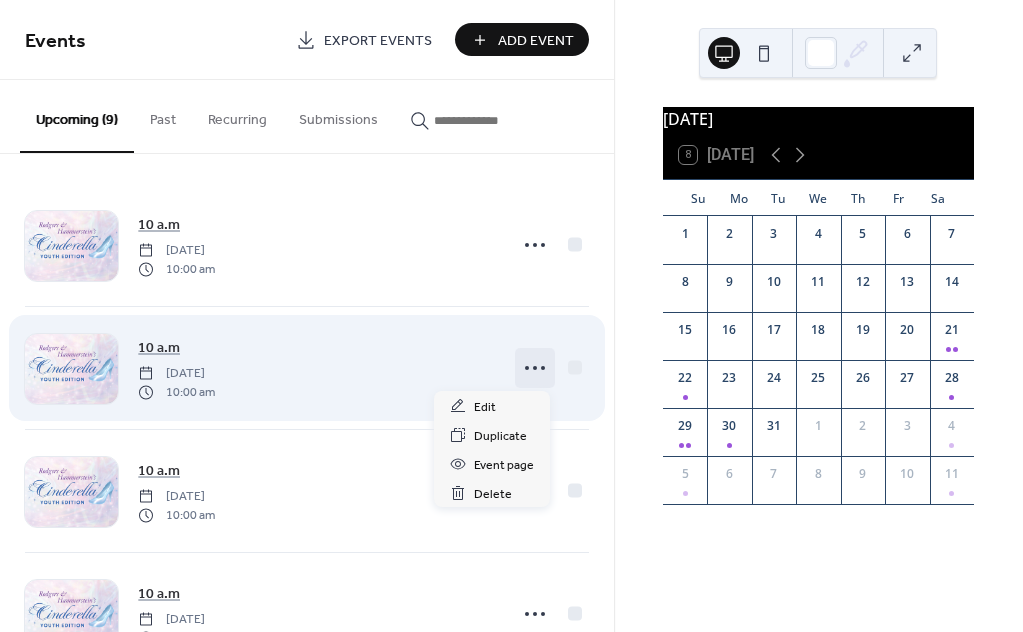 click 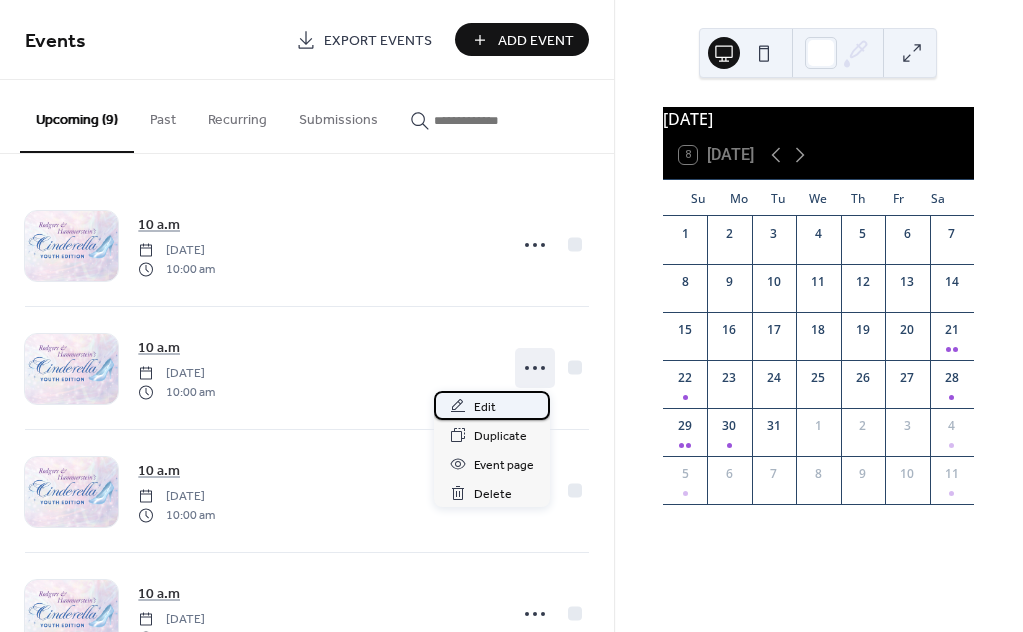 click on "Edit" at bounding box center (492, 405) 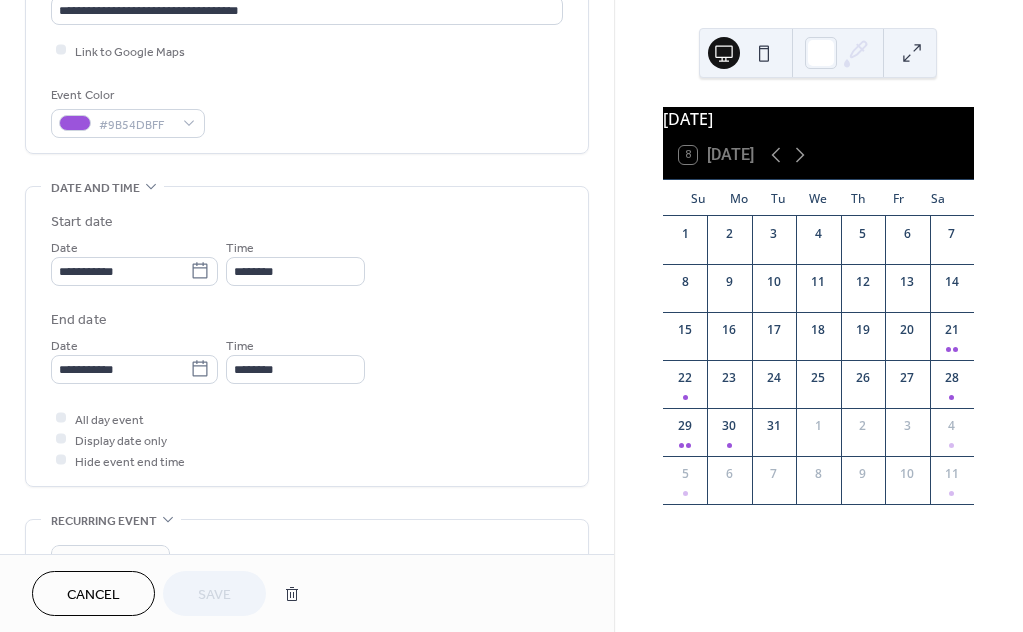 scroll, scrollTop: 500, scrollLeft: 0, axis: vertical 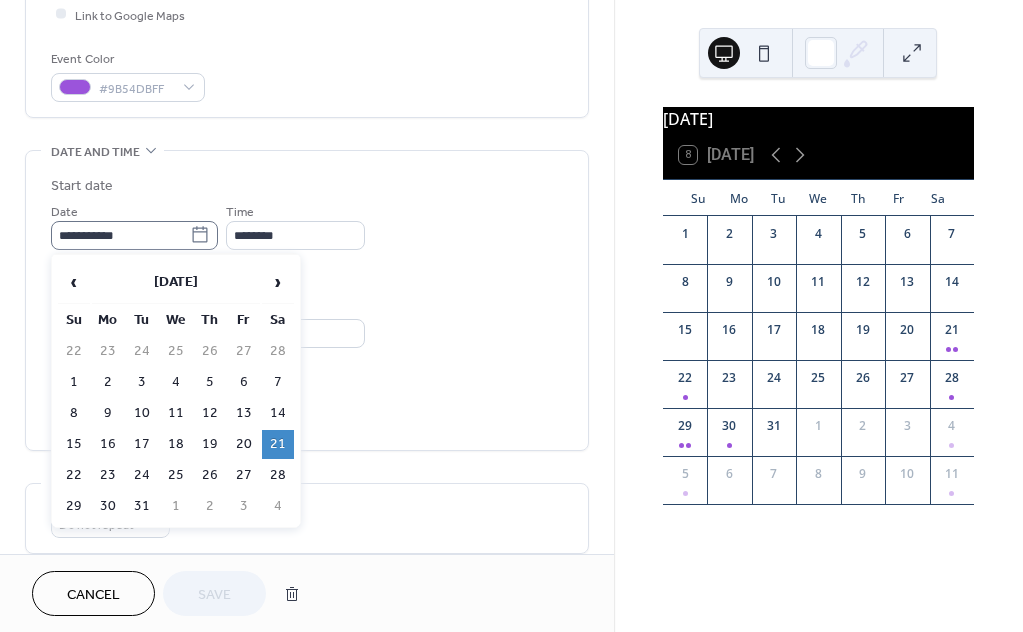click 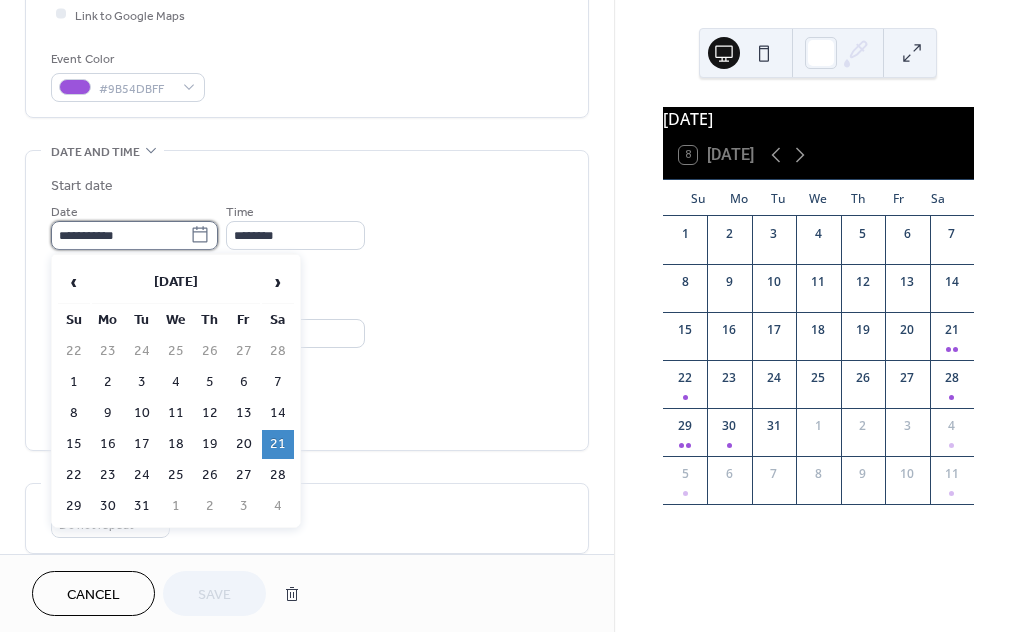 click on "**********" at bounding box center [120, 235] 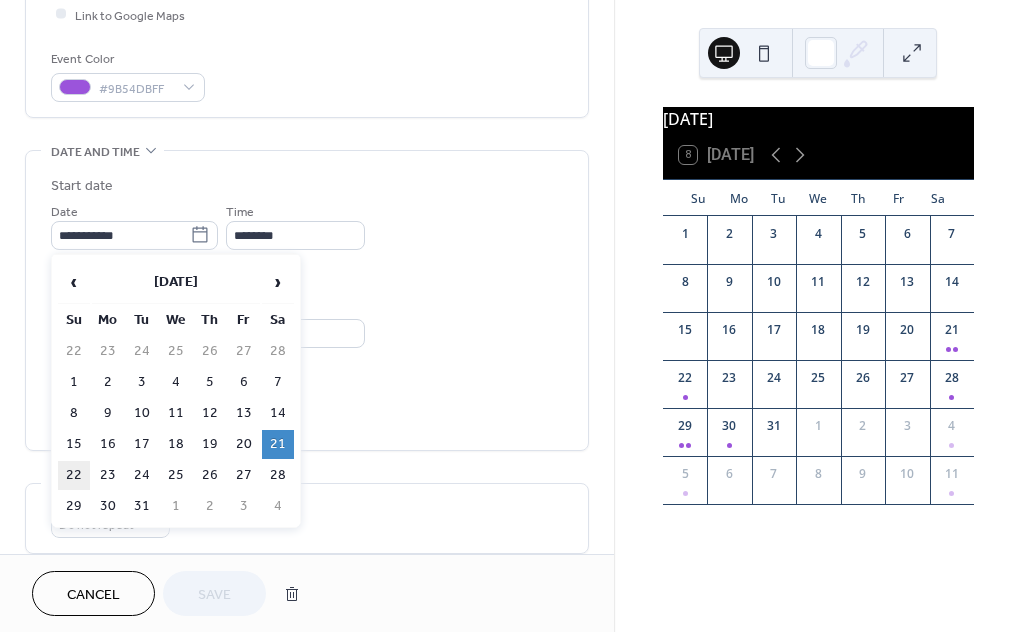 click on "22" at bounding box center [74, 475] 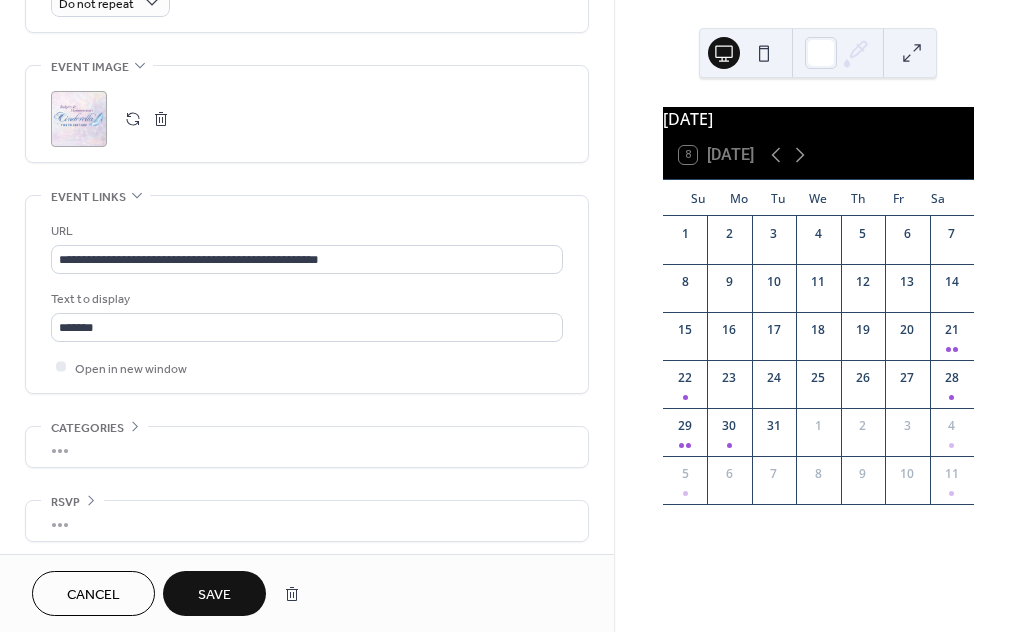 scroll, scrollTop: 1027, scrollLeft: 0, axis: vertical 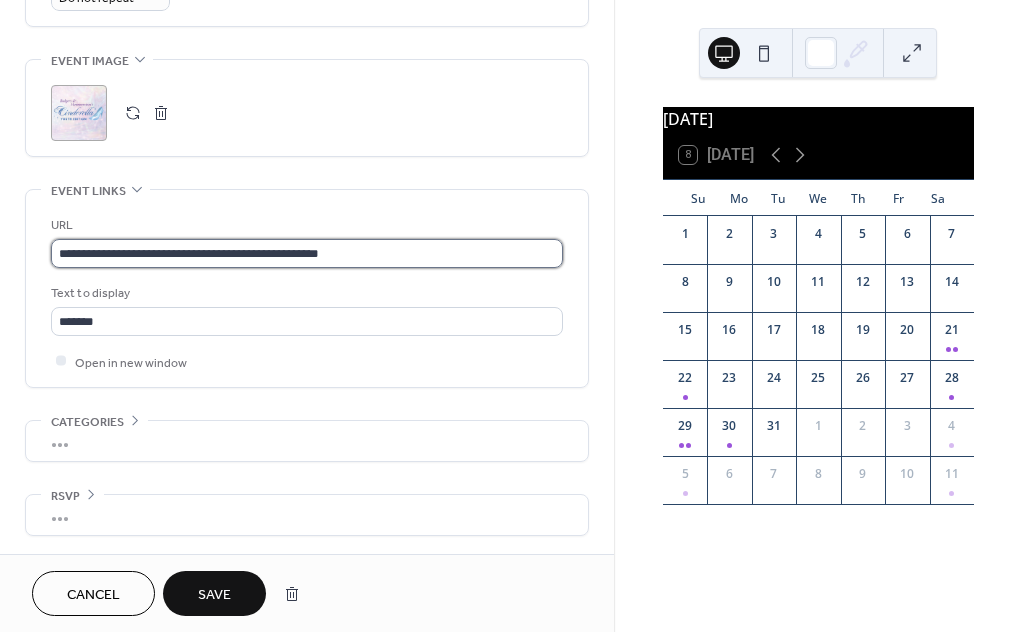 click on "**********" at bounding box center [307, 253] 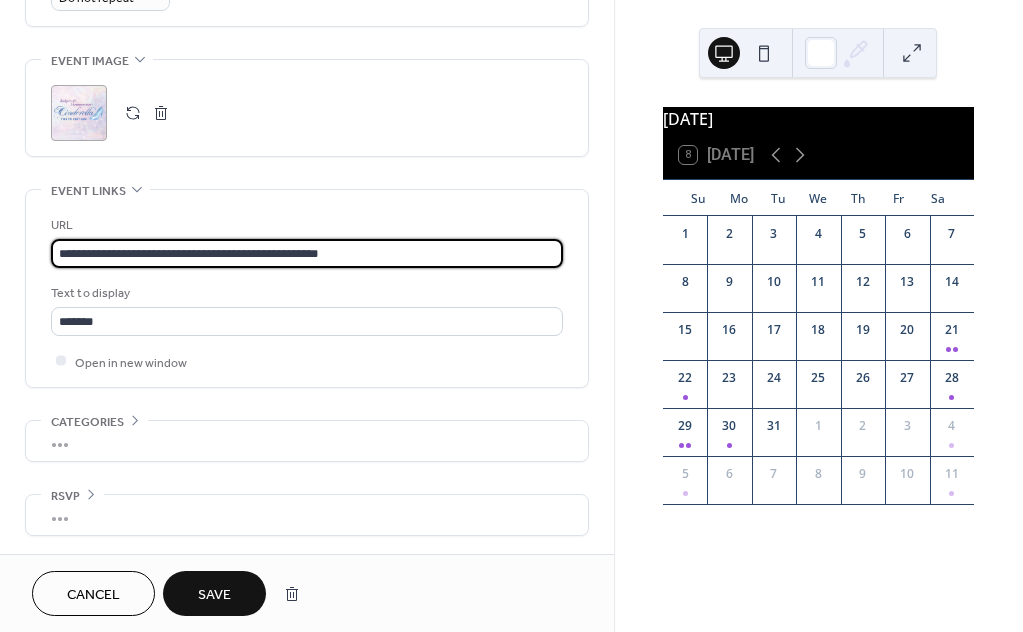 click on "**********" at bounding box center (307, 253) 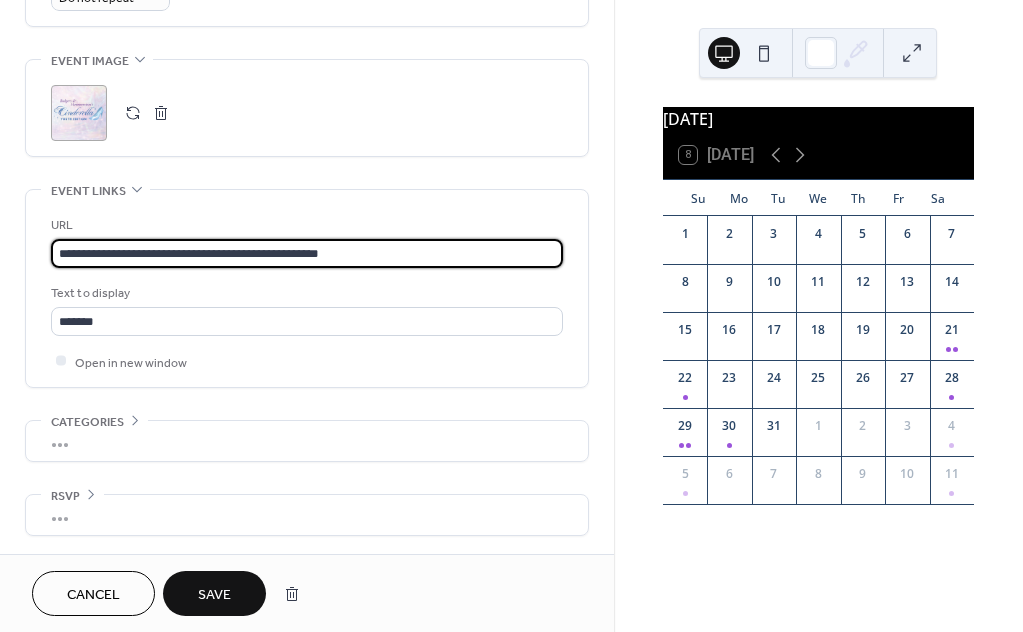 click on "**********" at bounding box center [307, 253] 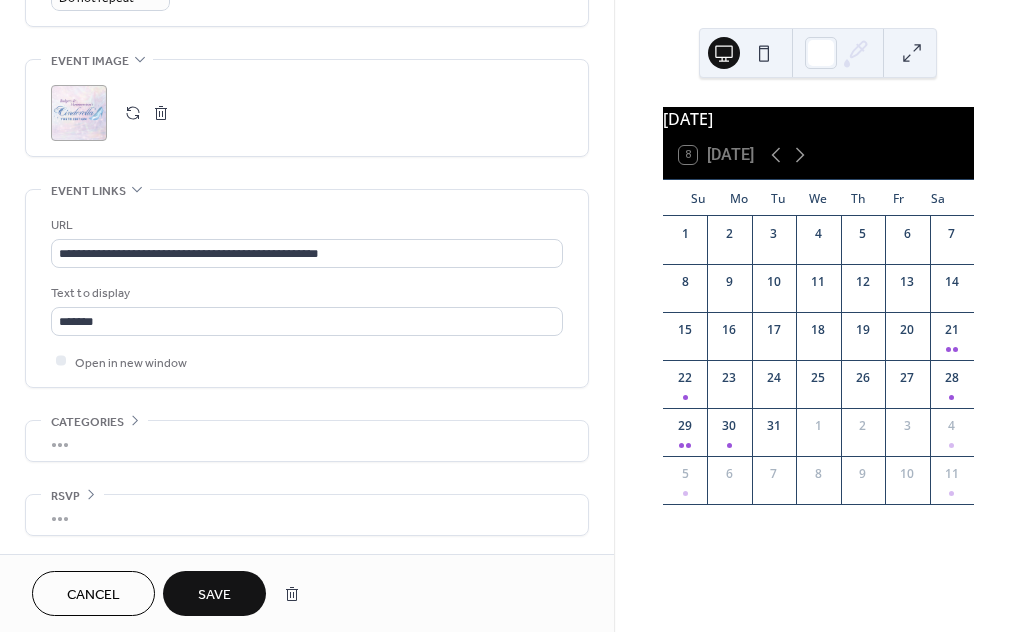 click on "Save" at bounding box center (214, 593) 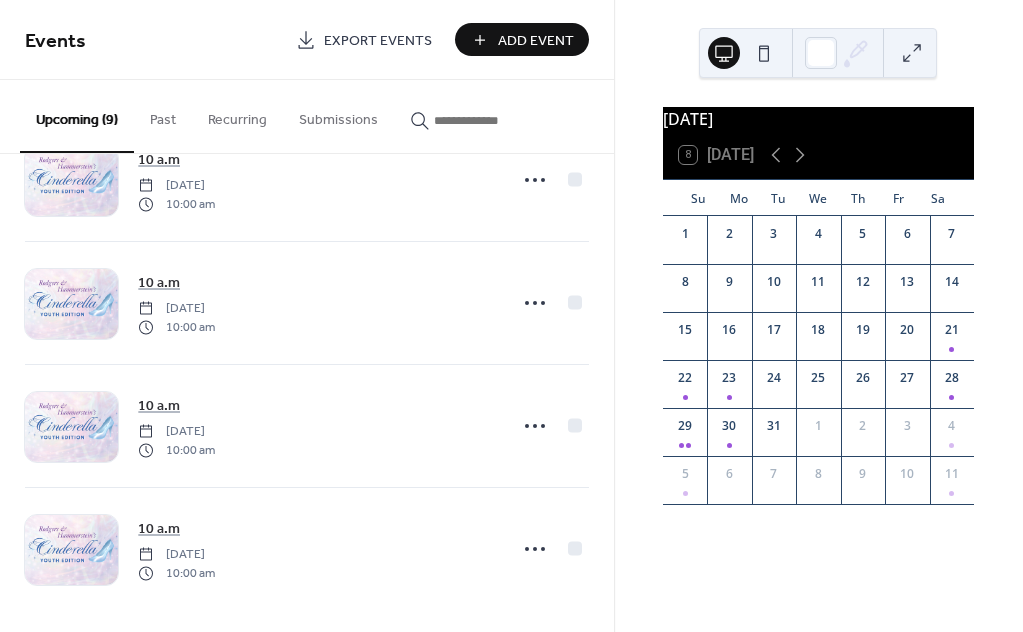 scroll, scrollTop: 686, scrollLeft: 0, axis: vertical 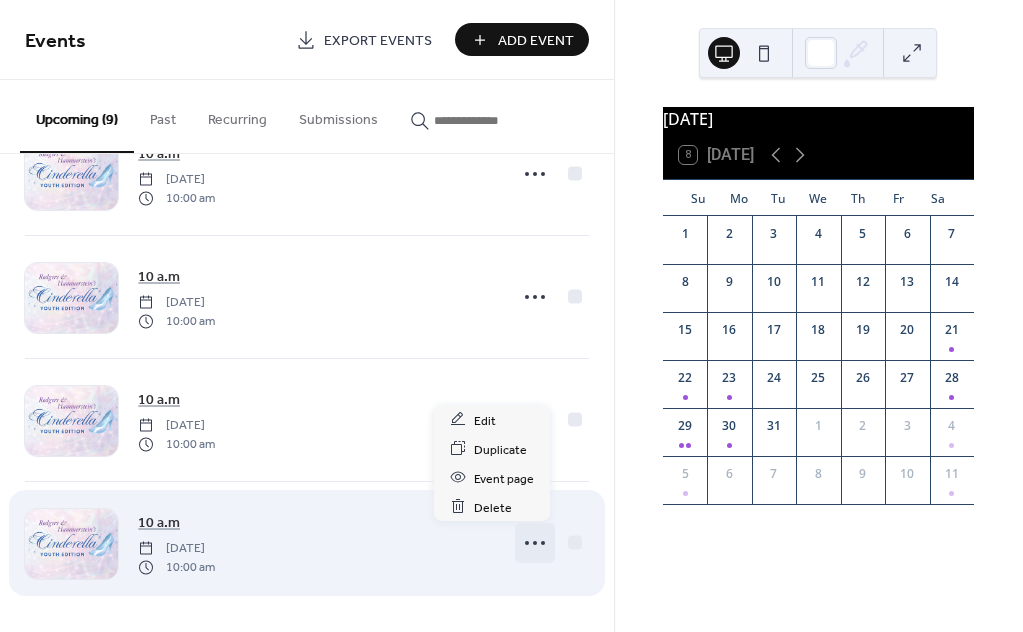 click 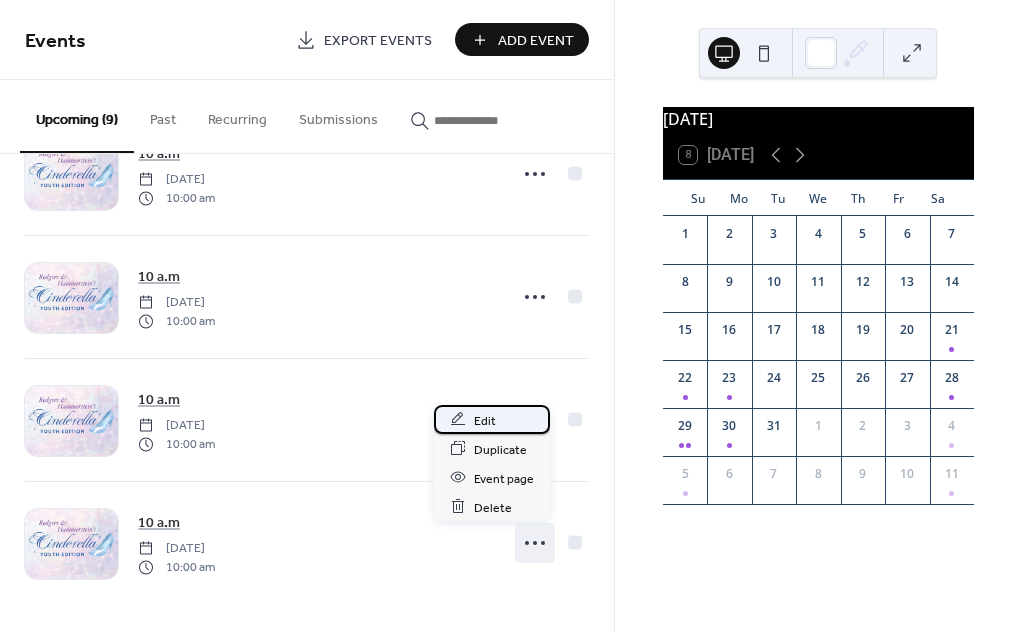 click on "Edit" at bounding box center [492, 419] 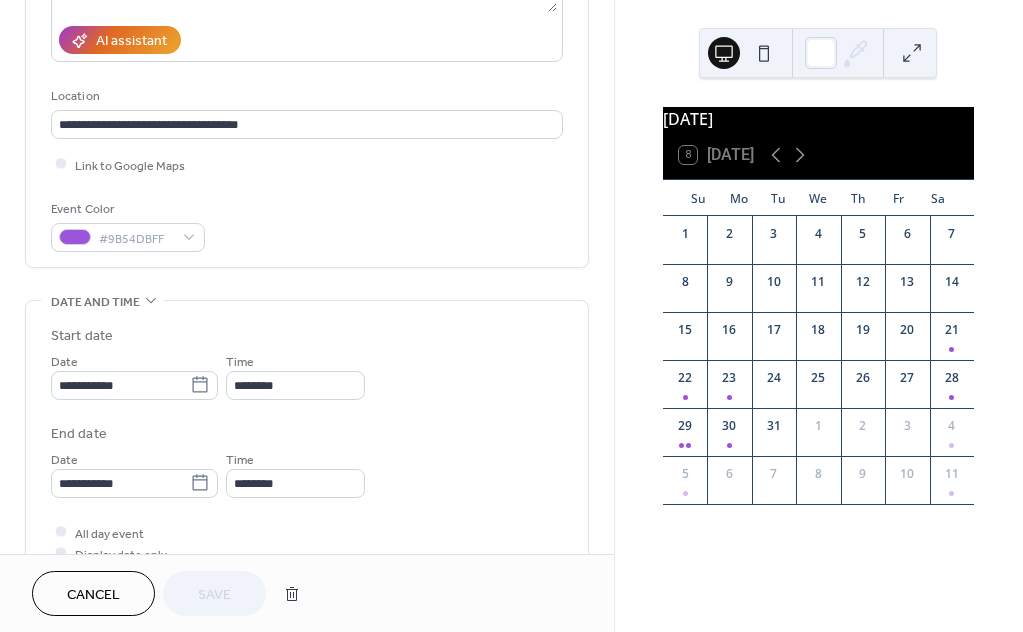 scroll, scrollTop: 374, scrollLeft: 0, axis: vertical 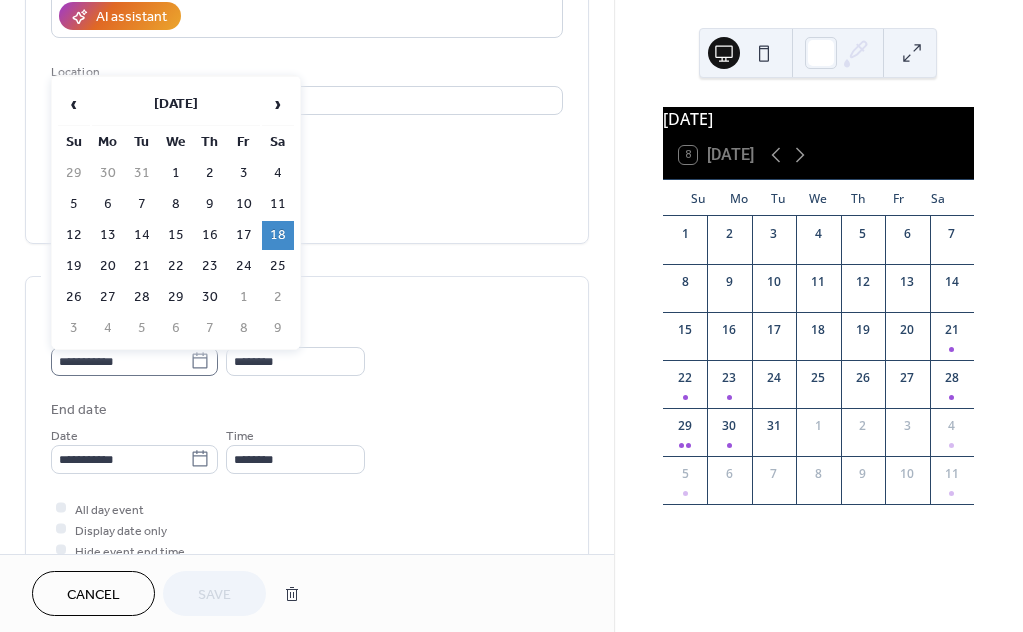 click 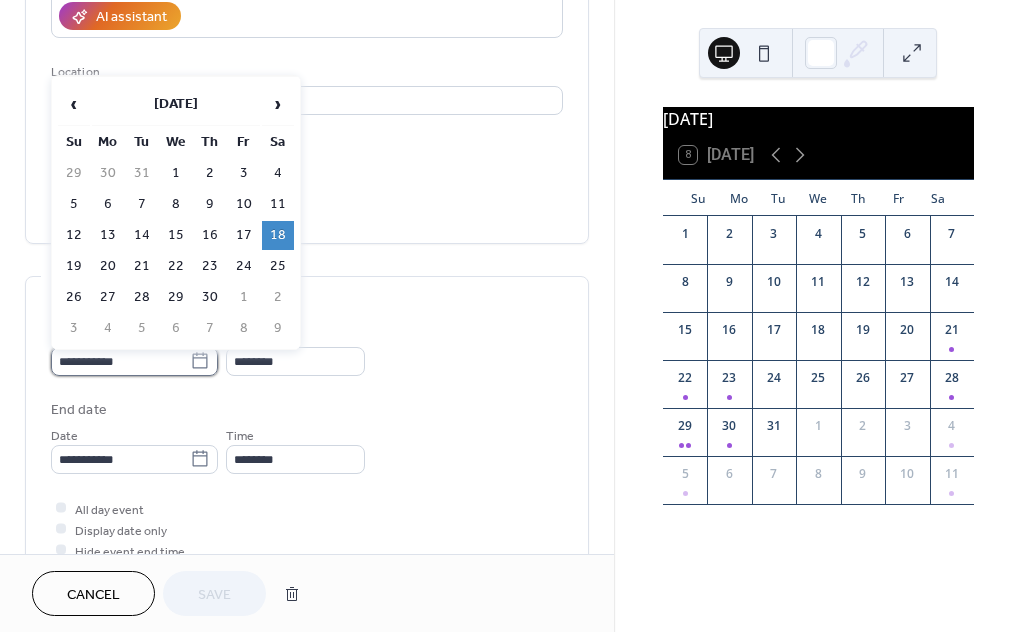 click on "**********" at bounding box center [120, 361] 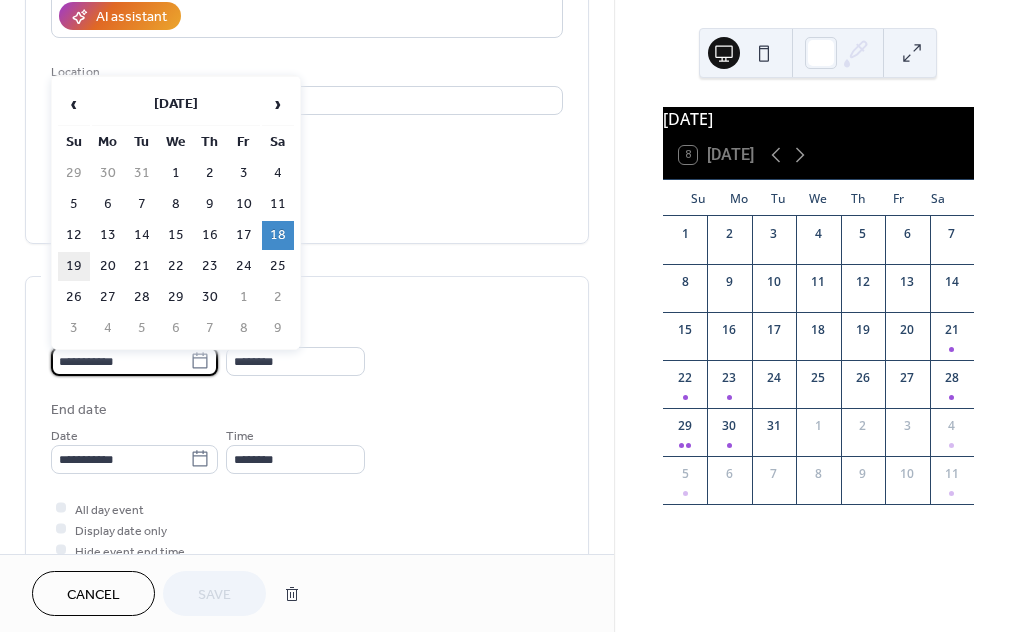 click on "19" at bounding box center (74, 266) 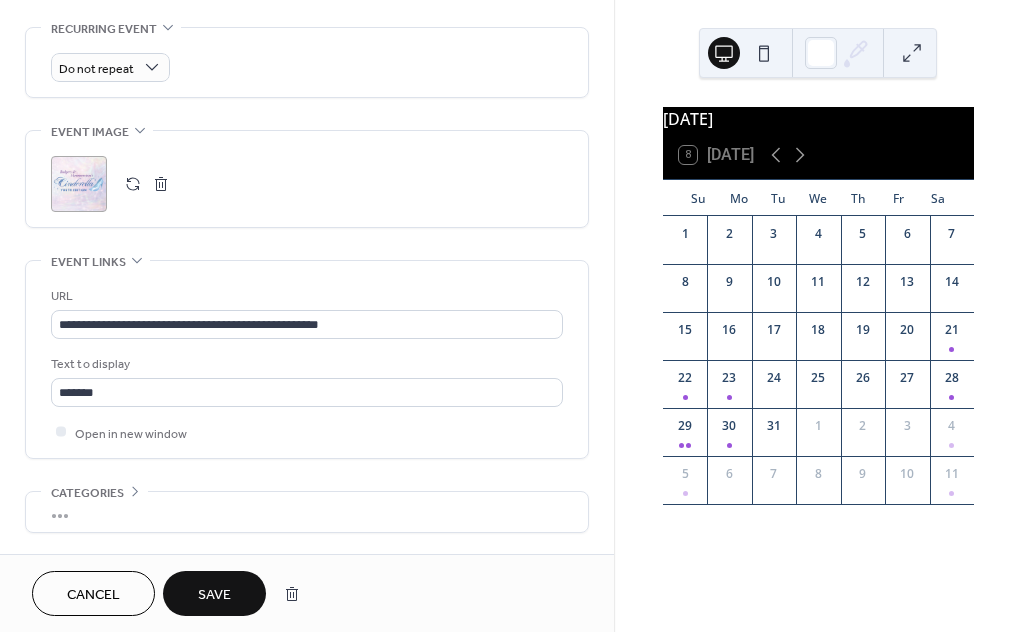 scroll, scrollTop: 1000, scrollLeft: 0, axis: vertical 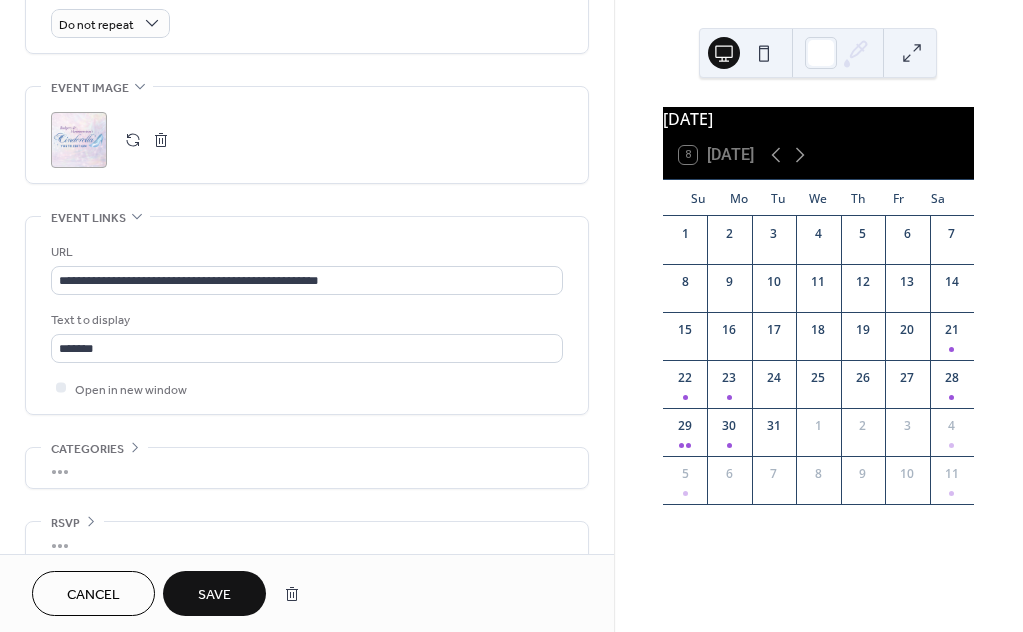 click on "**********" at bounding box center [307, -164] 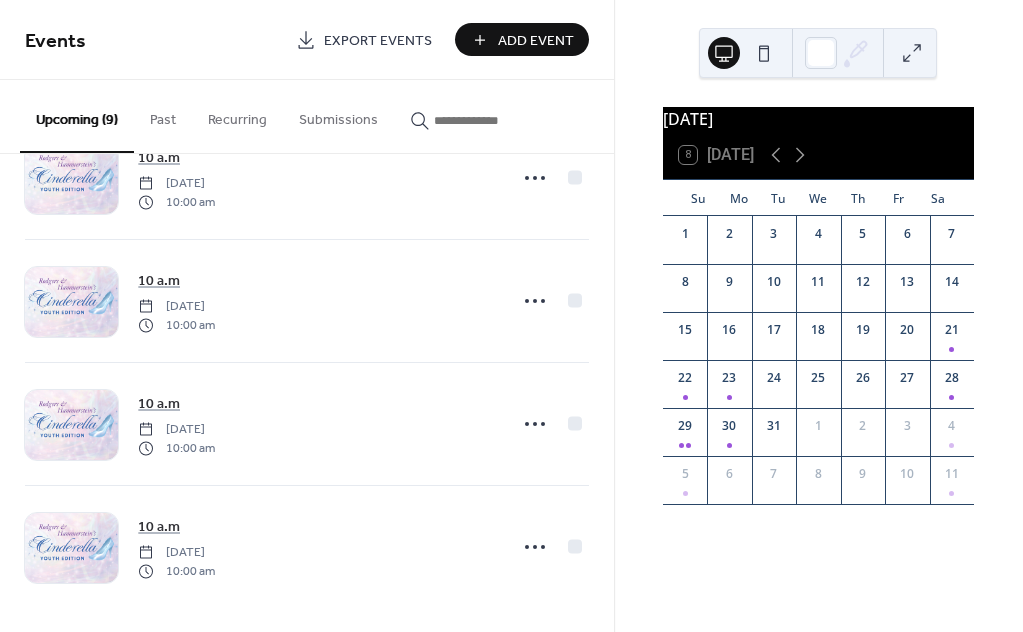 scroll, scrollTop: 686, scrollLeft: 0, axis: vertical 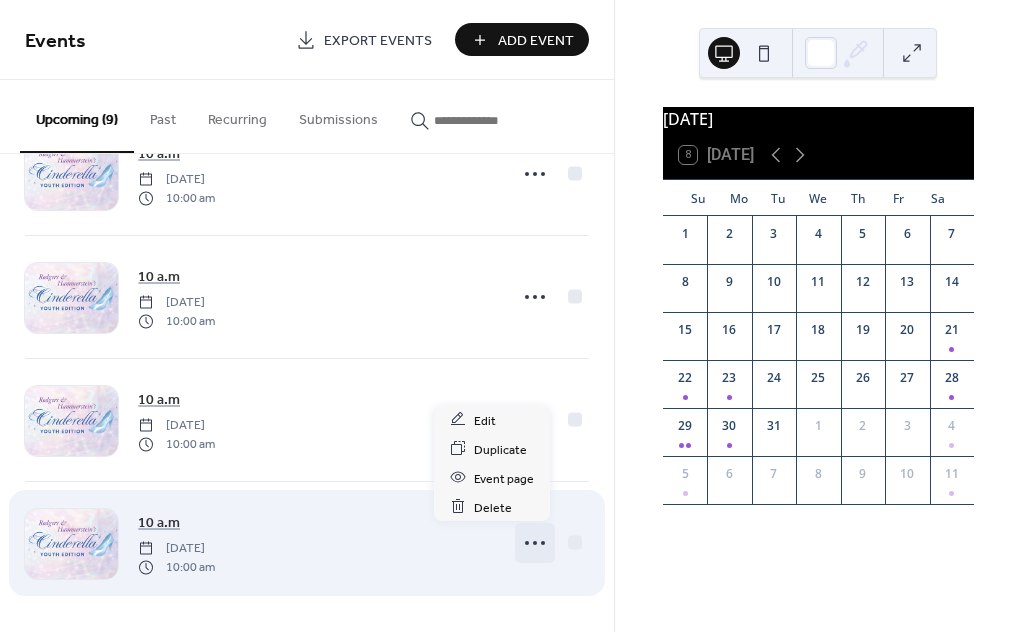 click 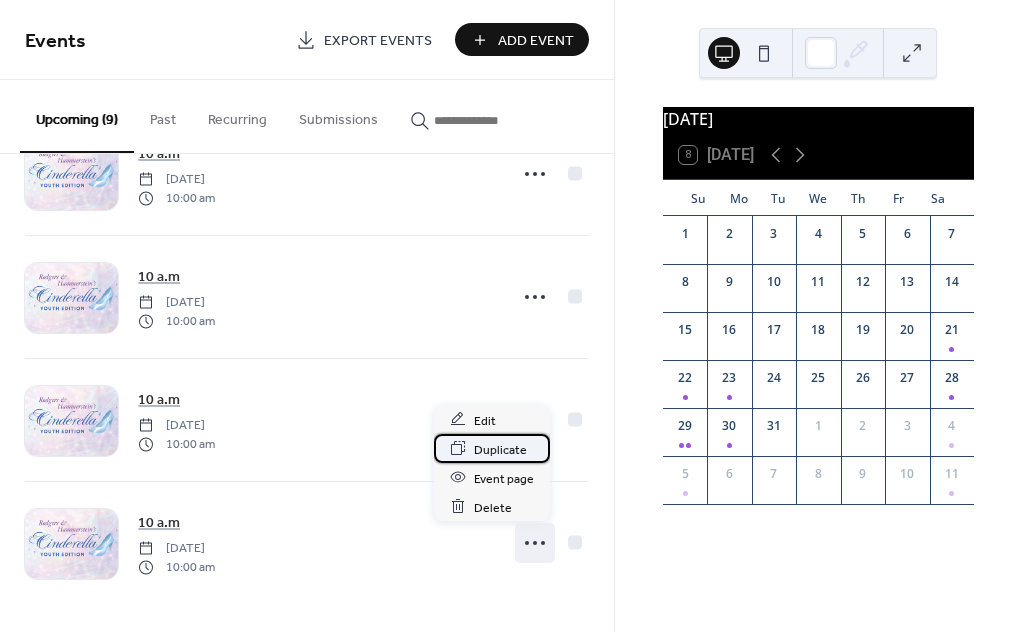 click on "Duplicate" at bounding box center [500, 449] 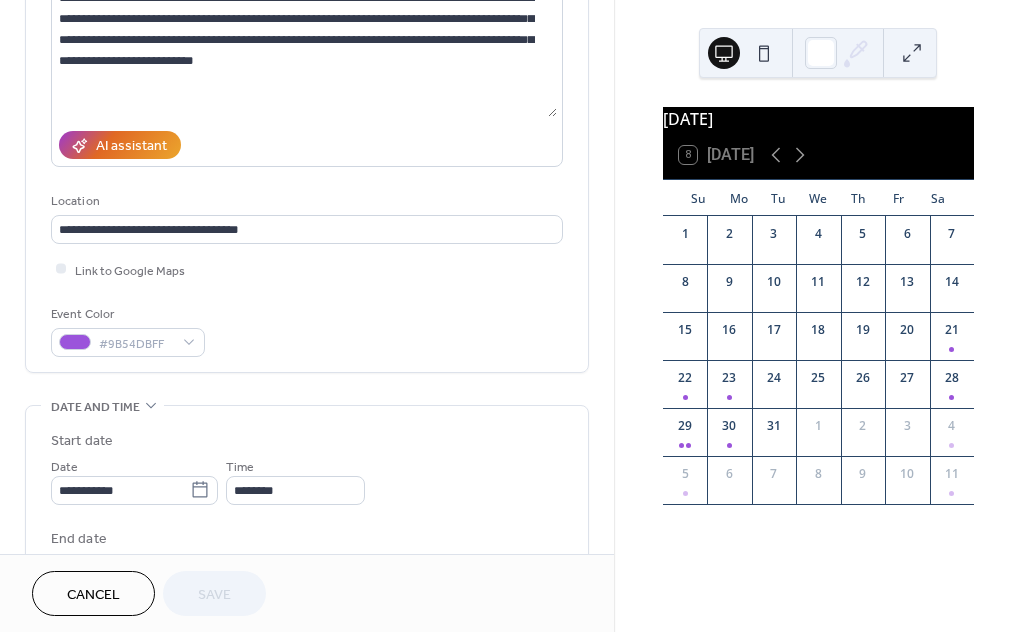 scroll, scrollTop: 374, scrollLeft: 0, axis: vertical 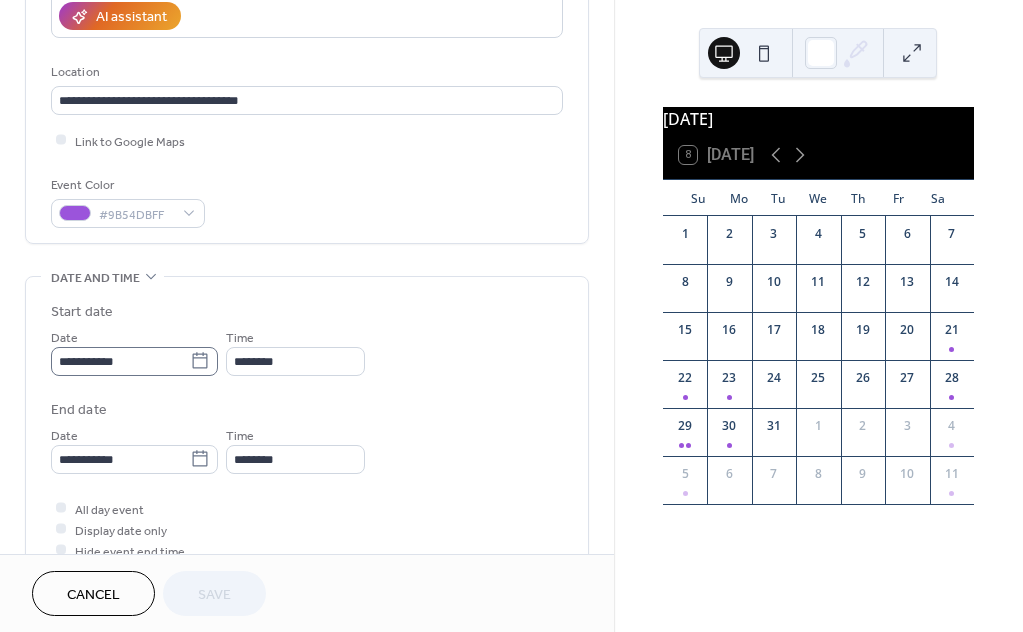 click 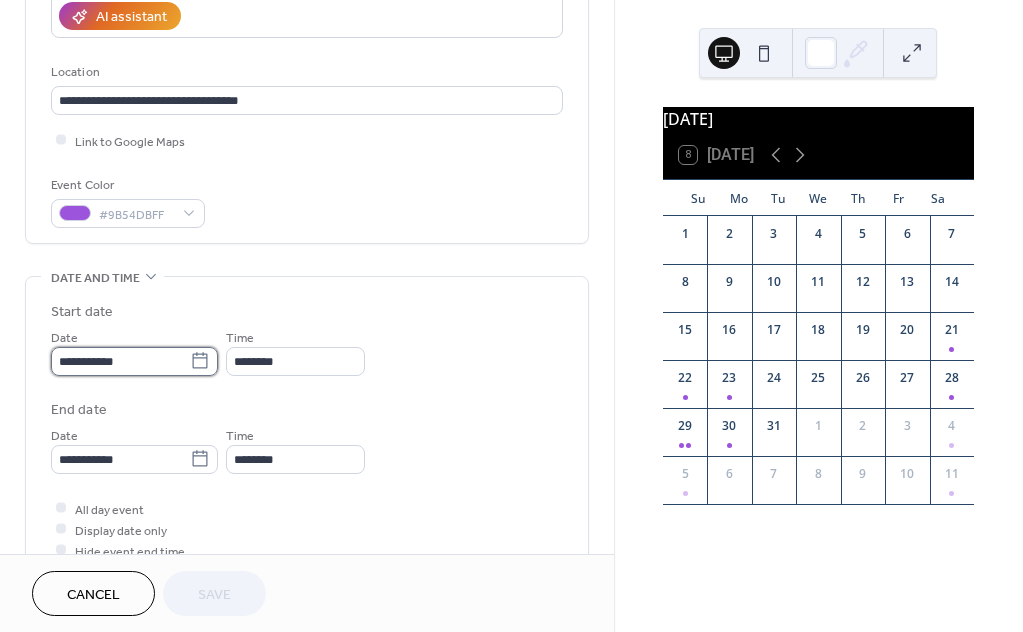 click on "**********" at bounding box center (120, 361) 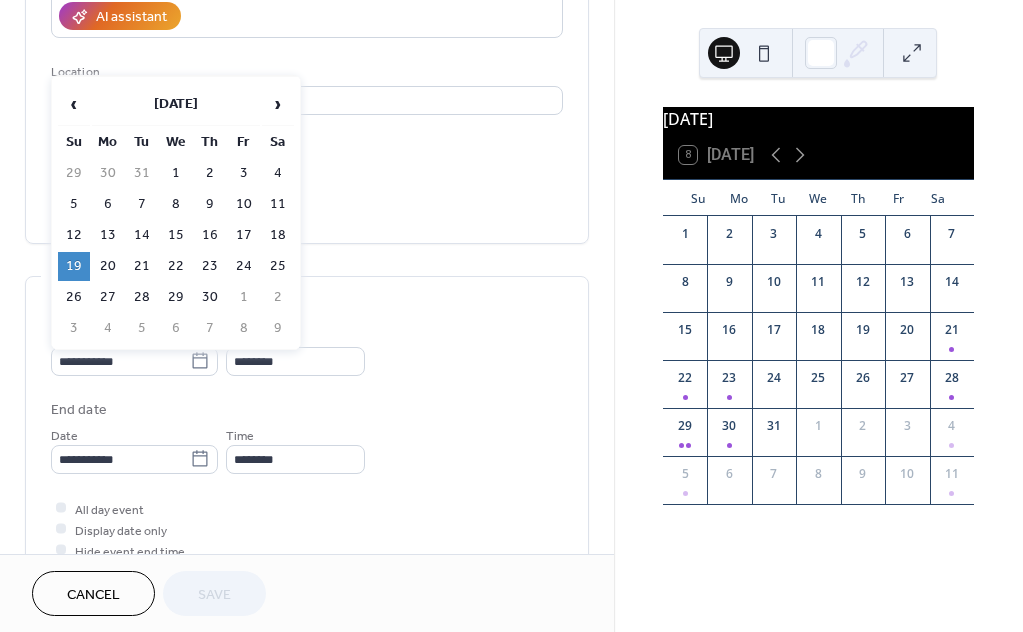 click on "25" at bounding box center [278, 266] 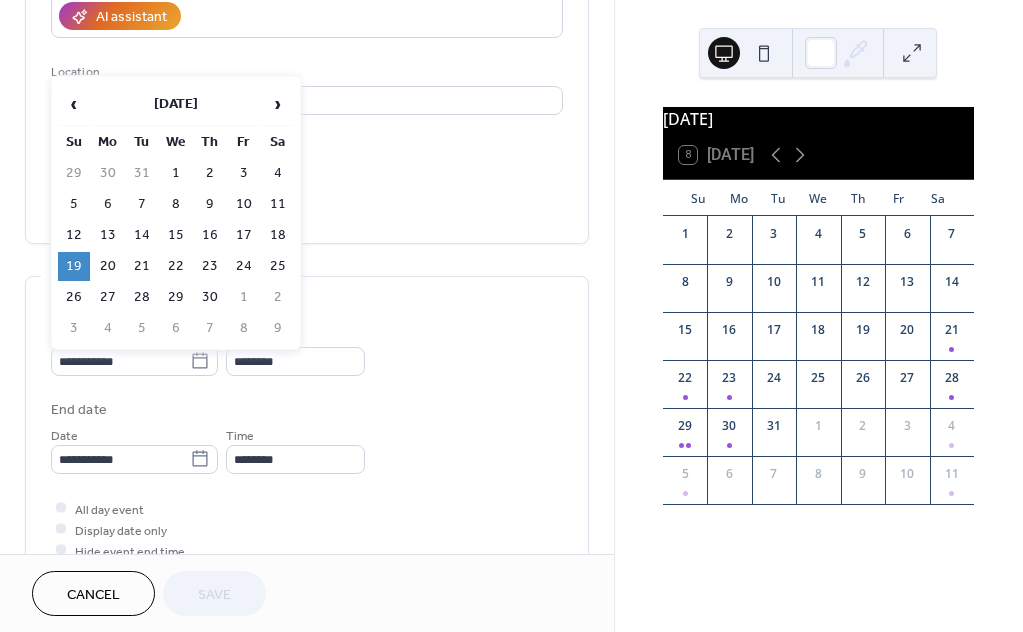 type on "**********" 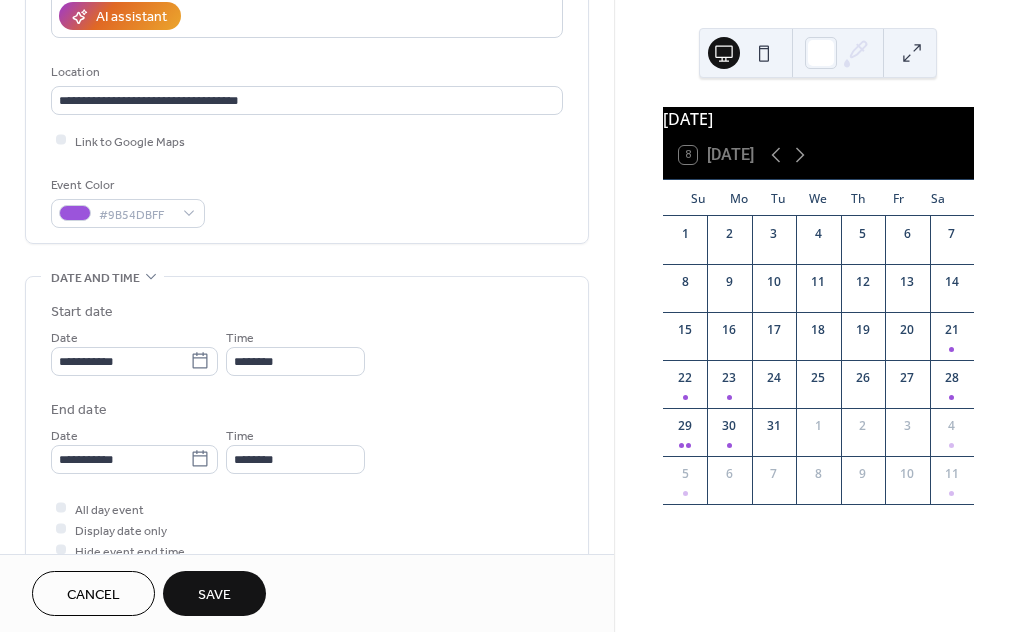 click on "Time ********" at bounding box center (295, 351) 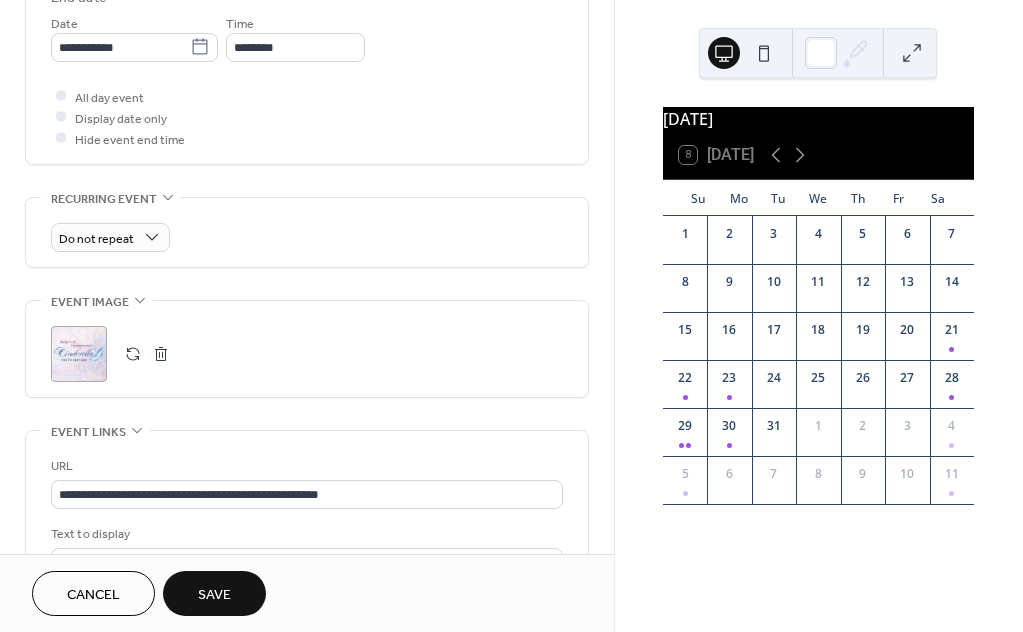 scroll, scrollTop: 874, scrollLeft: 0, axis: vertical 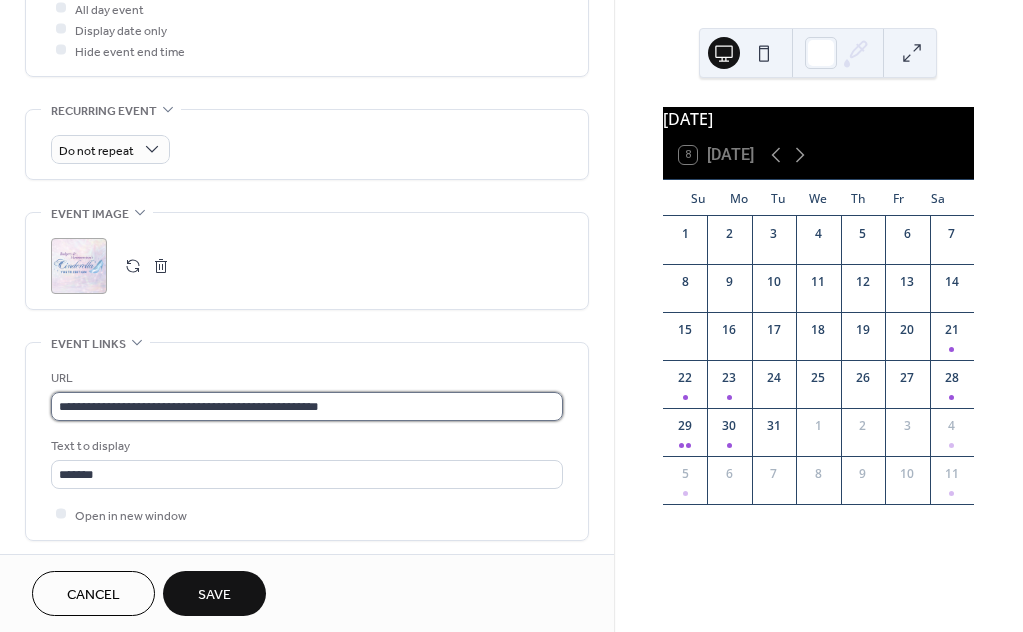 click on "**********" at bounding box center (307, 406) 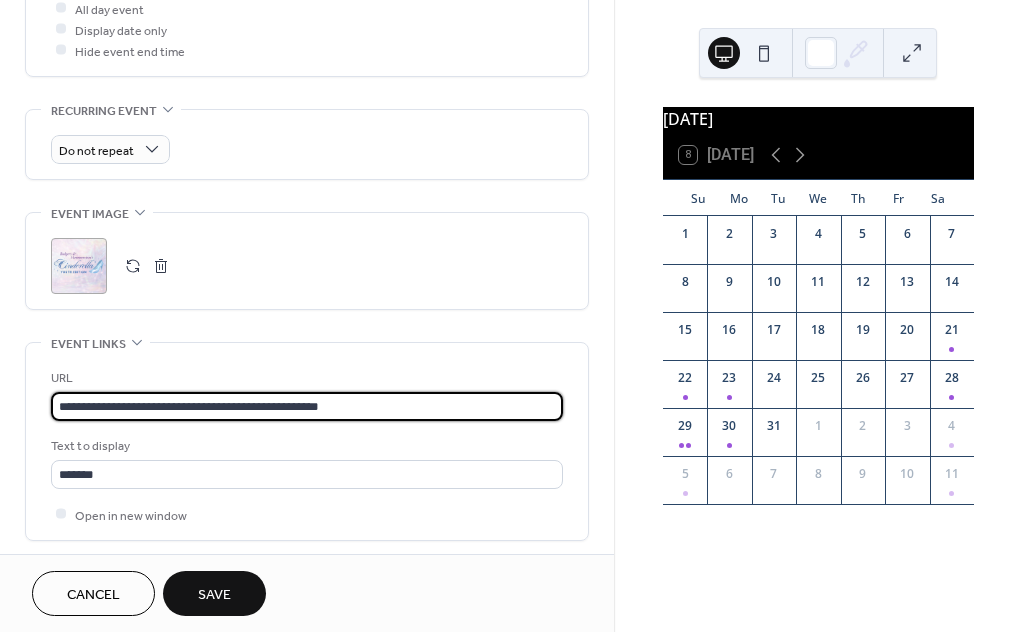 click on "**********" at bounding box center [307, 406] 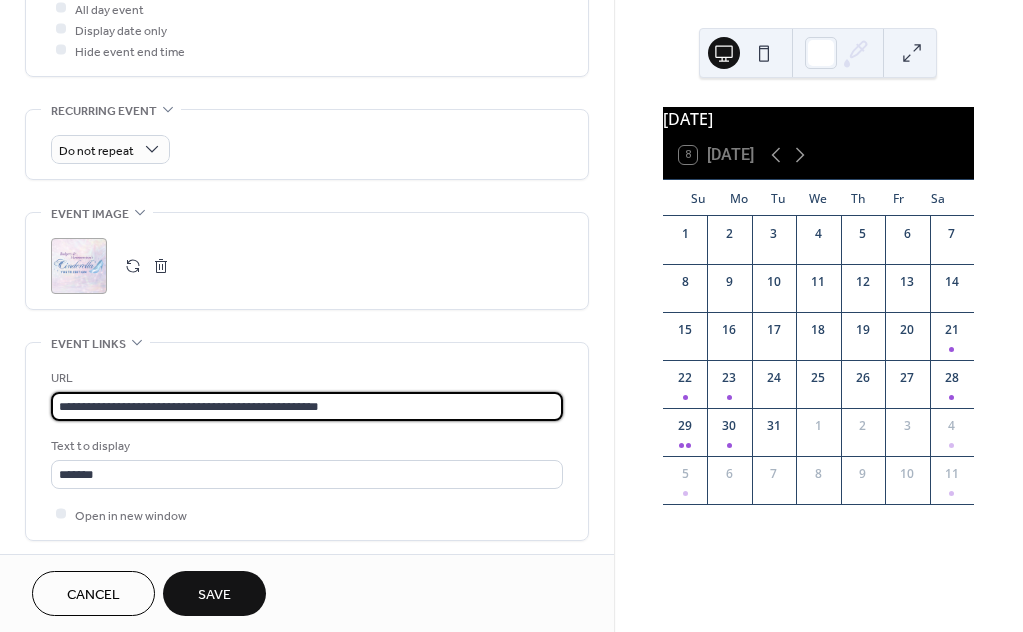 click on "**********" at bounding box center (307, 406) 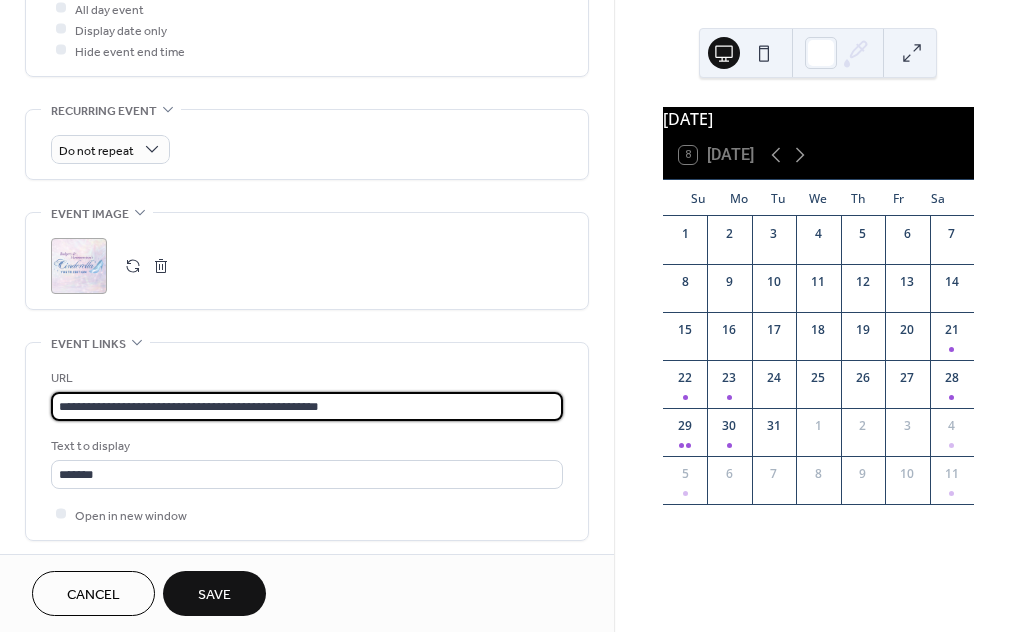paste 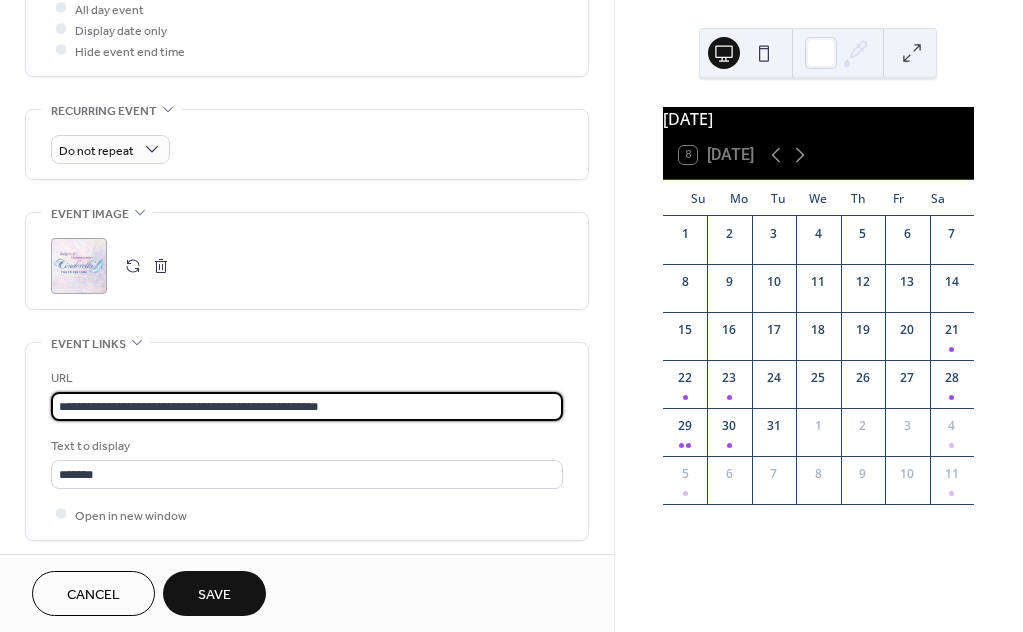 click on "Save" at bounding box center [214, 595] 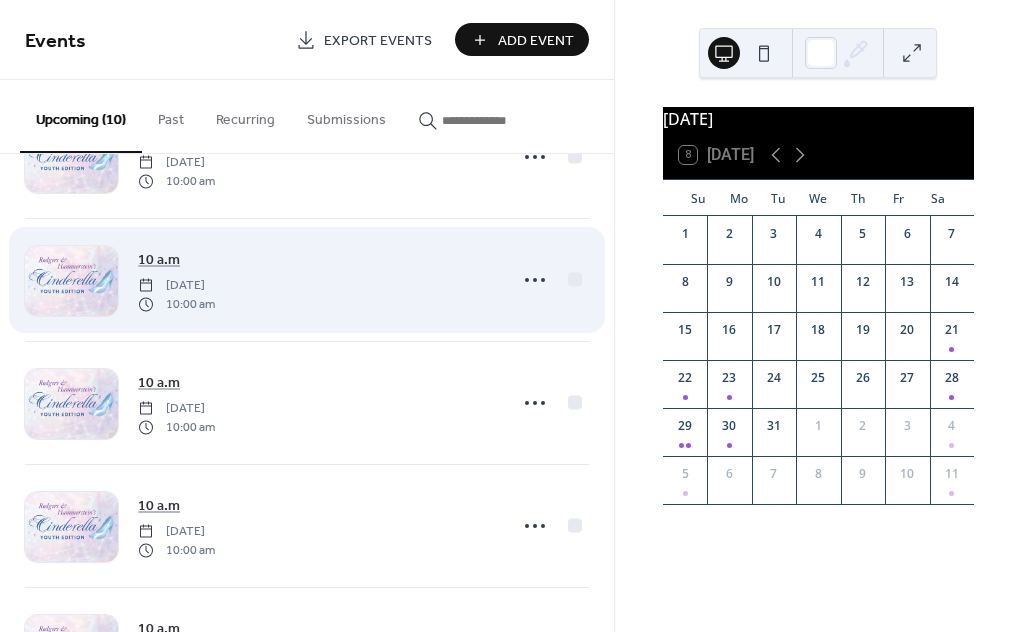 scroll, scrollTop: 808, scrollLeft: 0, axis: vertical 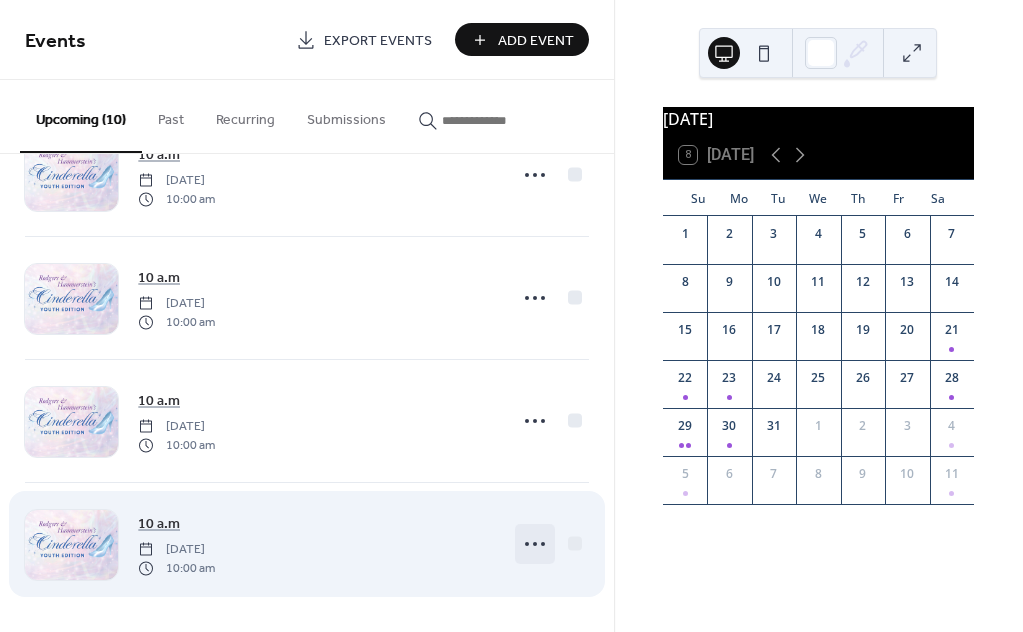 click 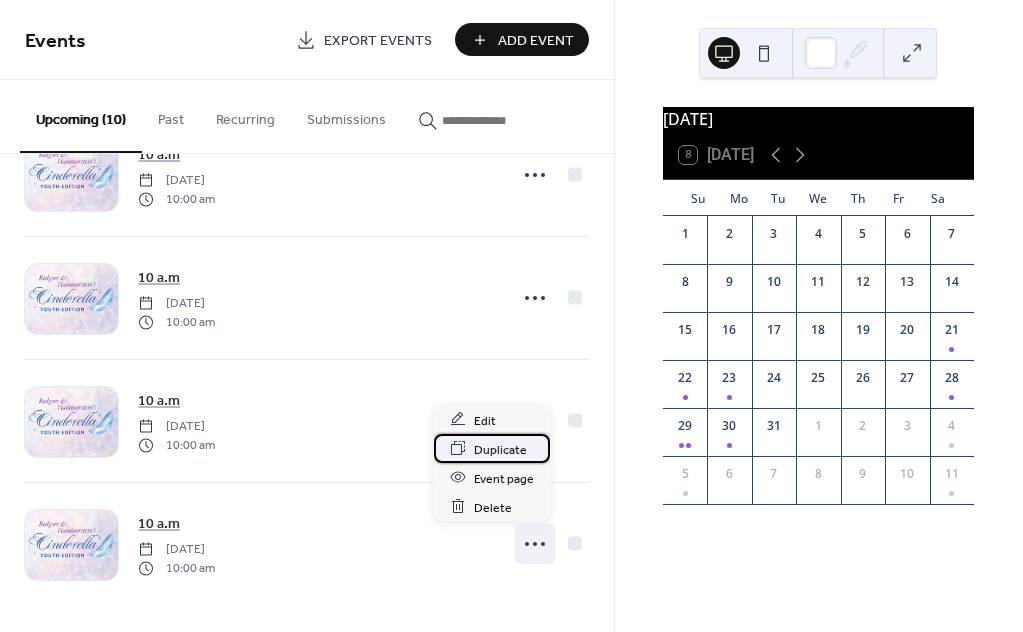 click on "Duplicate" at bounding box center [500, 449] 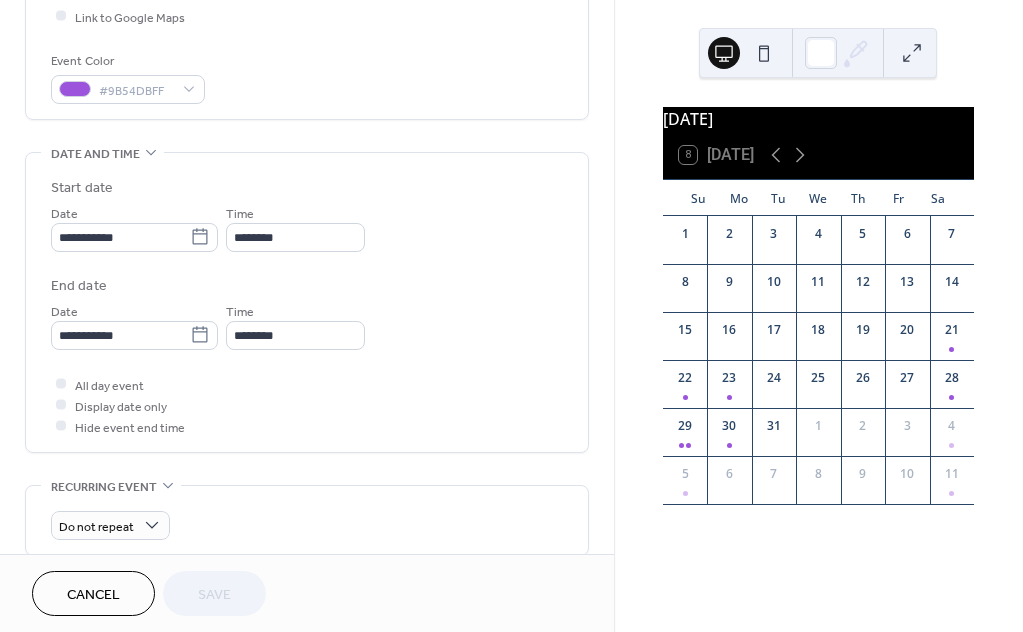 scroll, scrollTop: 500, scrollLeft: 0, axis: vertical 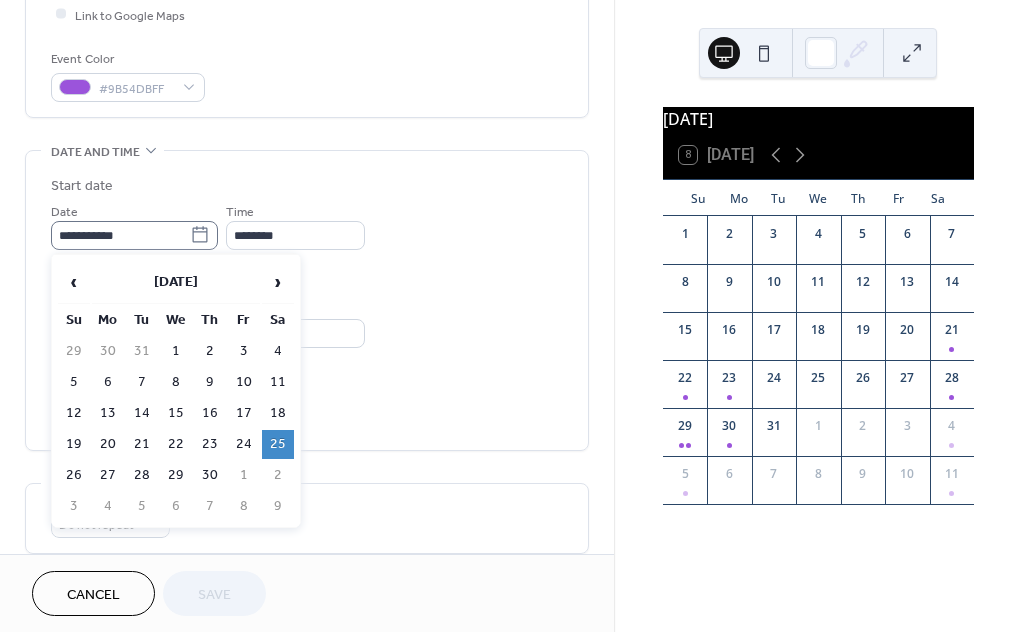 click 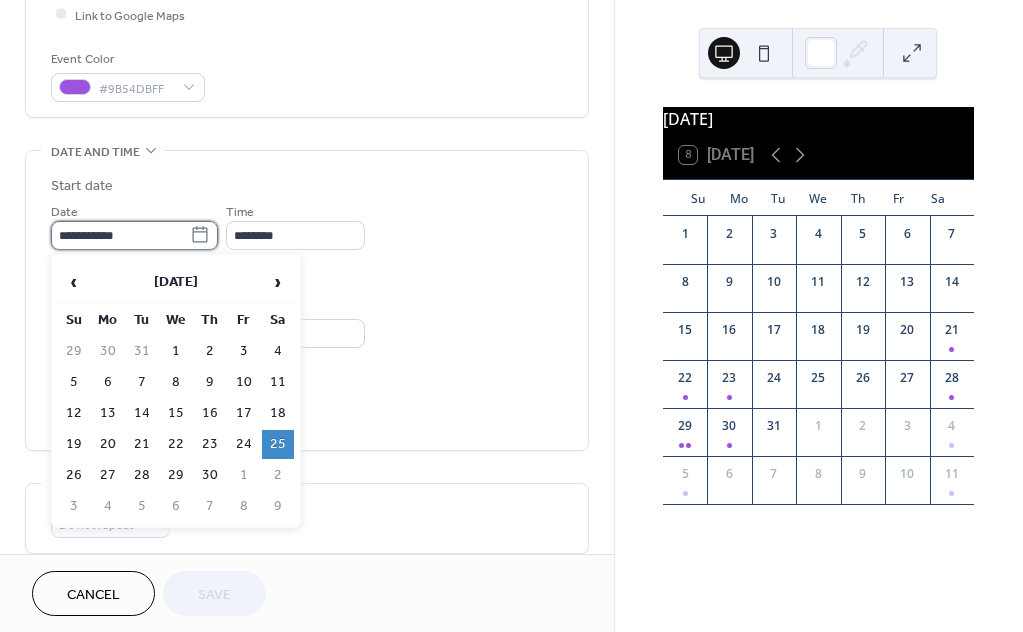 click on "**********" at bounding box center (120, 235) 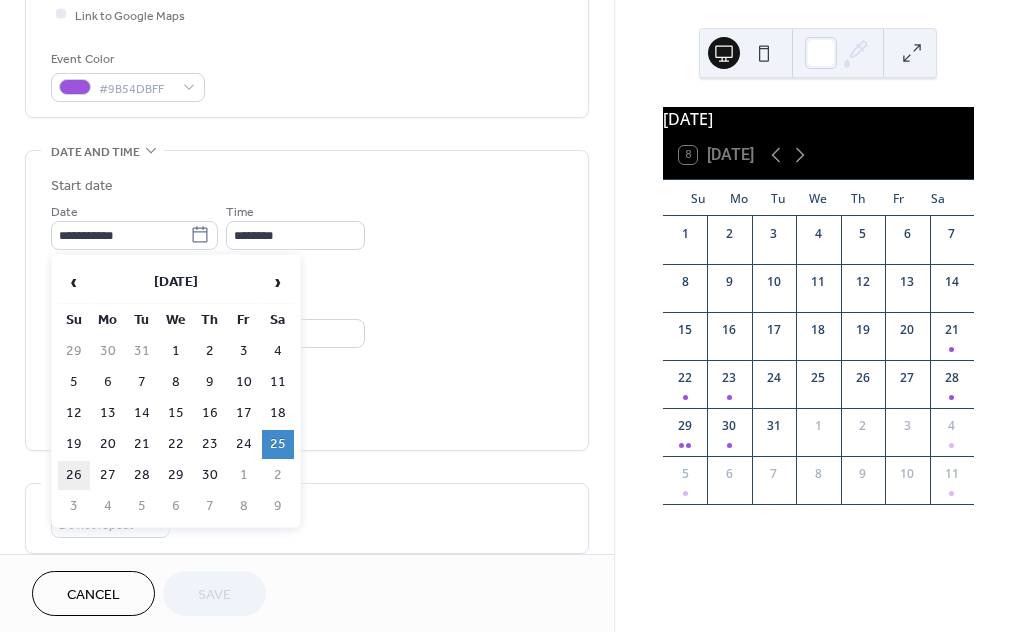 click on "26" at bounding box center [74, 475] 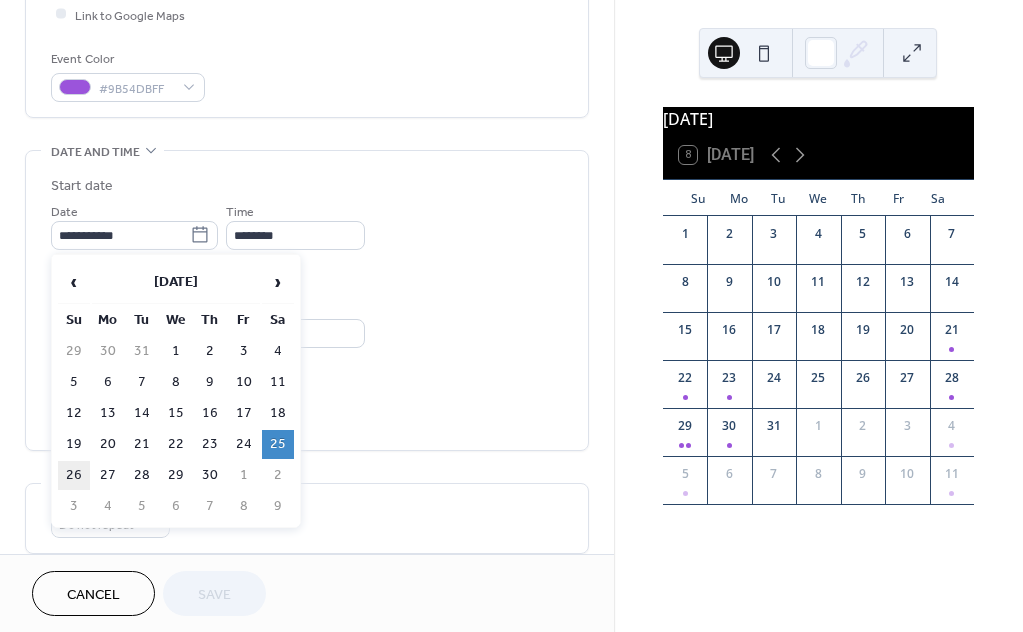 type on "**********" 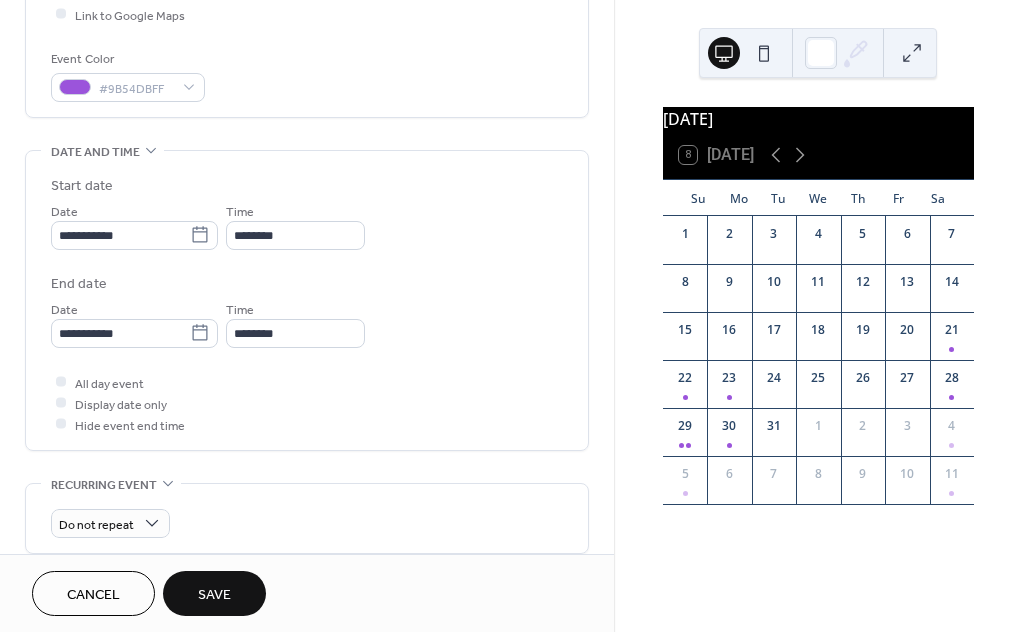 click on "All day event Display date only Hide event end time" at bounding box center (307, 403) 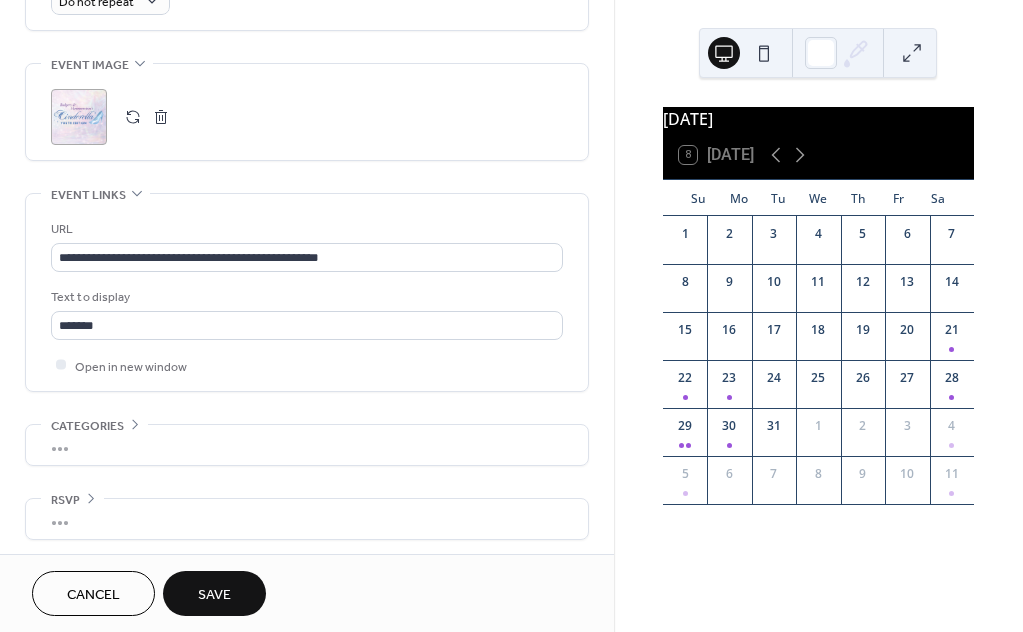 scroll, scrollTop: 1027, scrollLeft: 0, axis: vertical 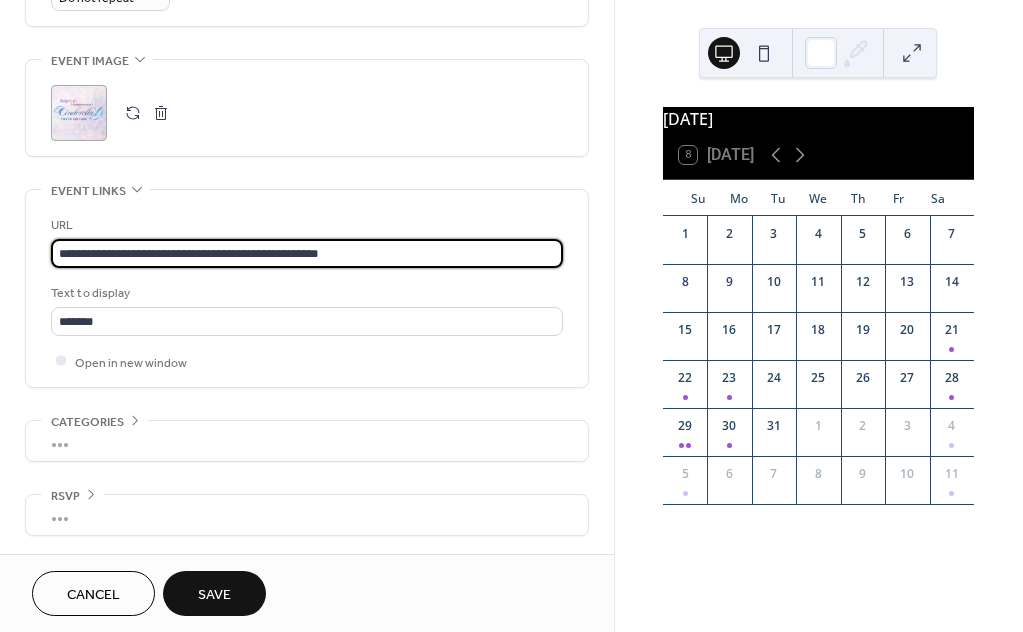 click on "**********" at bounding box center (307, 253) 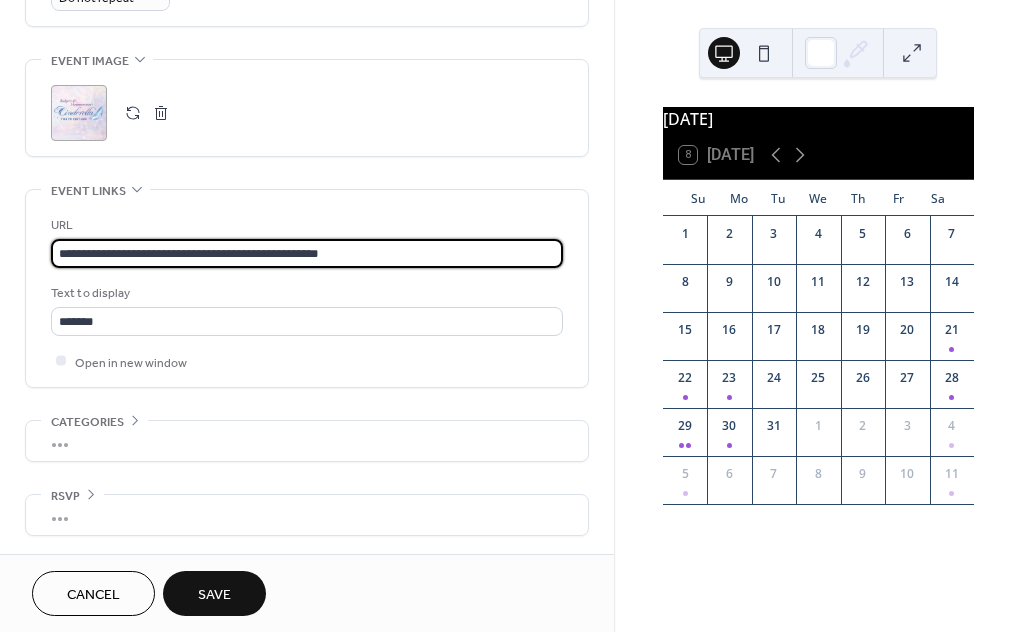 click on "**********" at bounding box center (307, 253) 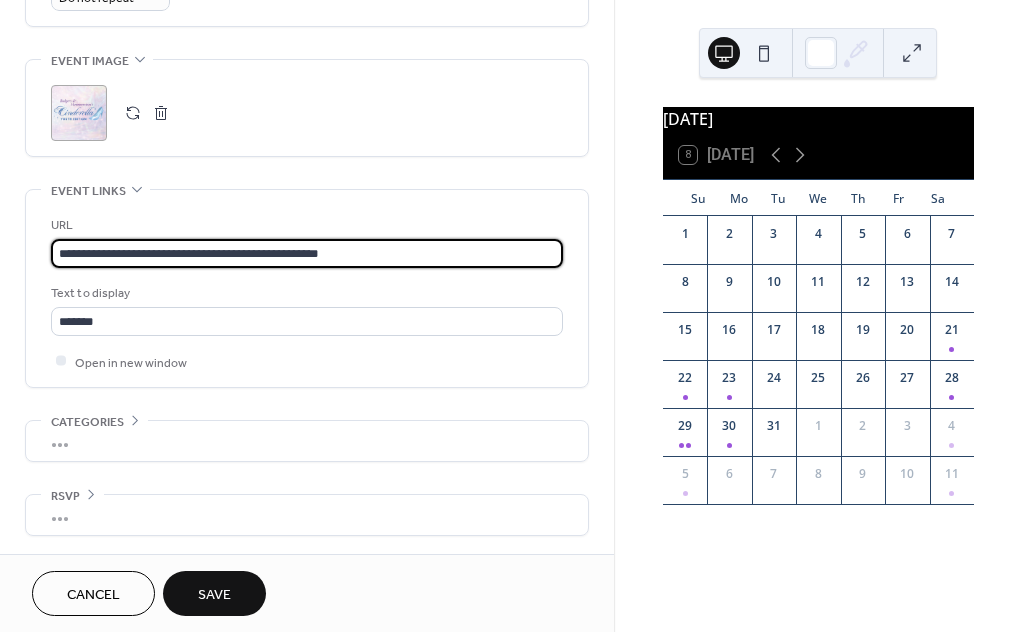 paste 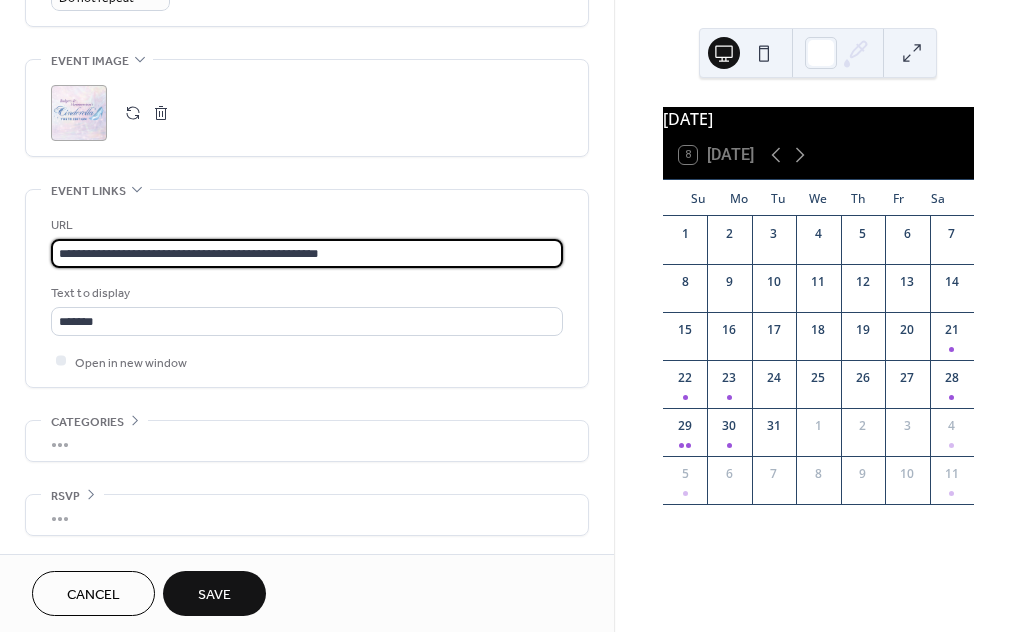 click on "Save" at bounding box center [214, 595] 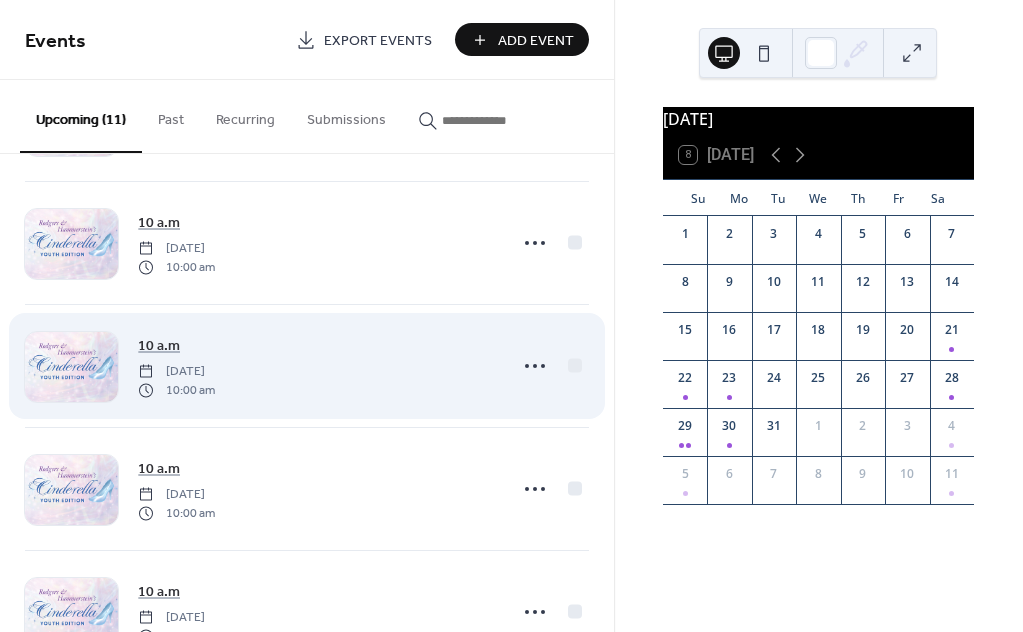 scroll, scrollTop: 0, scrollLeft: 0, axis: both 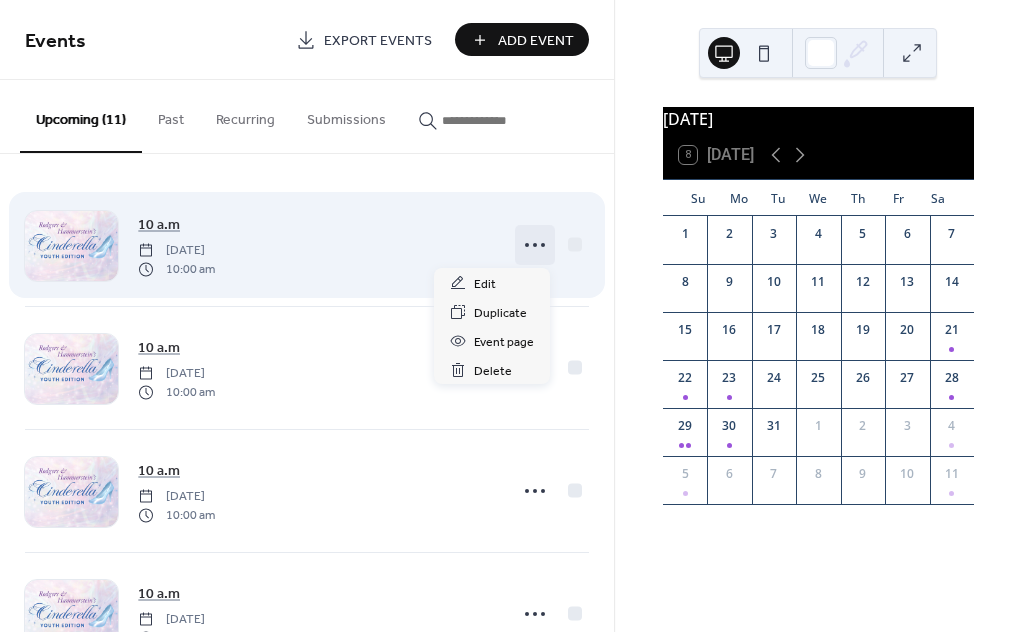 click 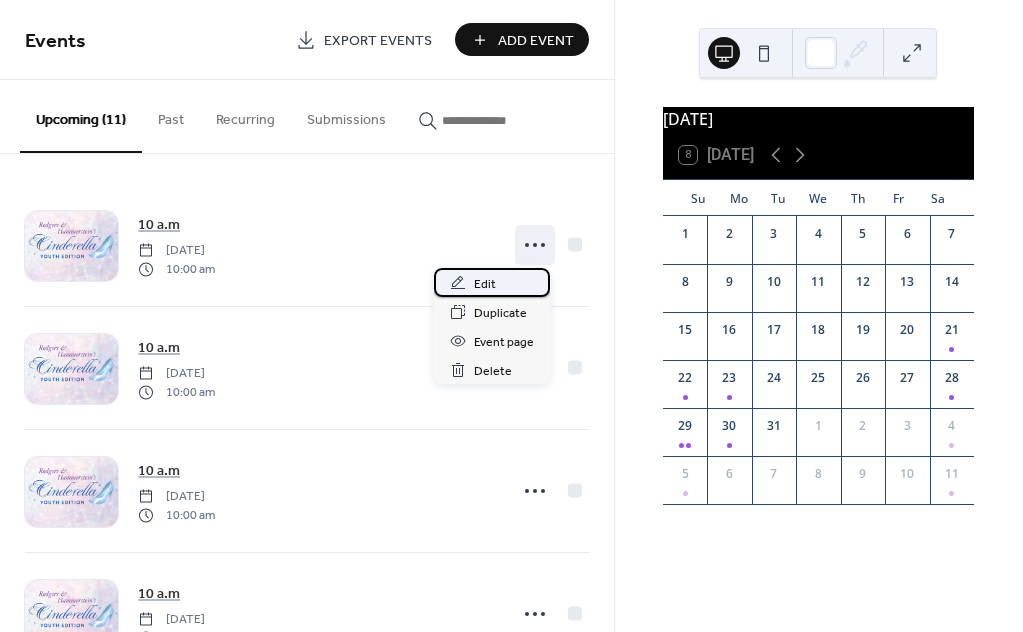 click on "Edit" at bounding box center [492, 282] 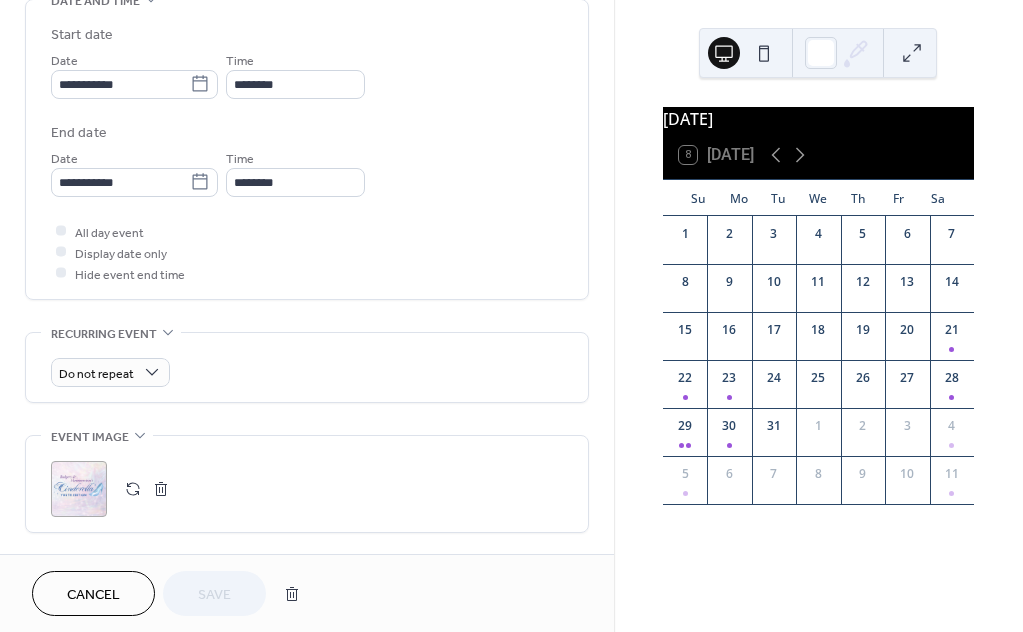 scroll, scrollTop: 750, scrollLeft: 0, axis: vertical 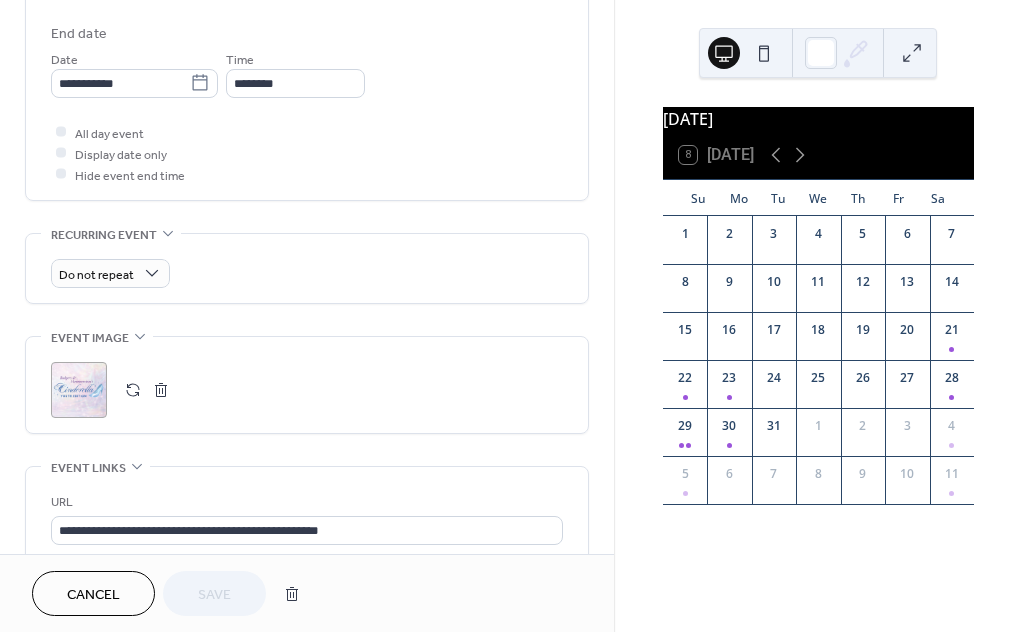 click on "Do not repeat" at bounding box center [307, 268] 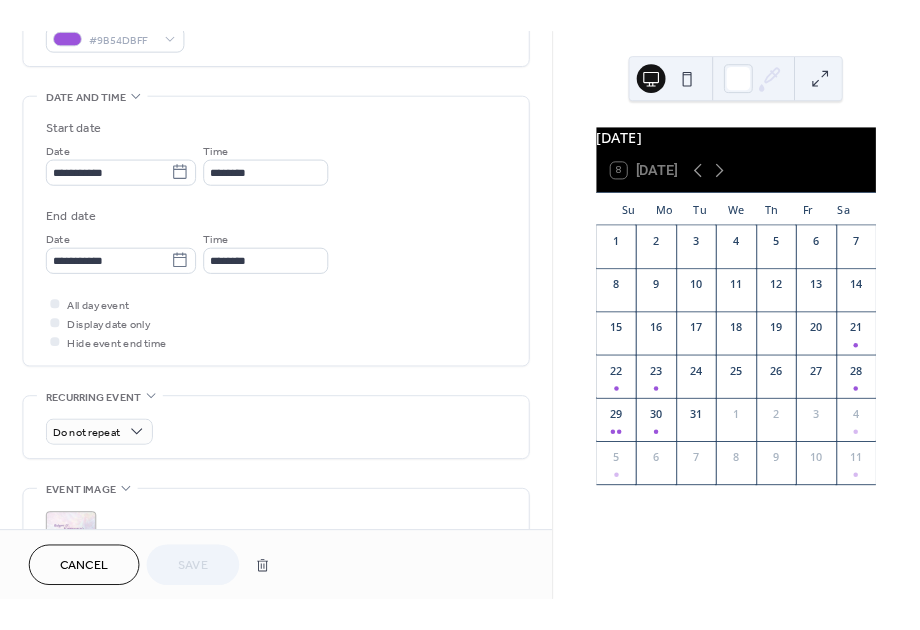 scroll, scrollTop: 250, scrollLeft: 0, axis: vertical 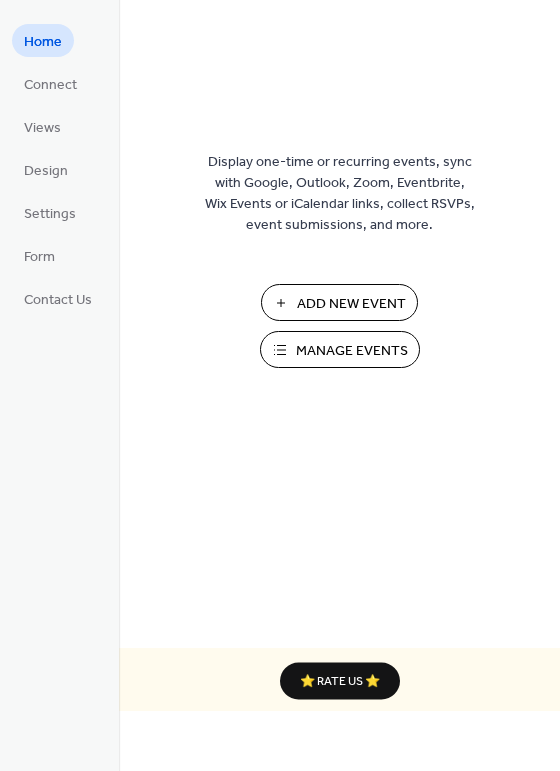 click on "Manage Events" at bounding box center (352, 351) 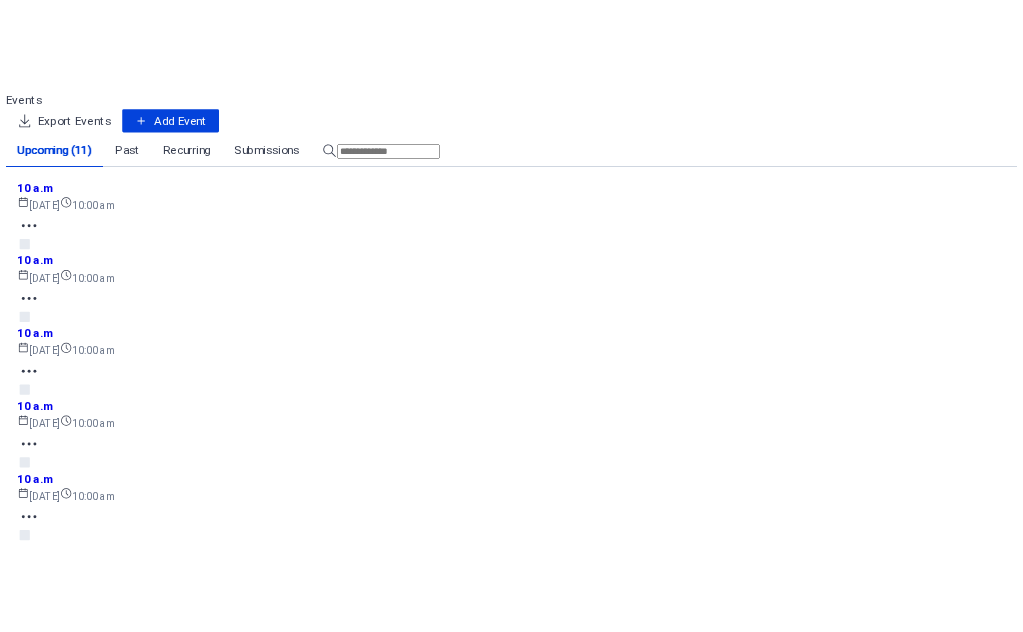 scroll, scrollTop: 0, scrollLeft: 0, axis: both 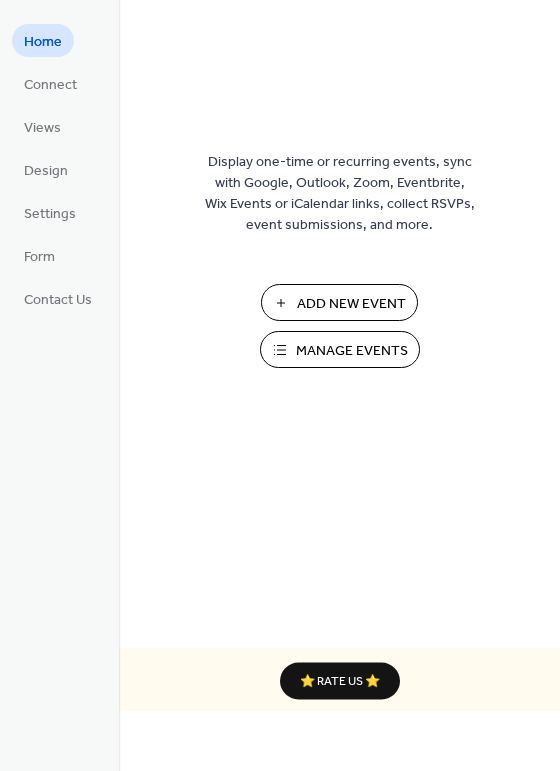 click on "Manage Events" at bounding box center [352, 351] 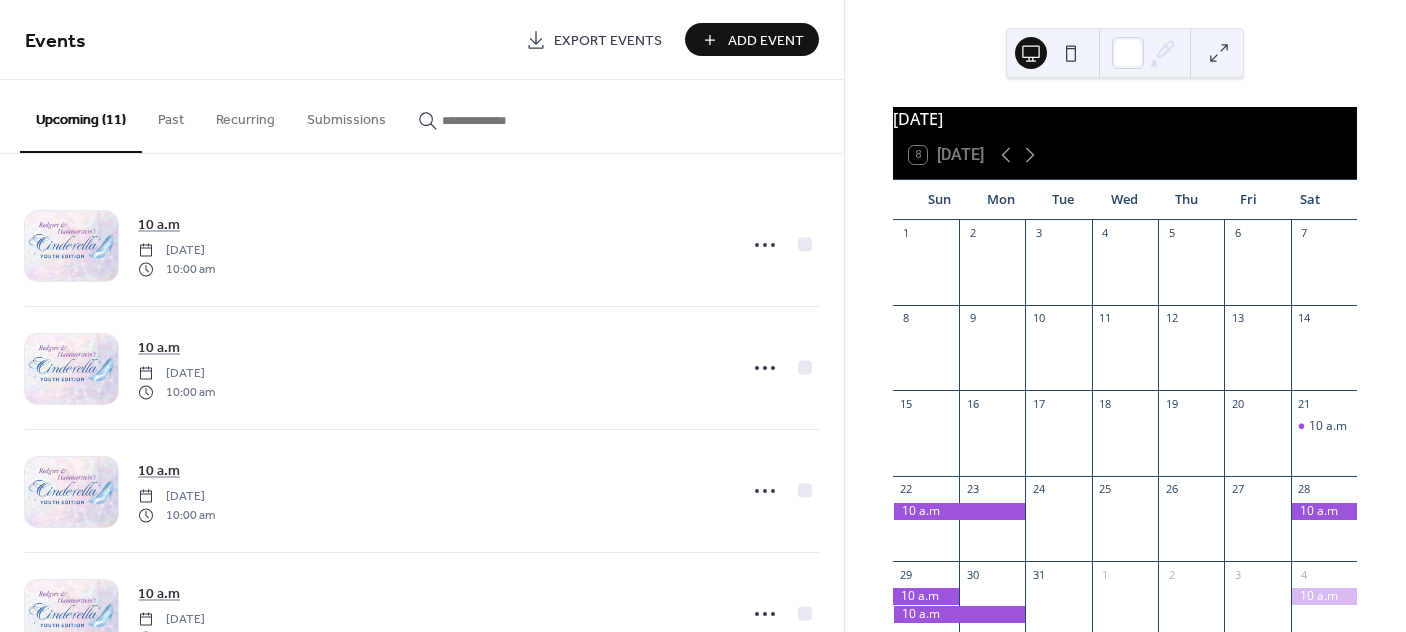 scroll, scrollTop: 0, scrollLeft: 0, axis: both 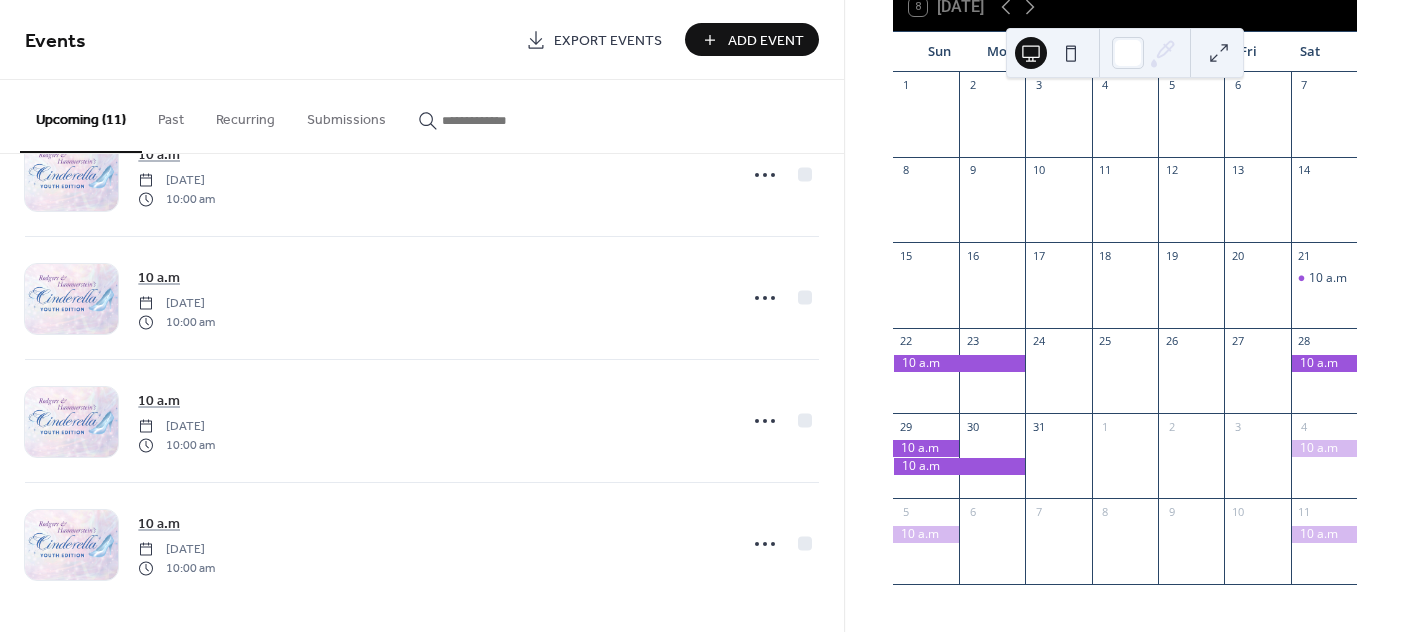 click at bounding box center (926, 448) 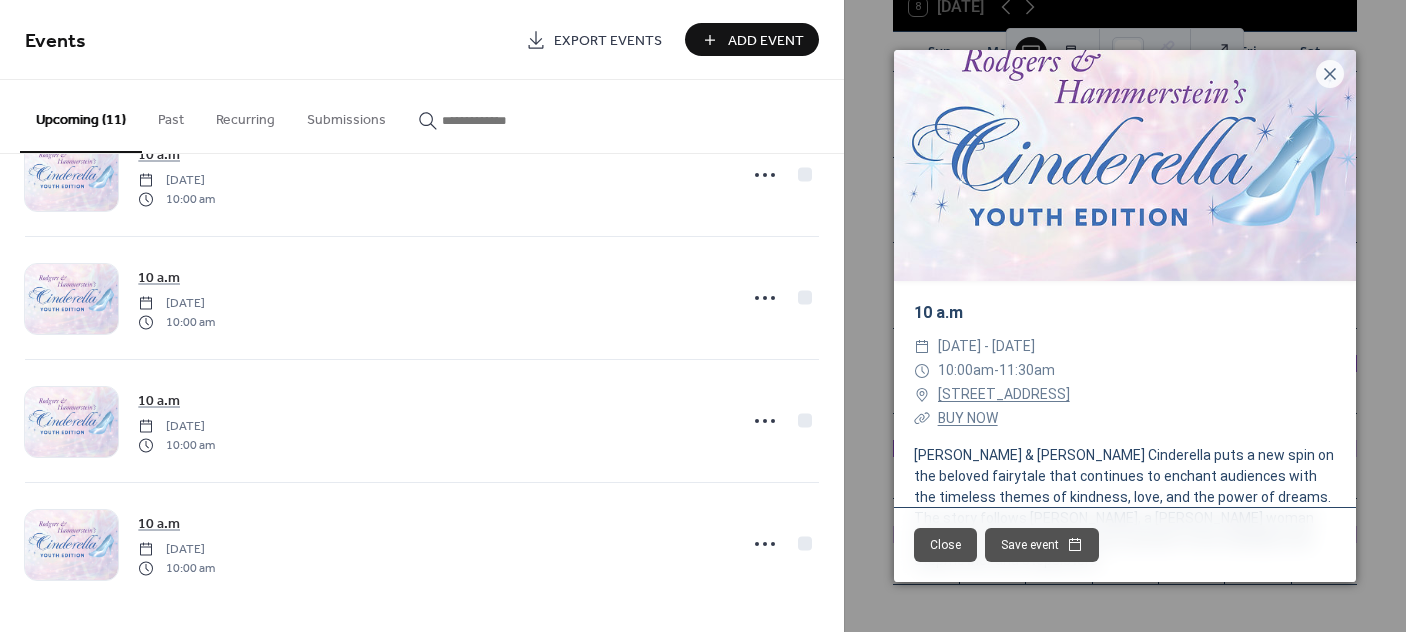 click on "Close" at bounding box center [945, 545] 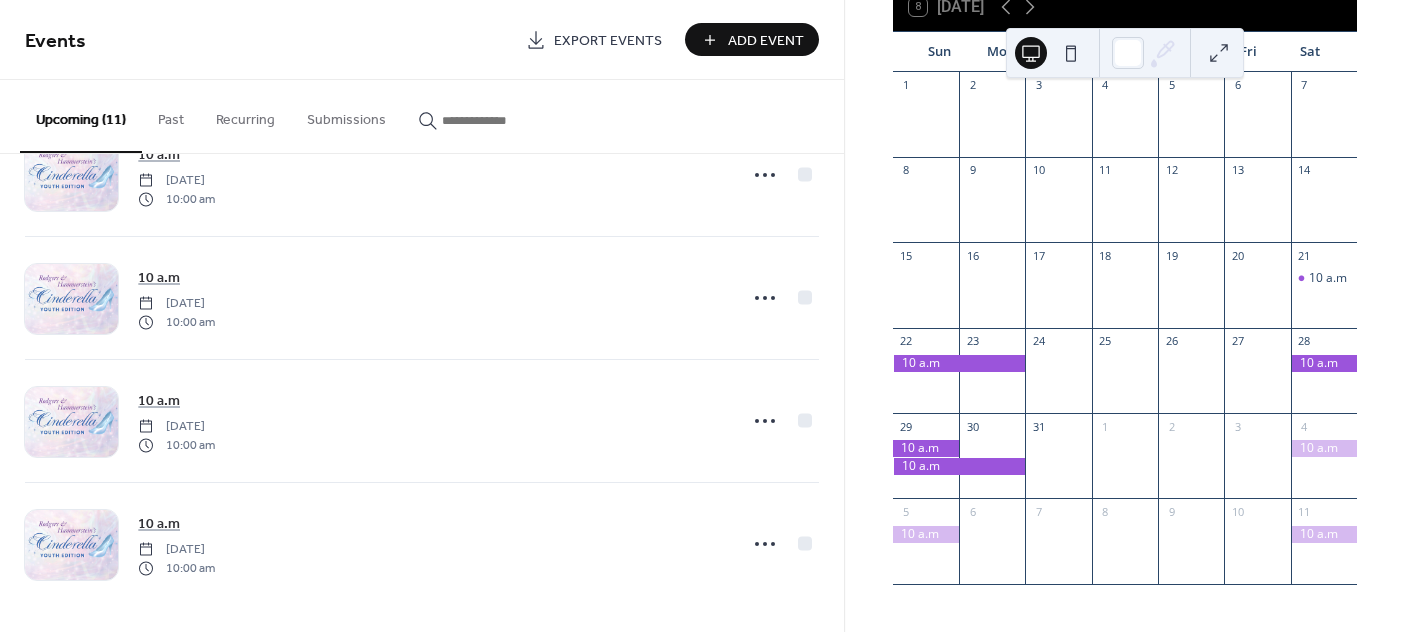 click at bounding box center (959, 466) 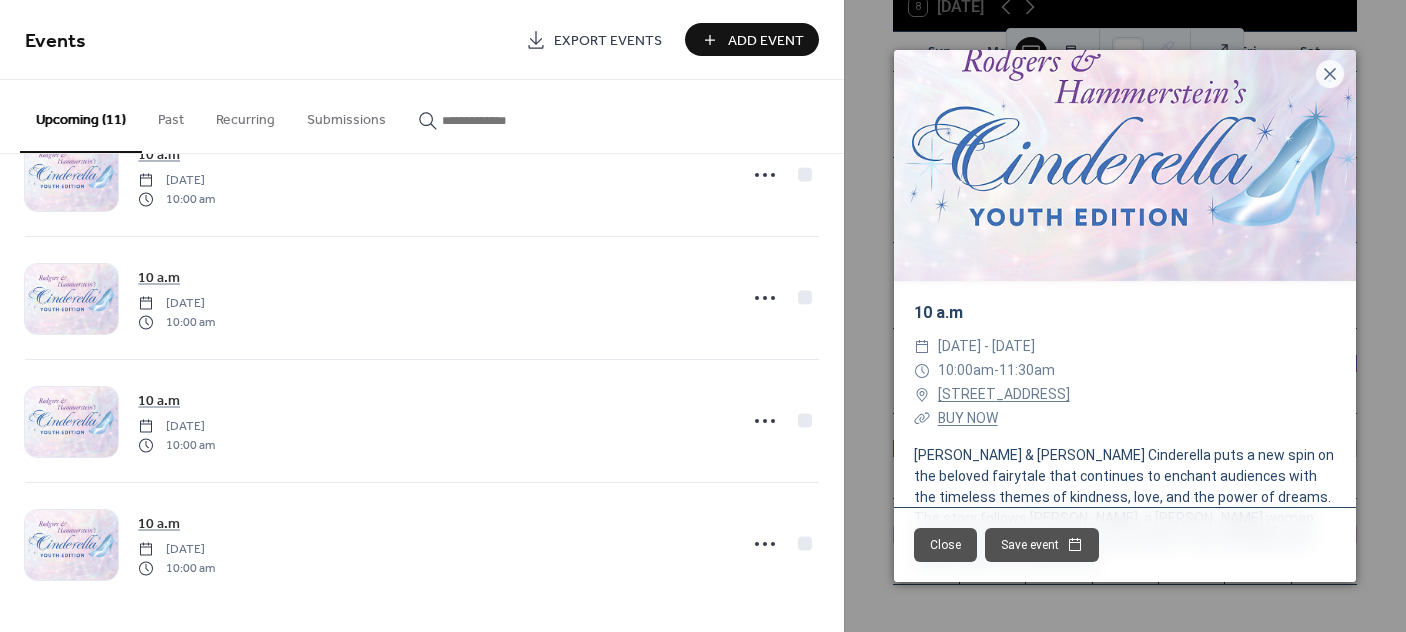 click on "Close" at bounding box center [945, 545] 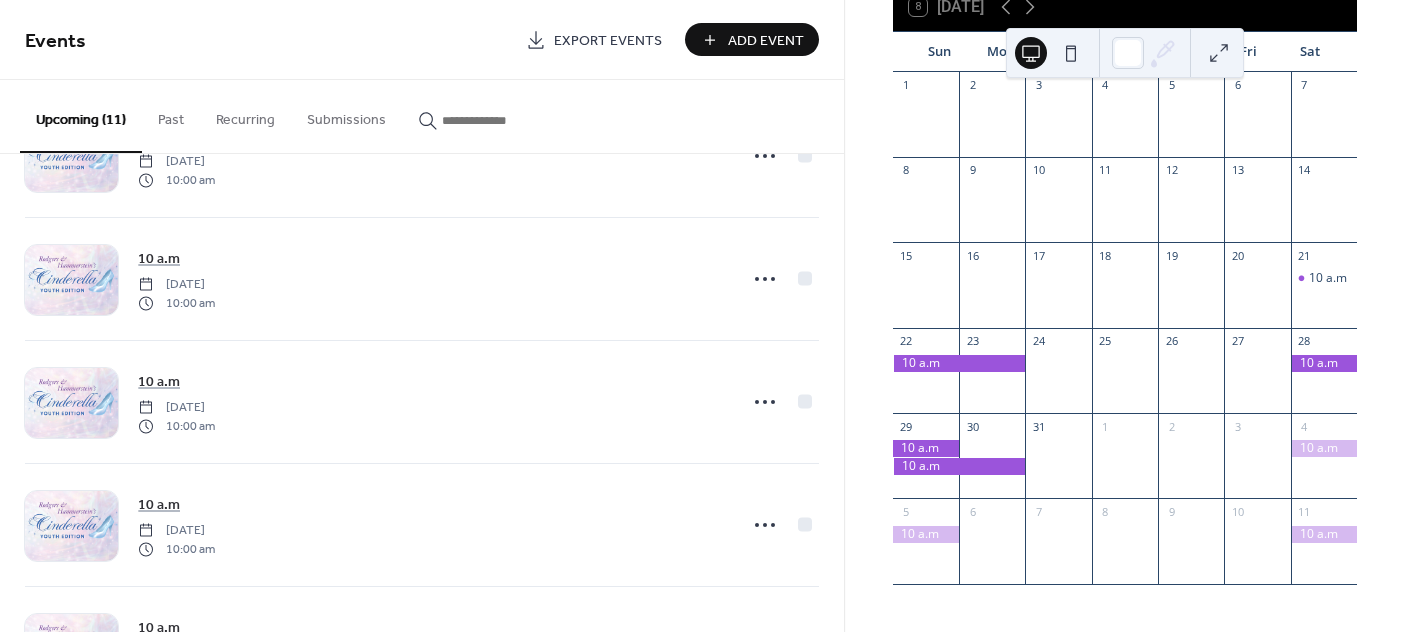 scroll, scrollTop: 306, scrollLeft: 0, axis: vertical 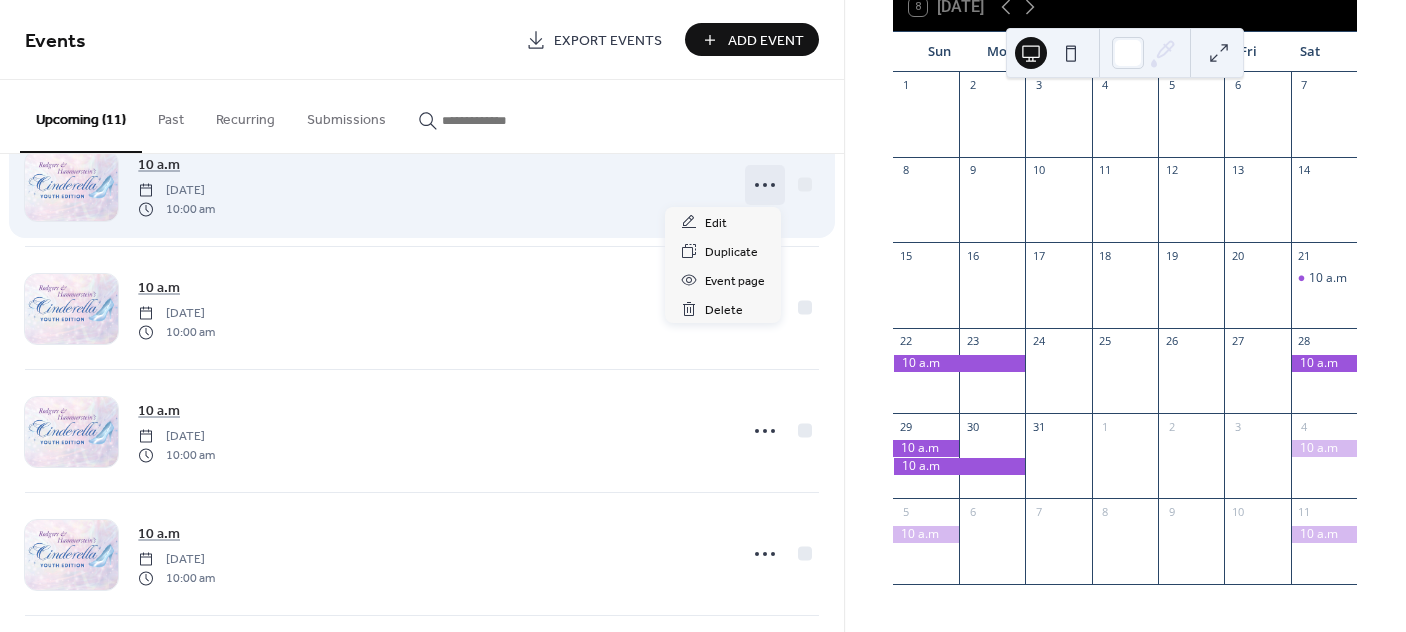 click 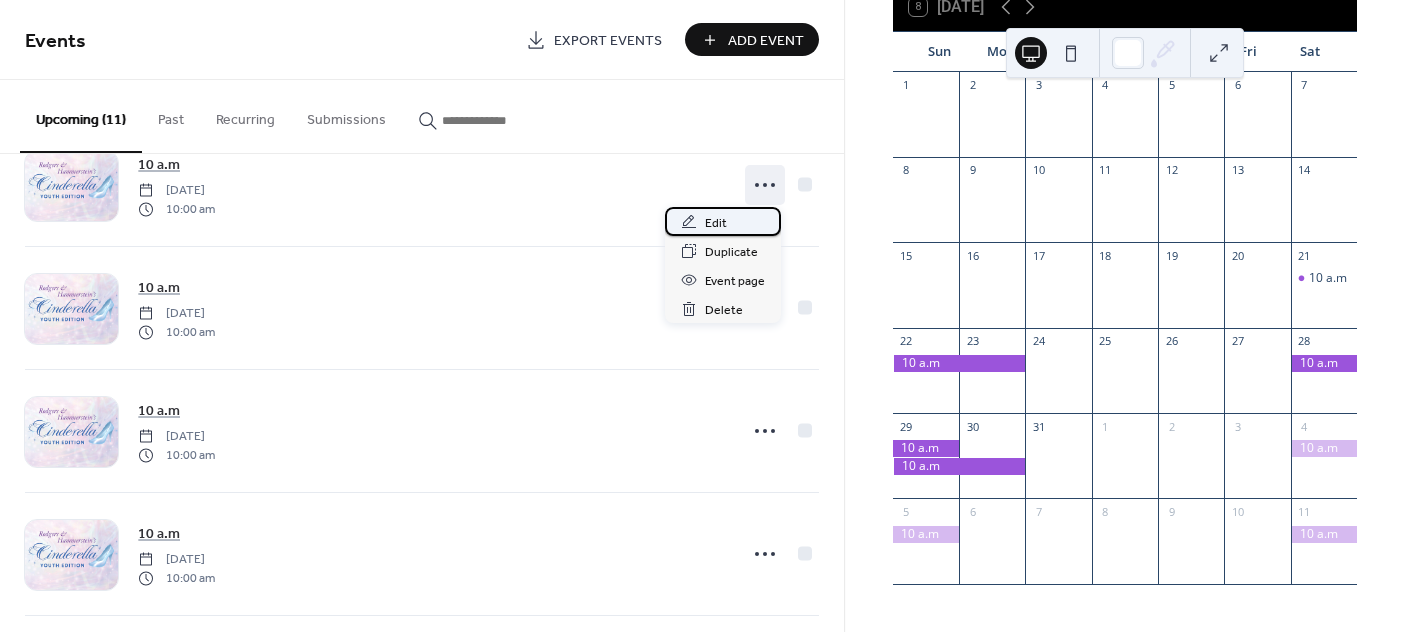 click on "Edit" at bounding box center (723, 221) 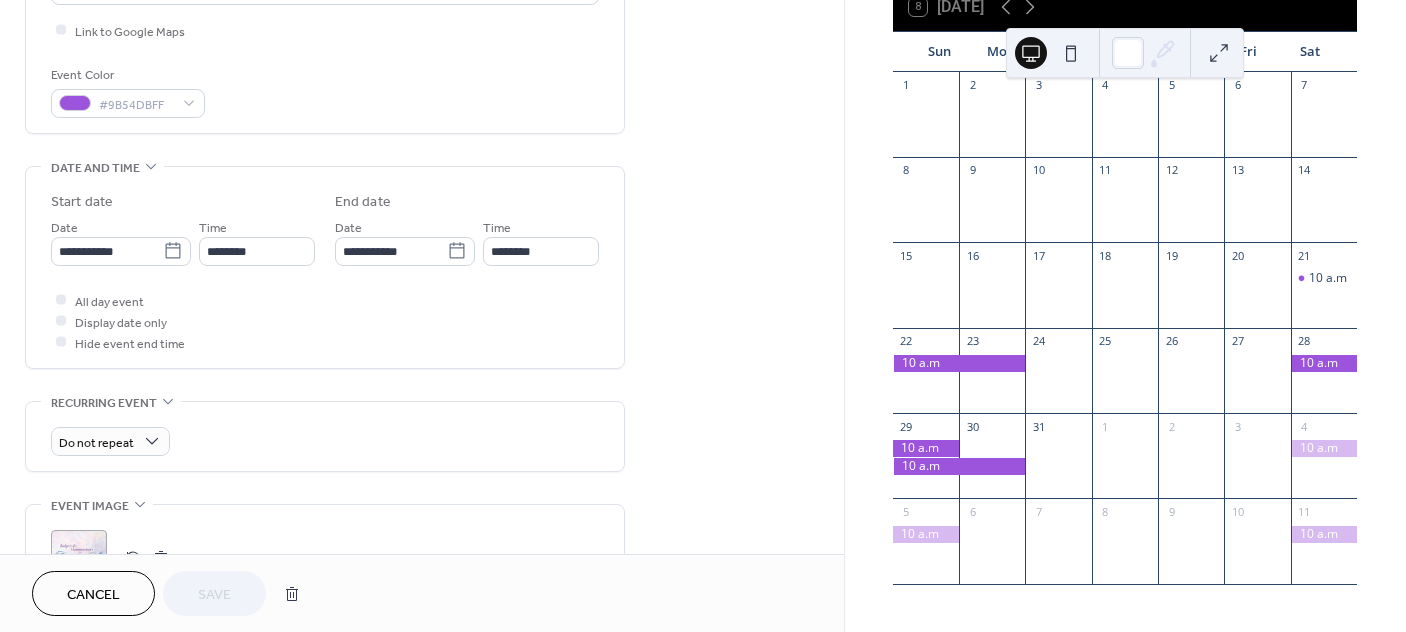 scroll, scrollTop: 500, scrollLeft: 0, axis: vertical 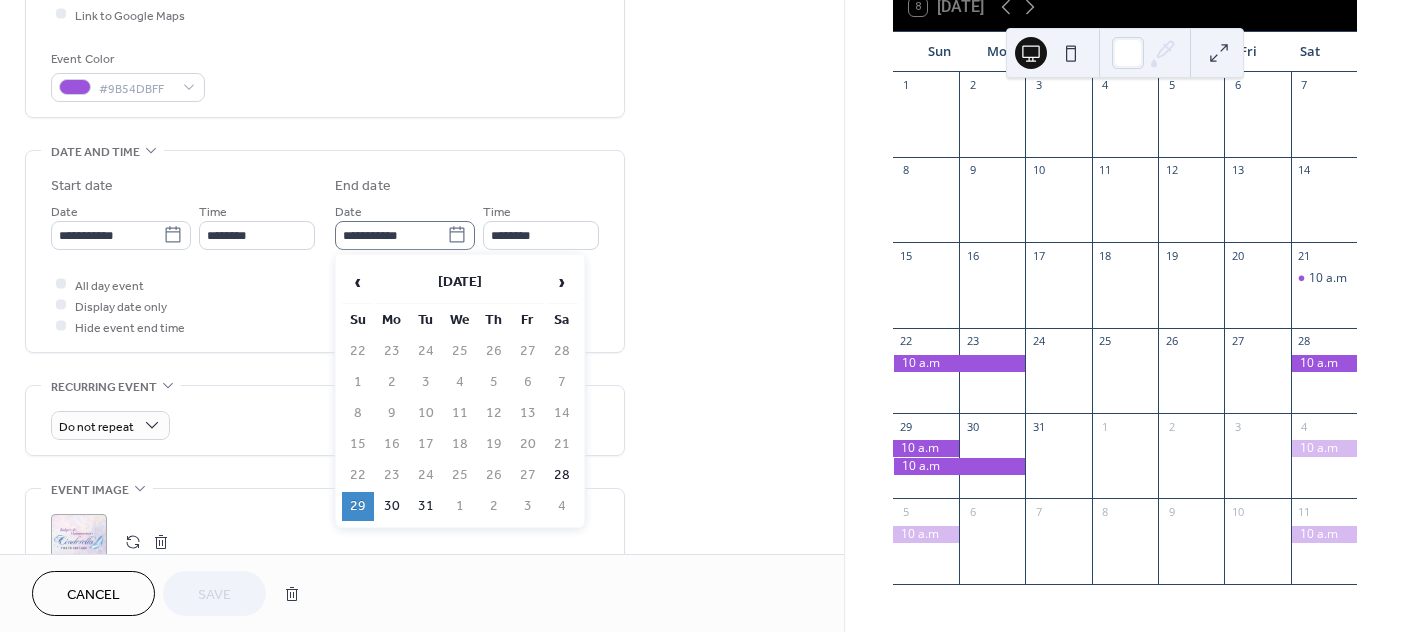 click 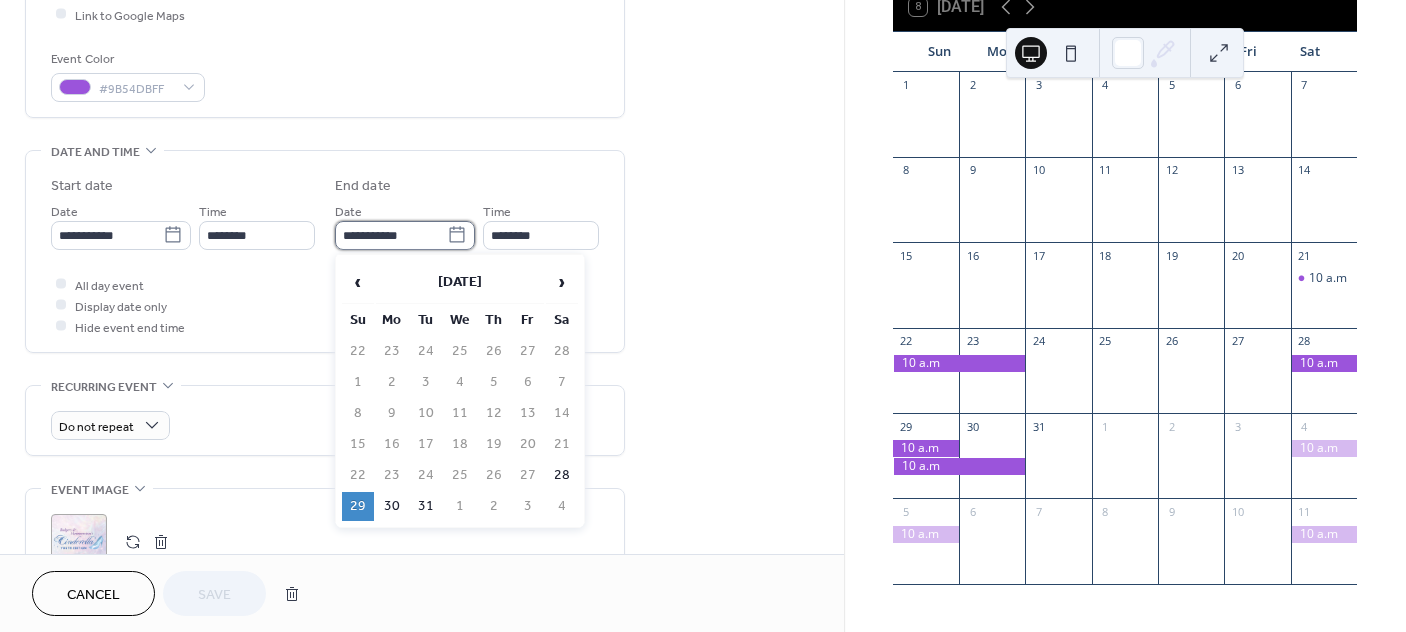 click on "**********" at bounding box center [391, 235] 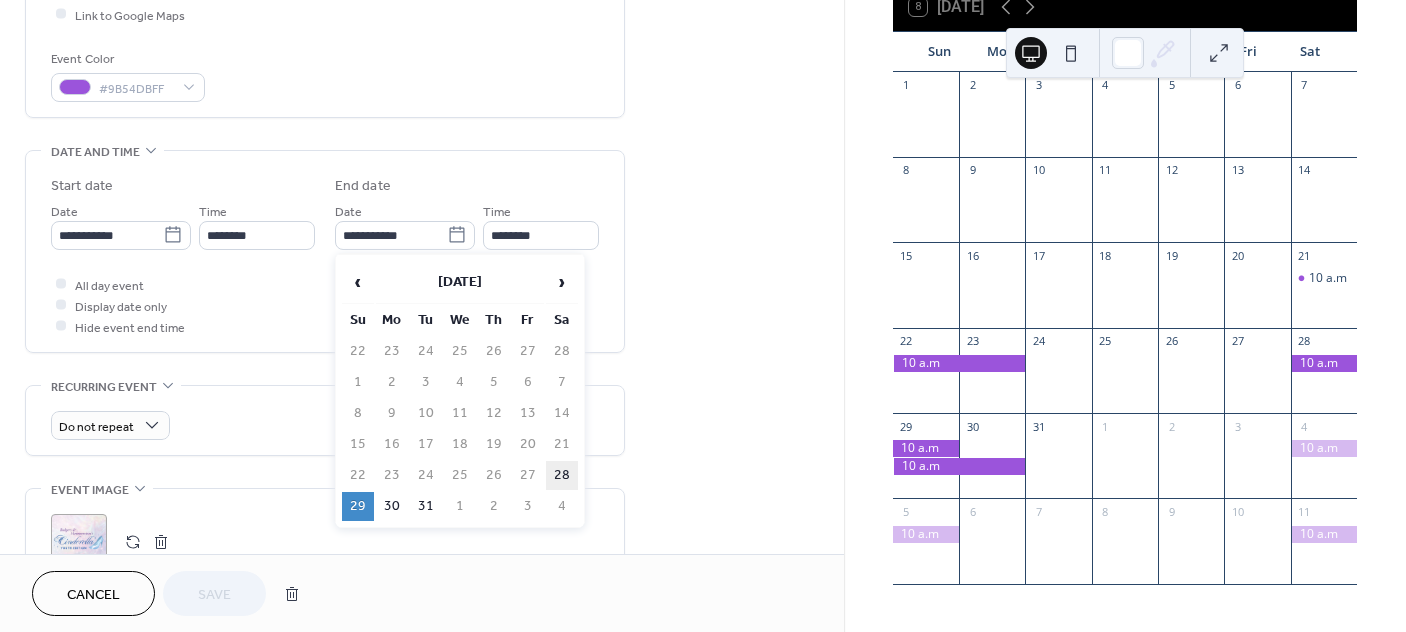 click on "28" at bounding box center (562, 475) 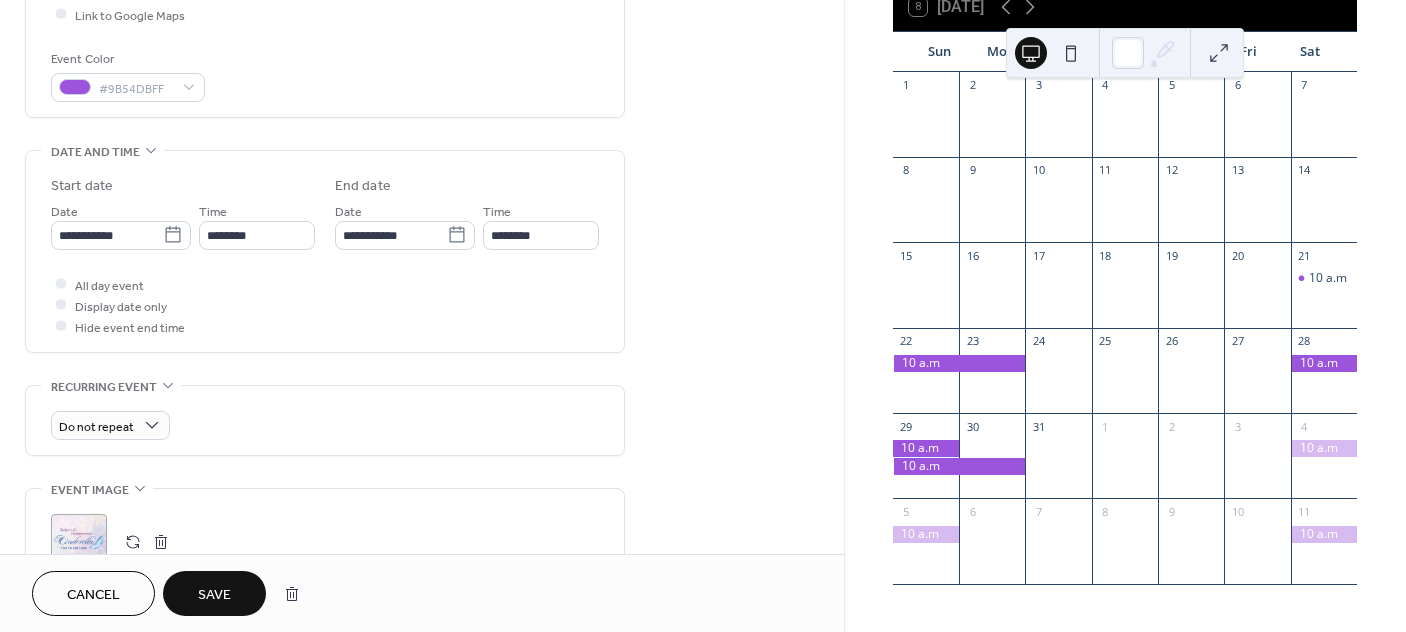 click on "Save" at bounding box center (214, 595) 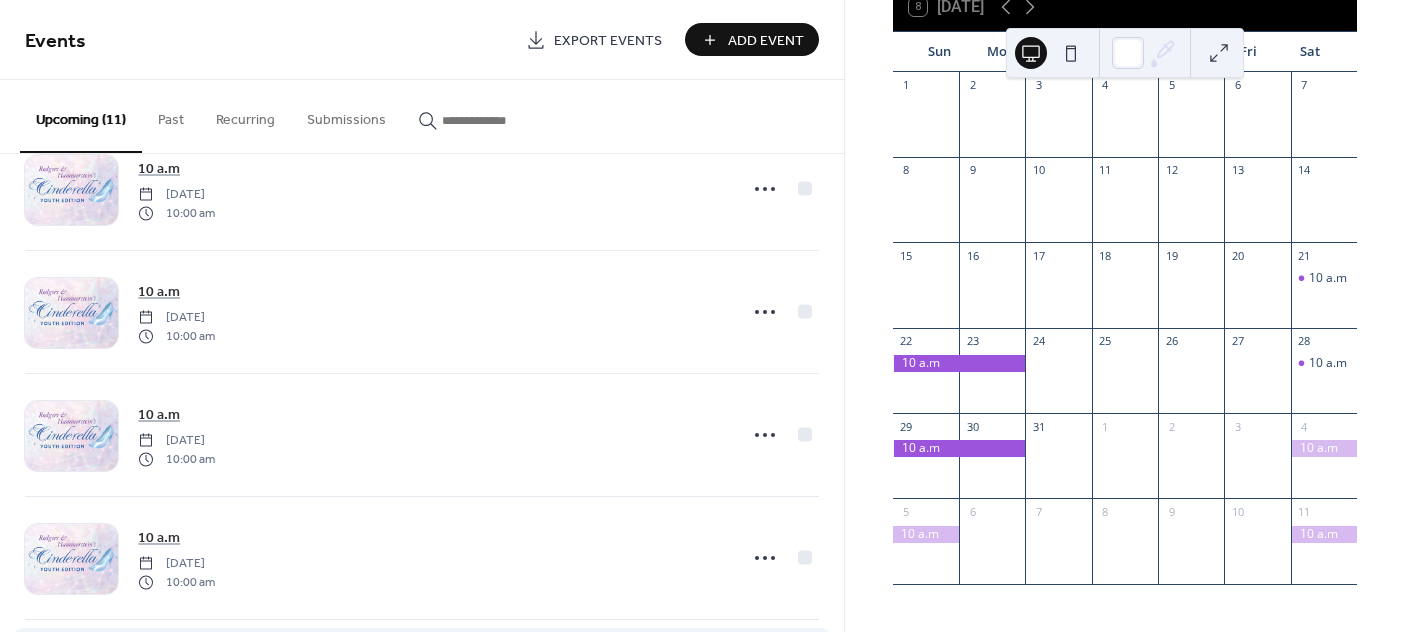 scroll, scrollTop: 125, scrollLeft: 0, axis: vertical 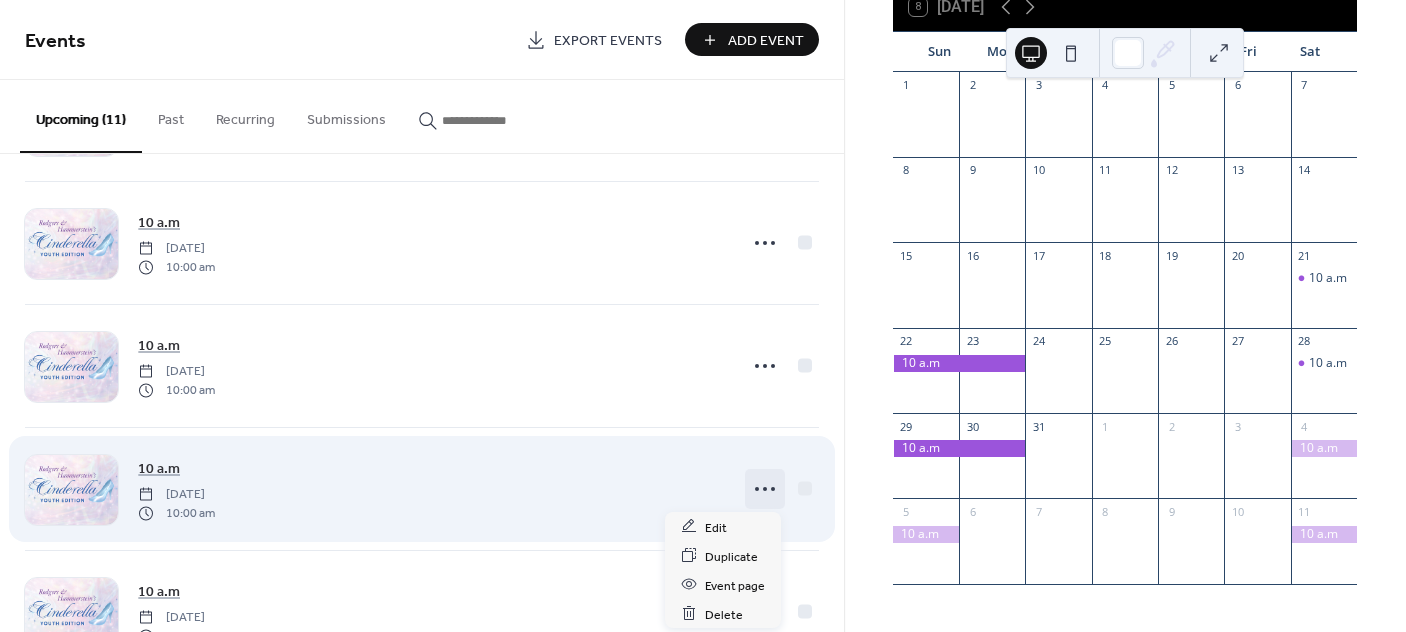 click 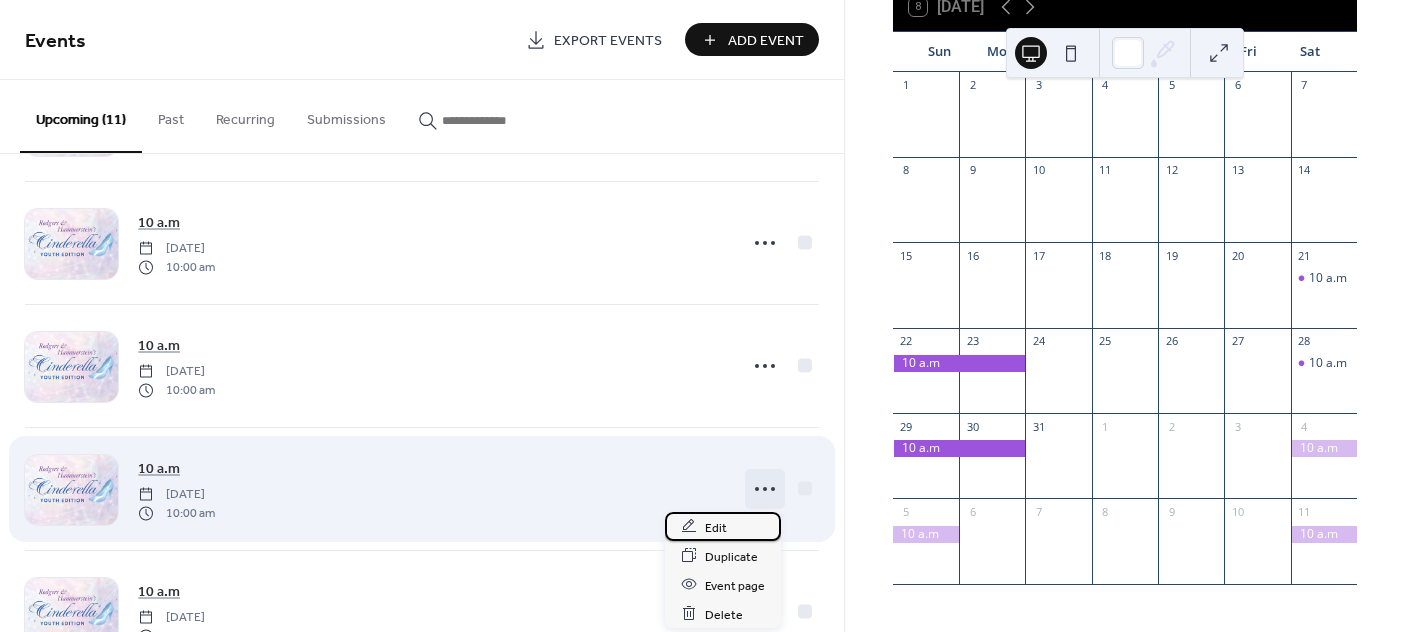 click on "Edit" at bounding box center (723, 526) 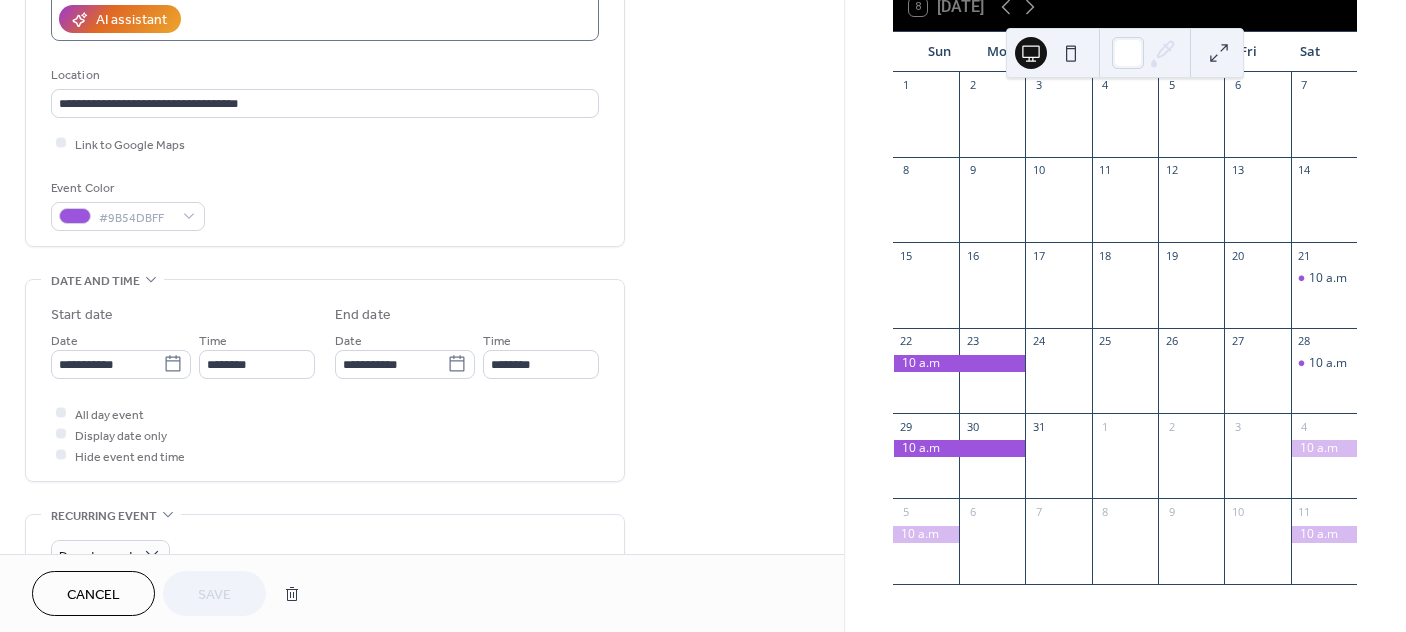 scroll, scrollTop: 374, scrollLeft: 0, axis: vertical 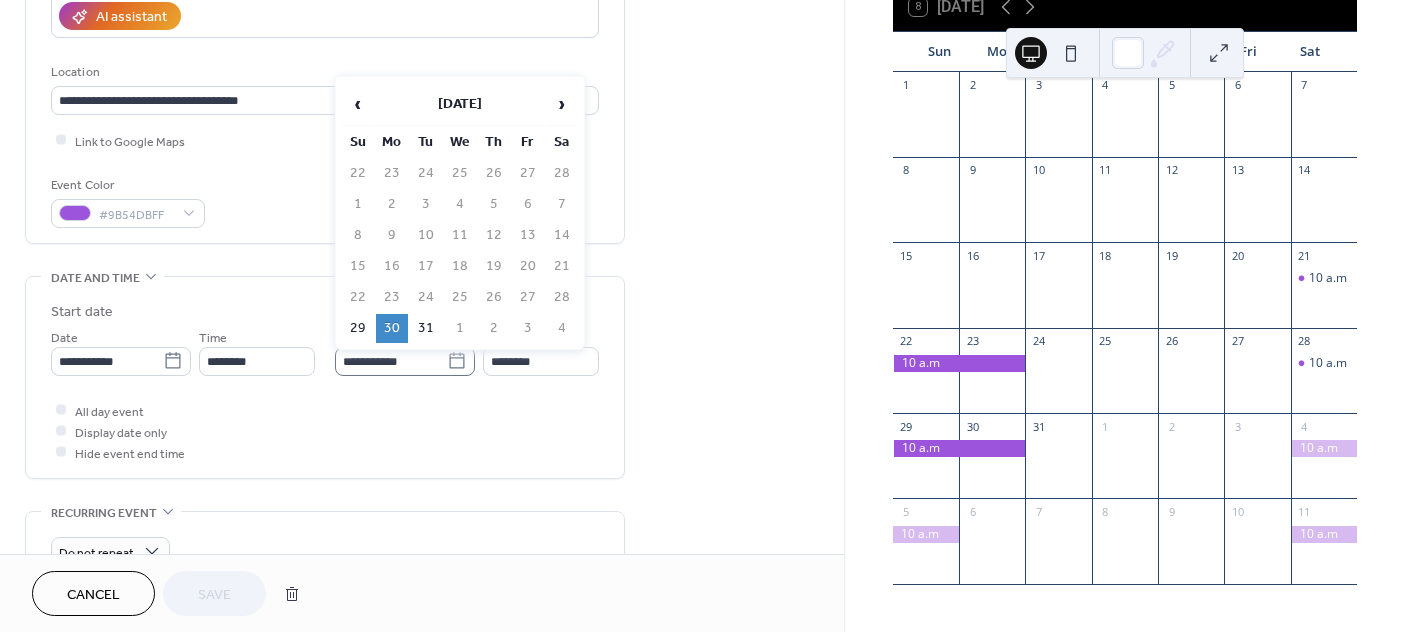 click 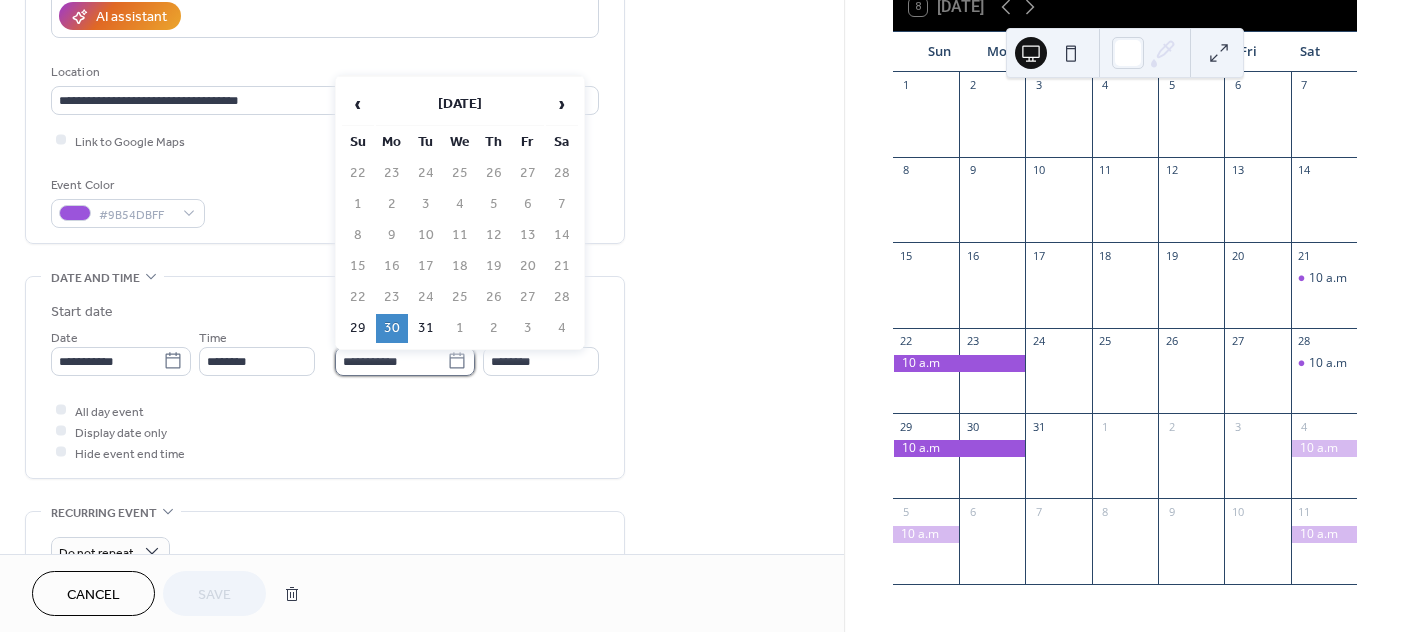 click on "**********" at bounding box center (391, 361) 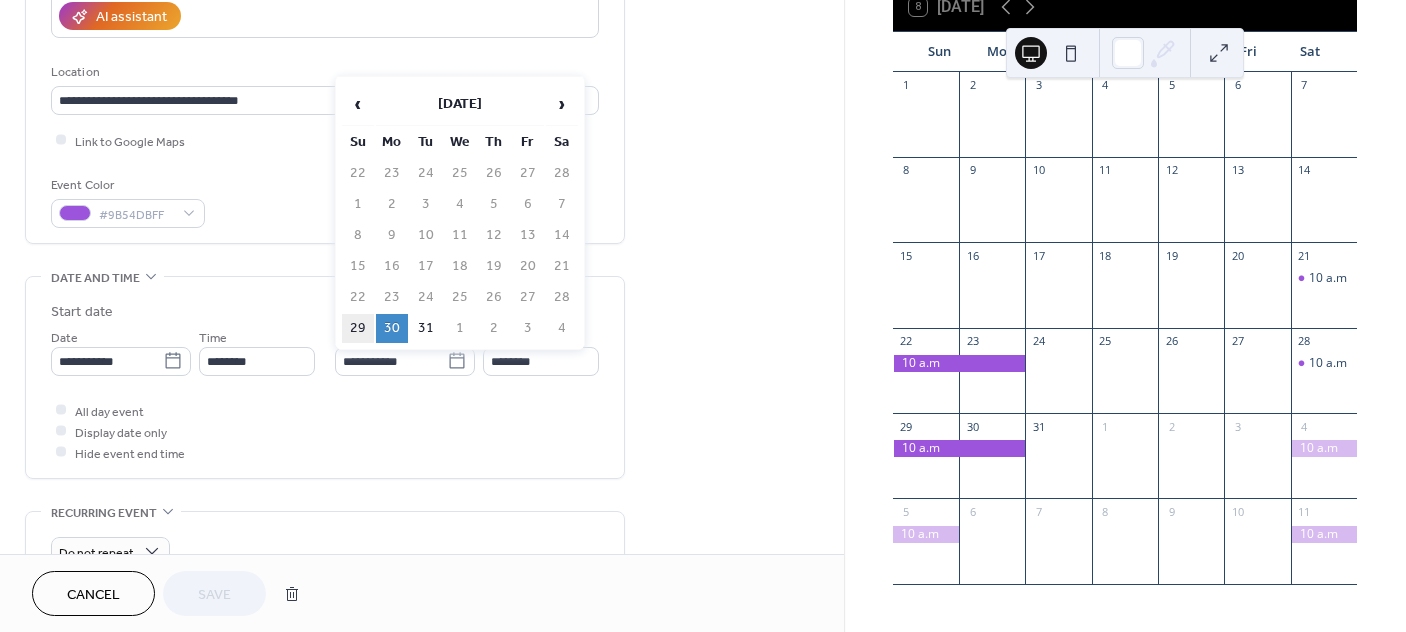 click on "29" at bounding box center [358, 328] 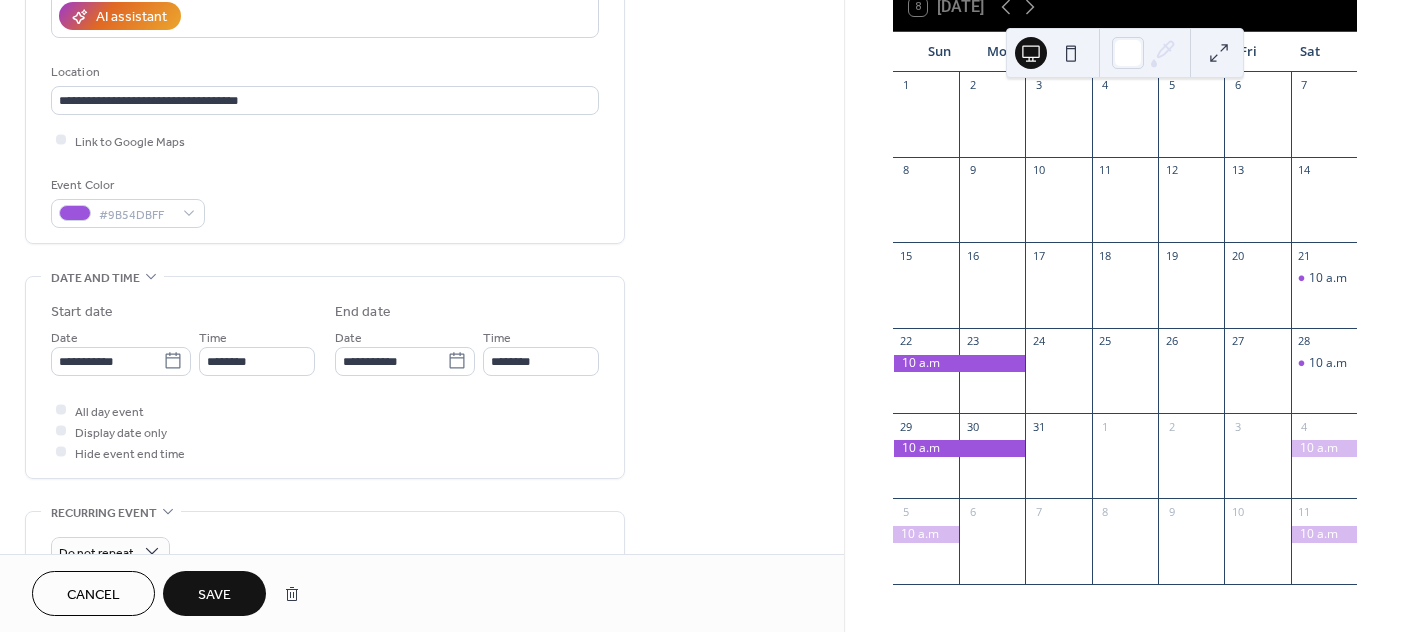 click on "Save" at bounding box center (214, 595) 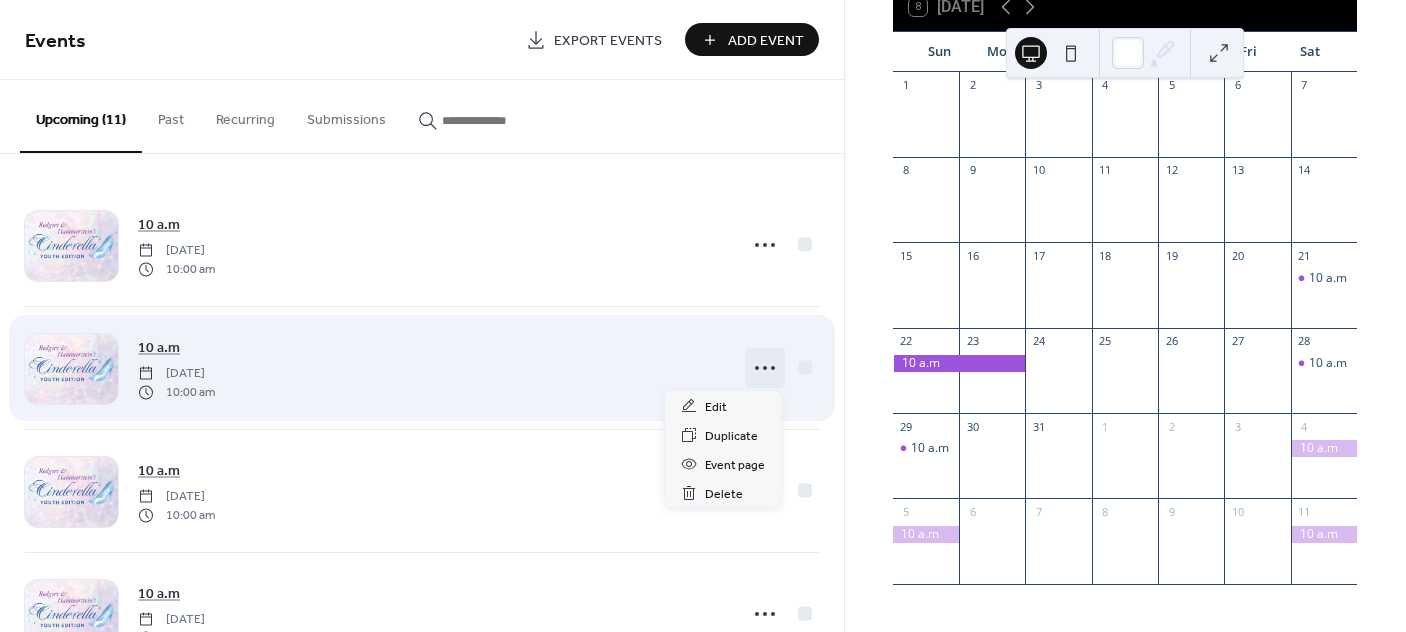 click 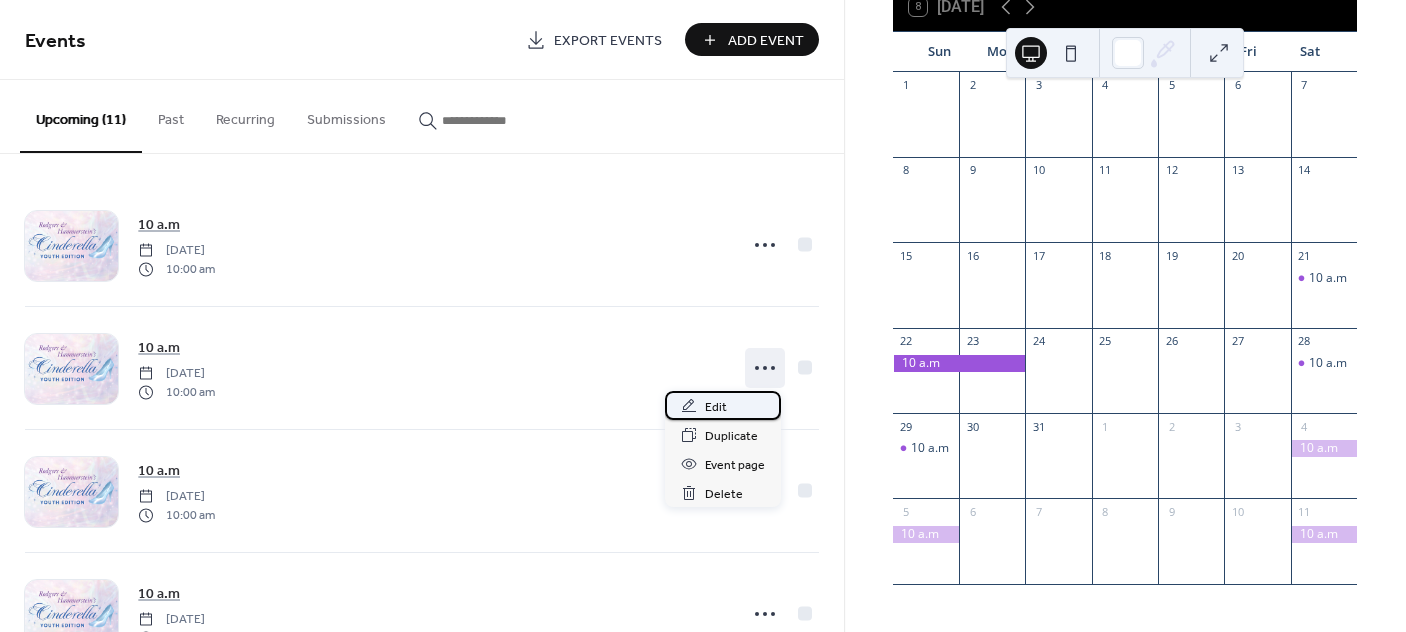 click on "Edit" at bounding box center [716, 407] 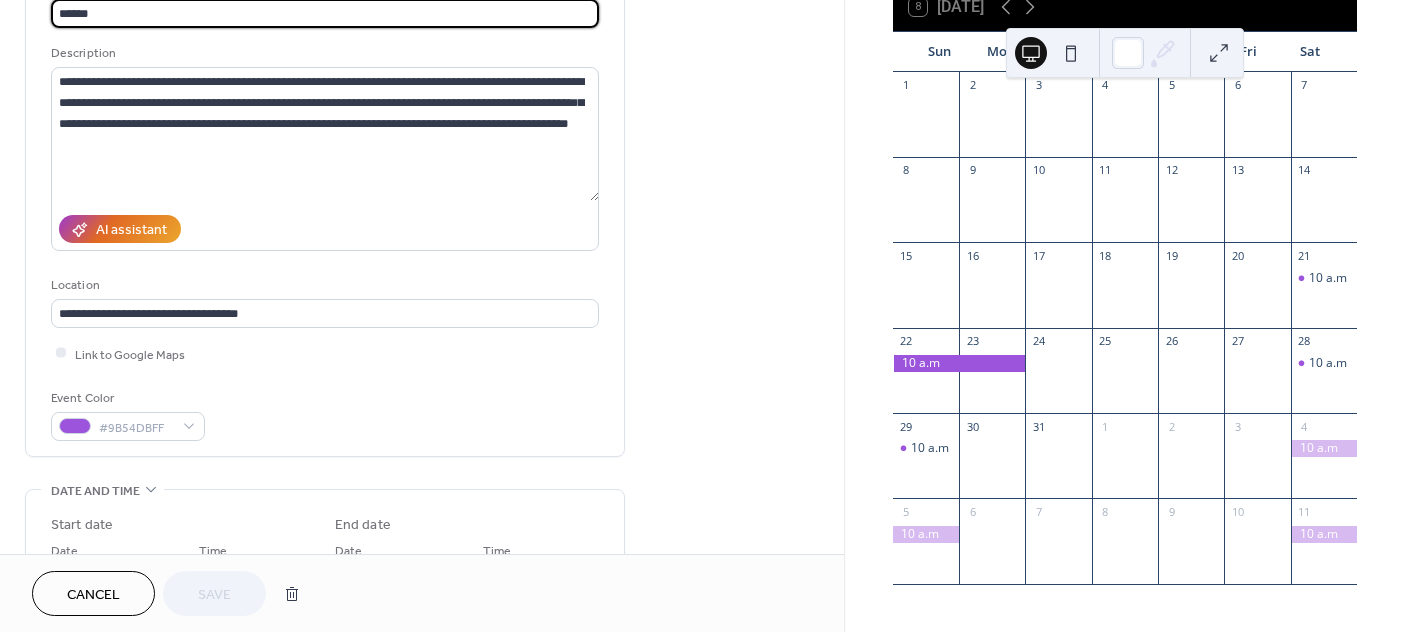 scroll, scrollTop: 500, scrollLeft: 0, axis: vertical 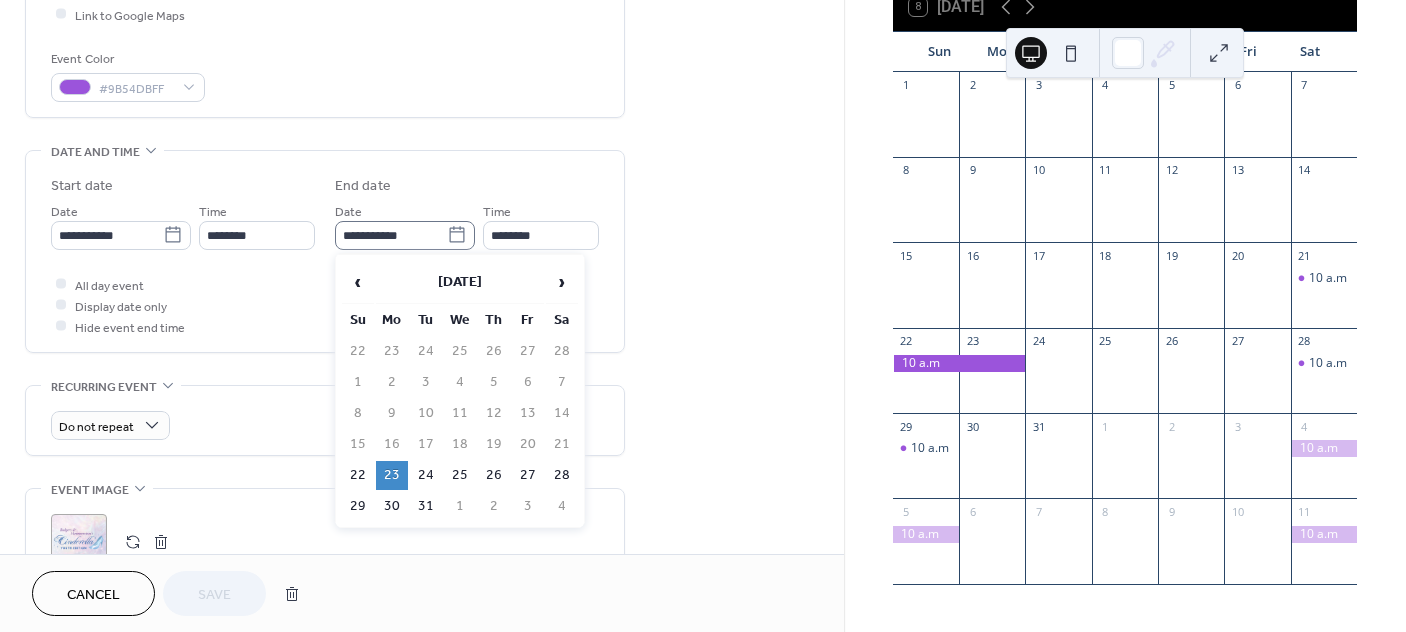 click 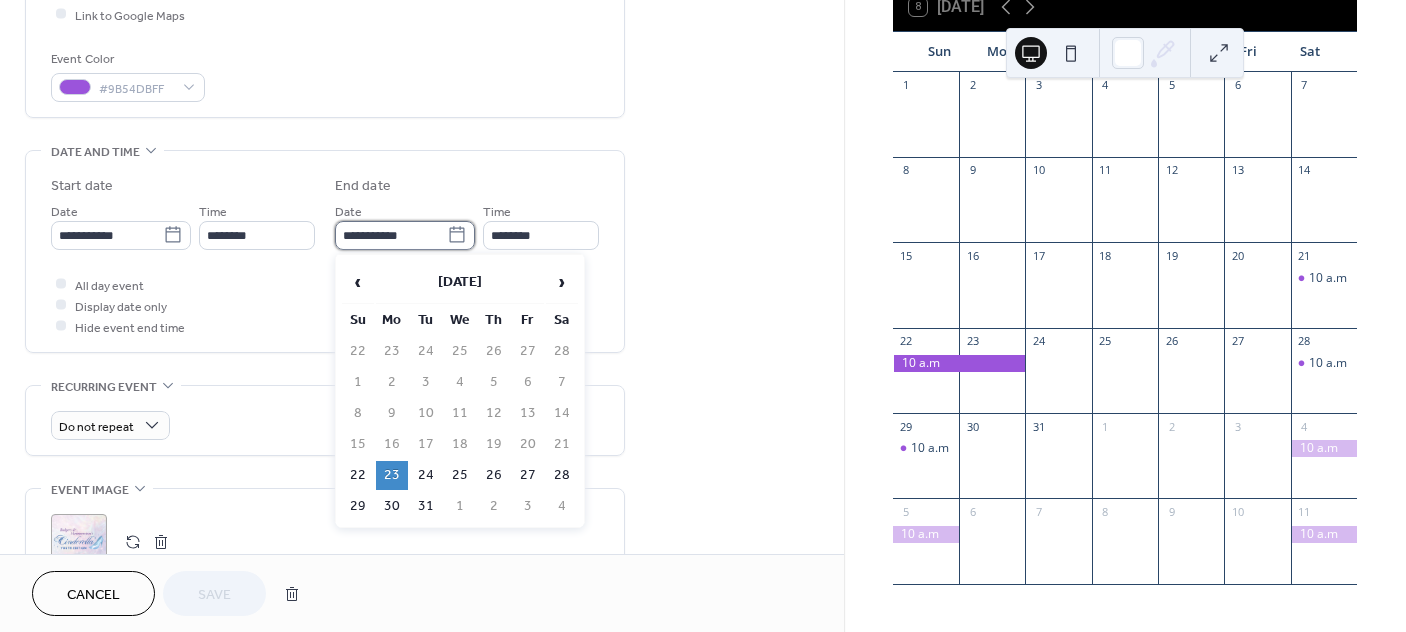 click on "**********" at bounding box center (391, 235) 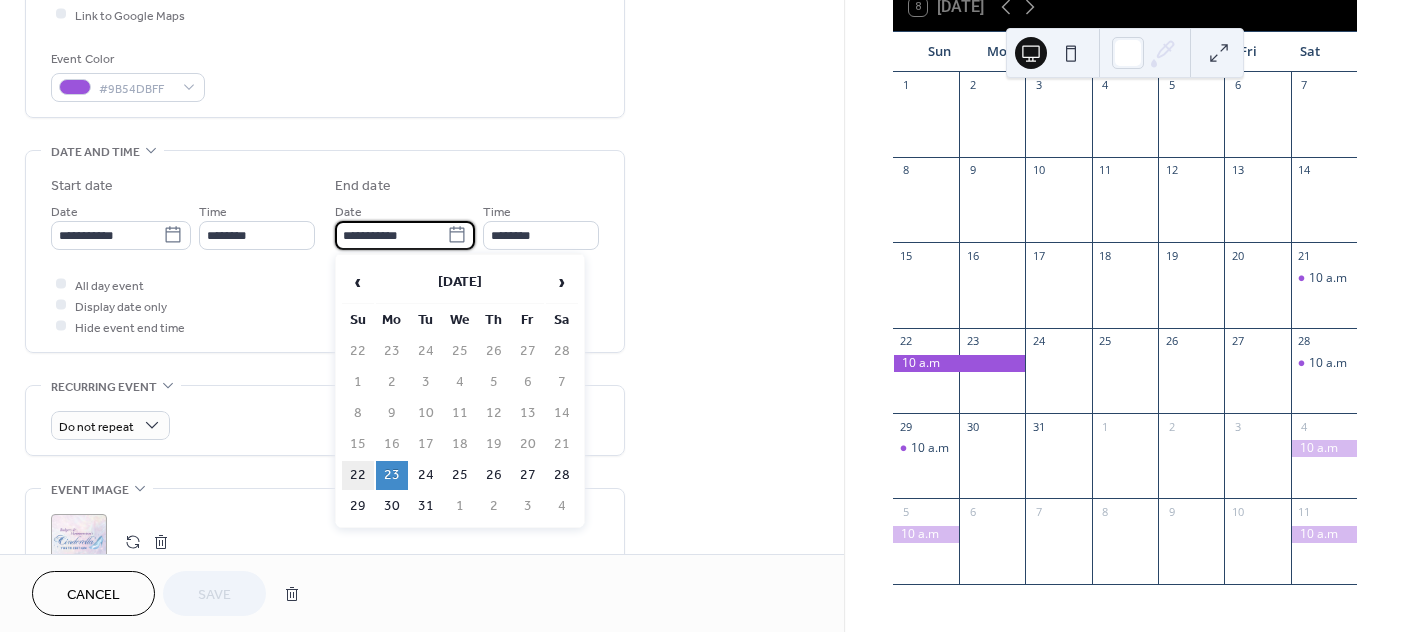 click on "22" at bounding box center (358, 475) 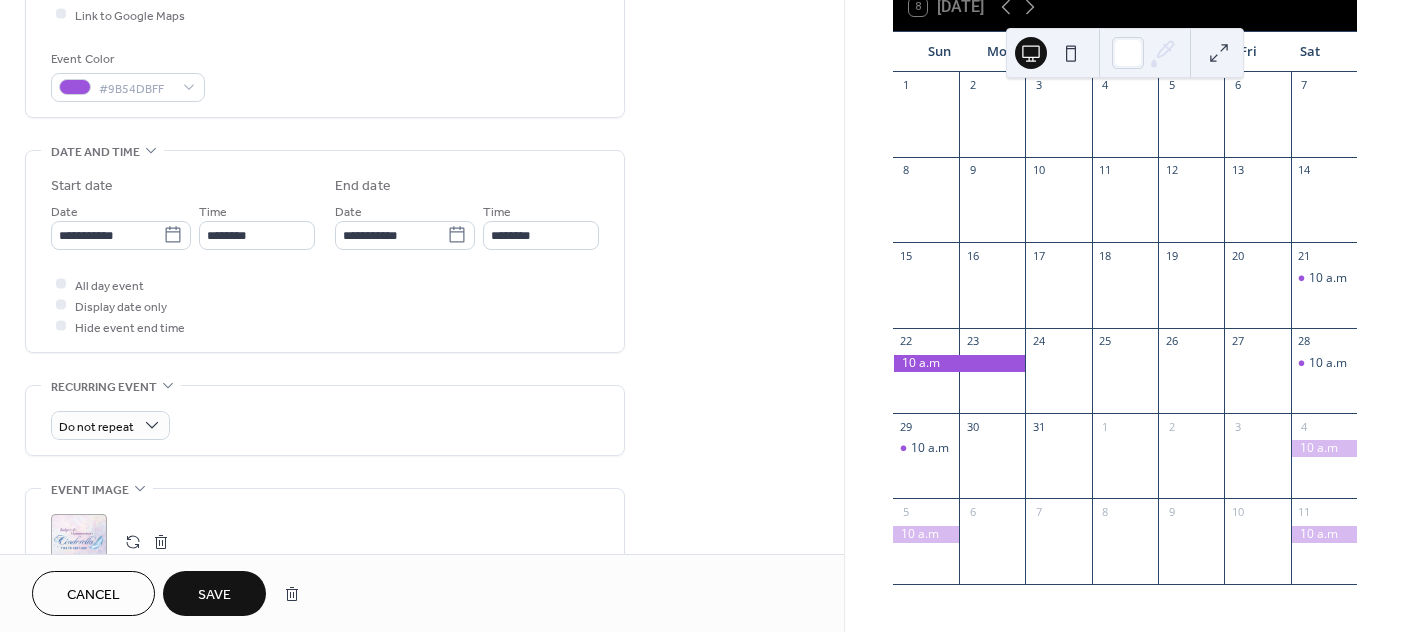 click on "Save" at bounding box center (214, 595) 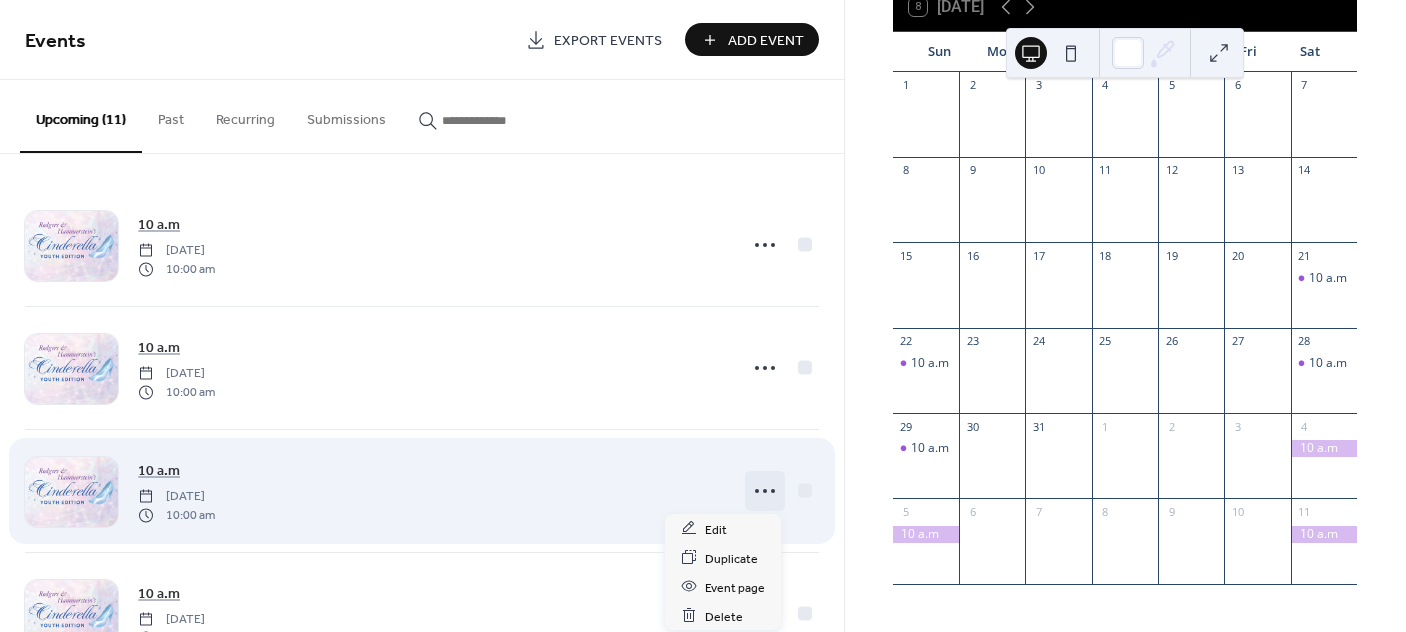 click 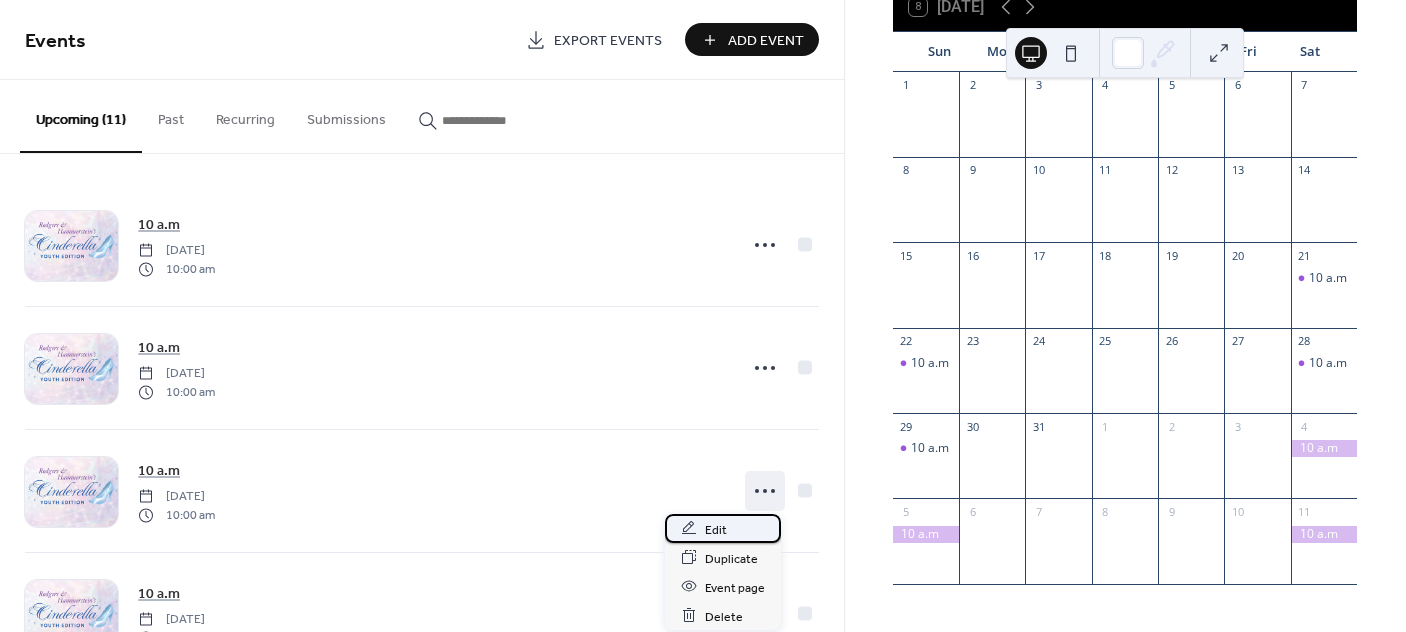 click on "Edit" at bounding box center [723, 528] 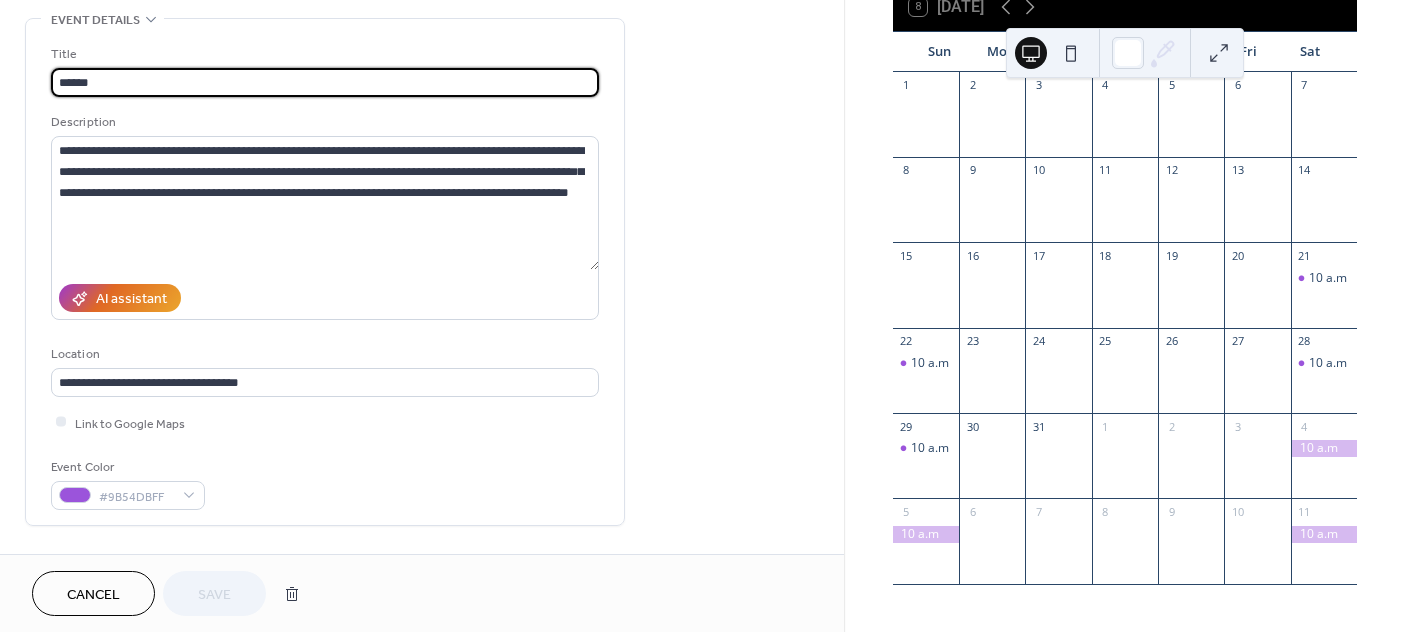 scroll, scrollTop: 0, scrollLeft: 0, axis: both 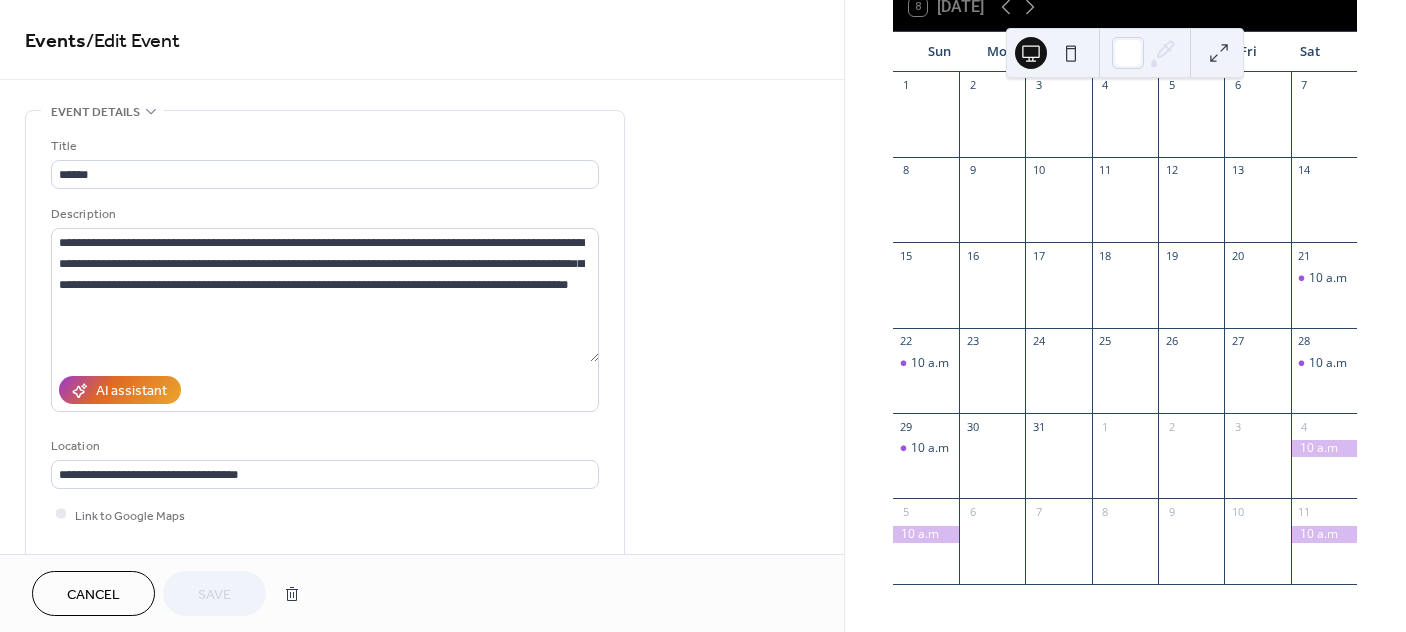 click on "Cancel" at bounding box center [93, 595] 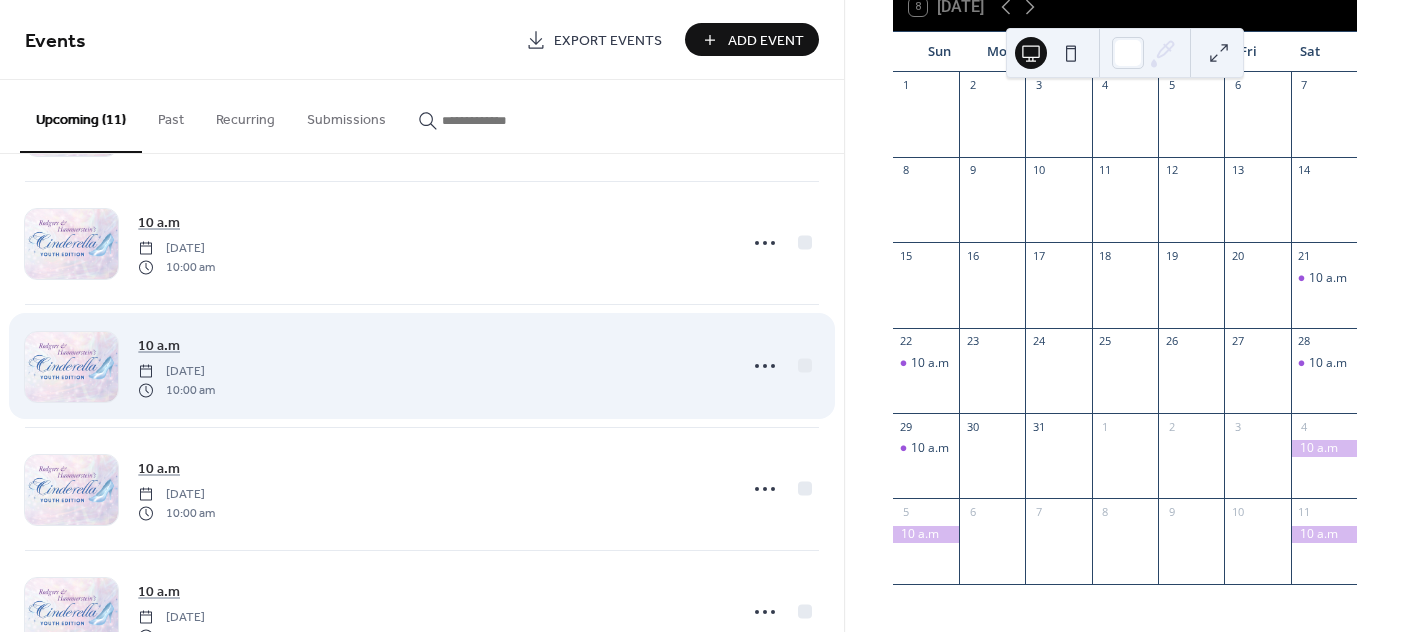 scroll, scrollTop: 374, scrollLeft: 0, axis: vertical 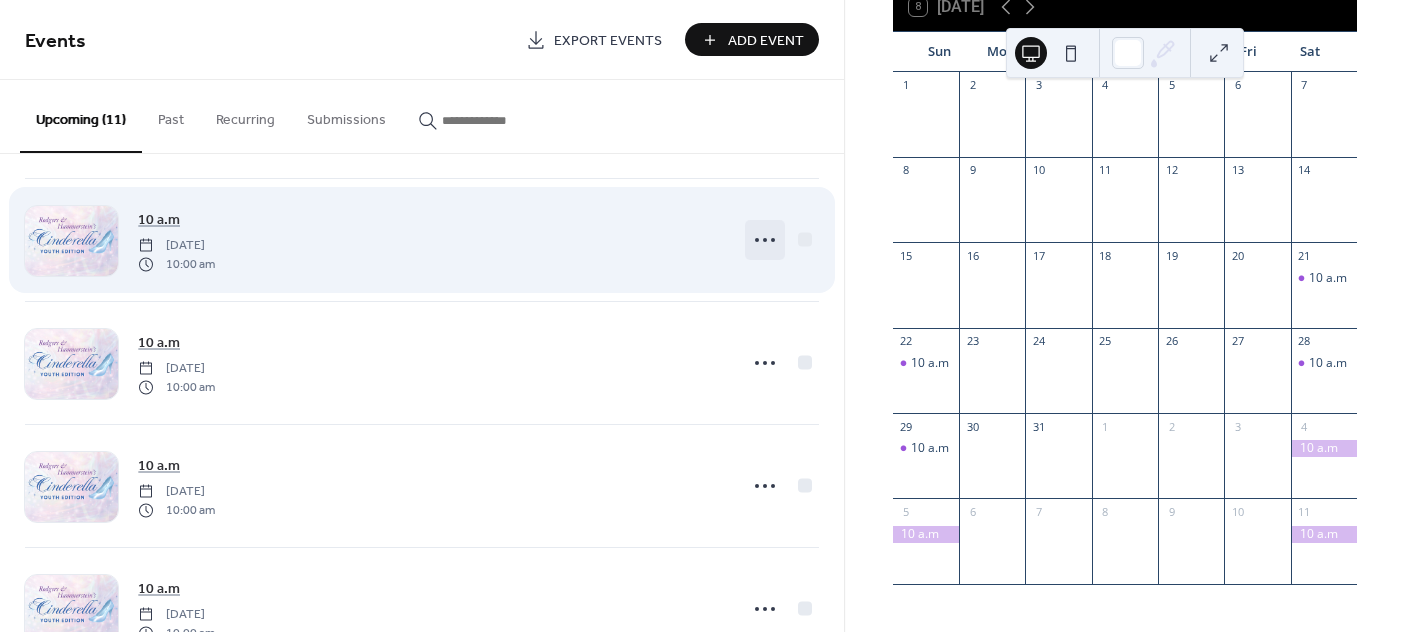 click 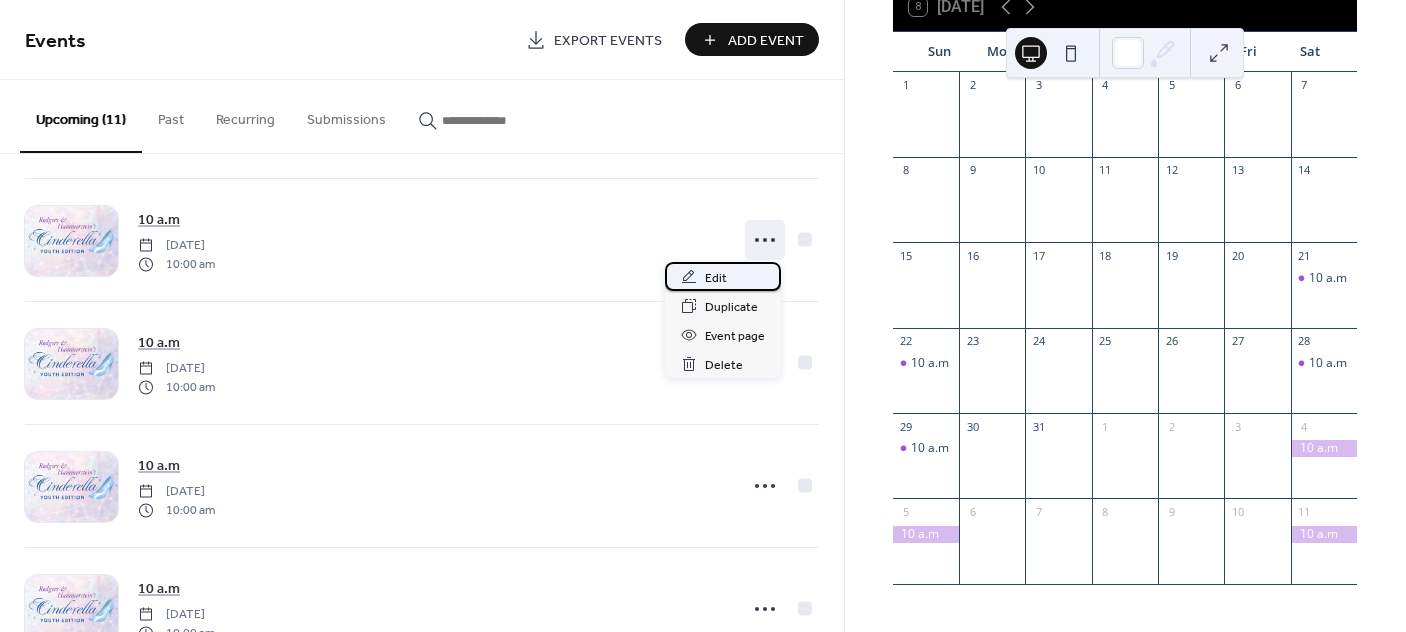 click on "Edit" at bounding box center [723, 276] 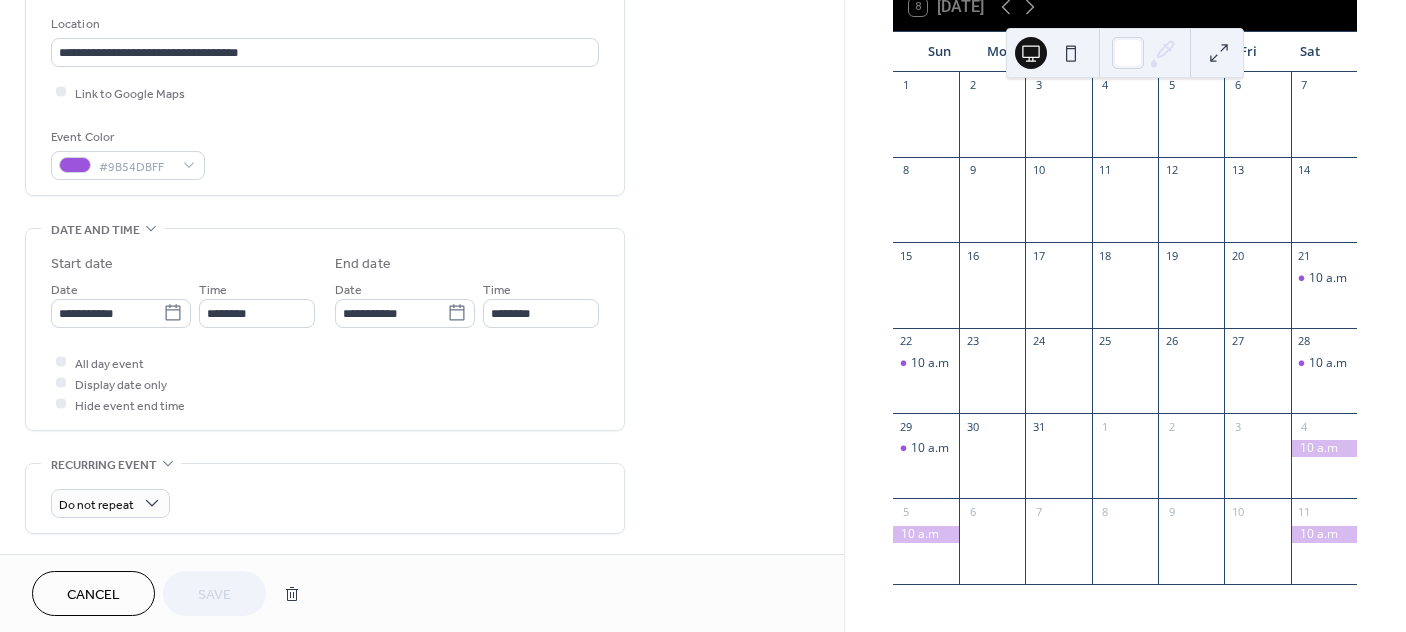 scroll, scrollTop: 500, scrollLeft: 0, axis: vertical 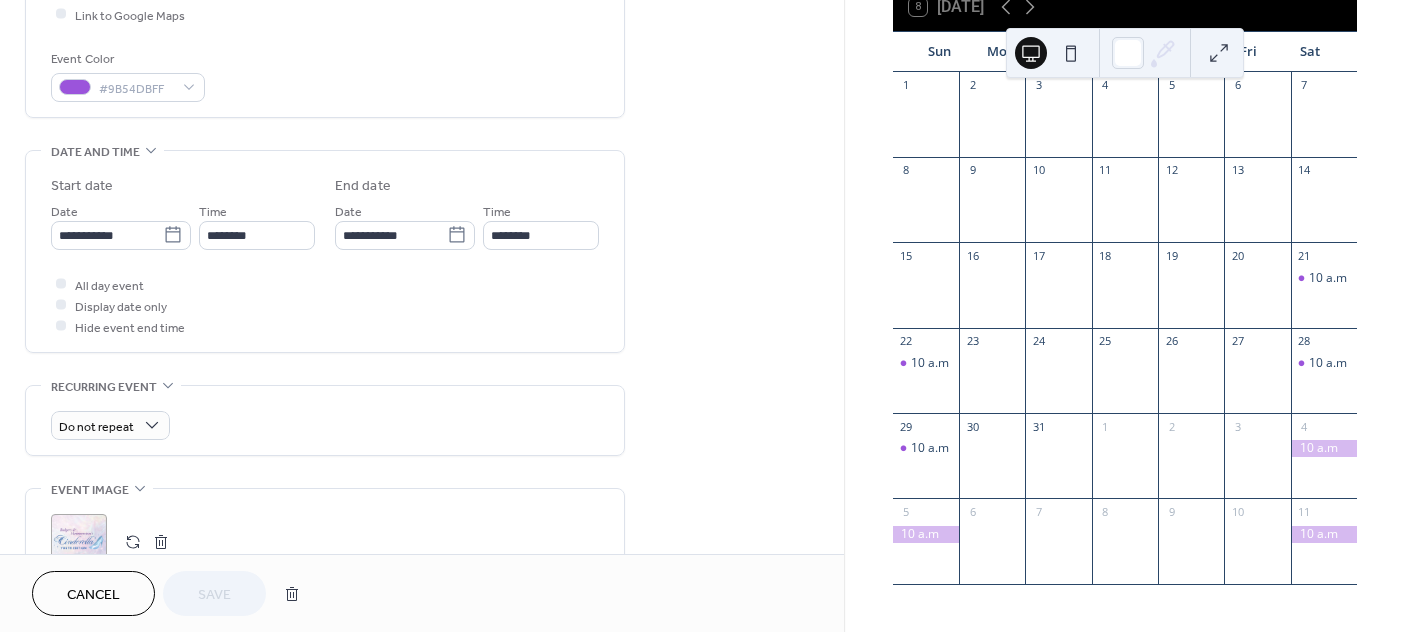 click on "Cancel" at bounding box center (93, 595) 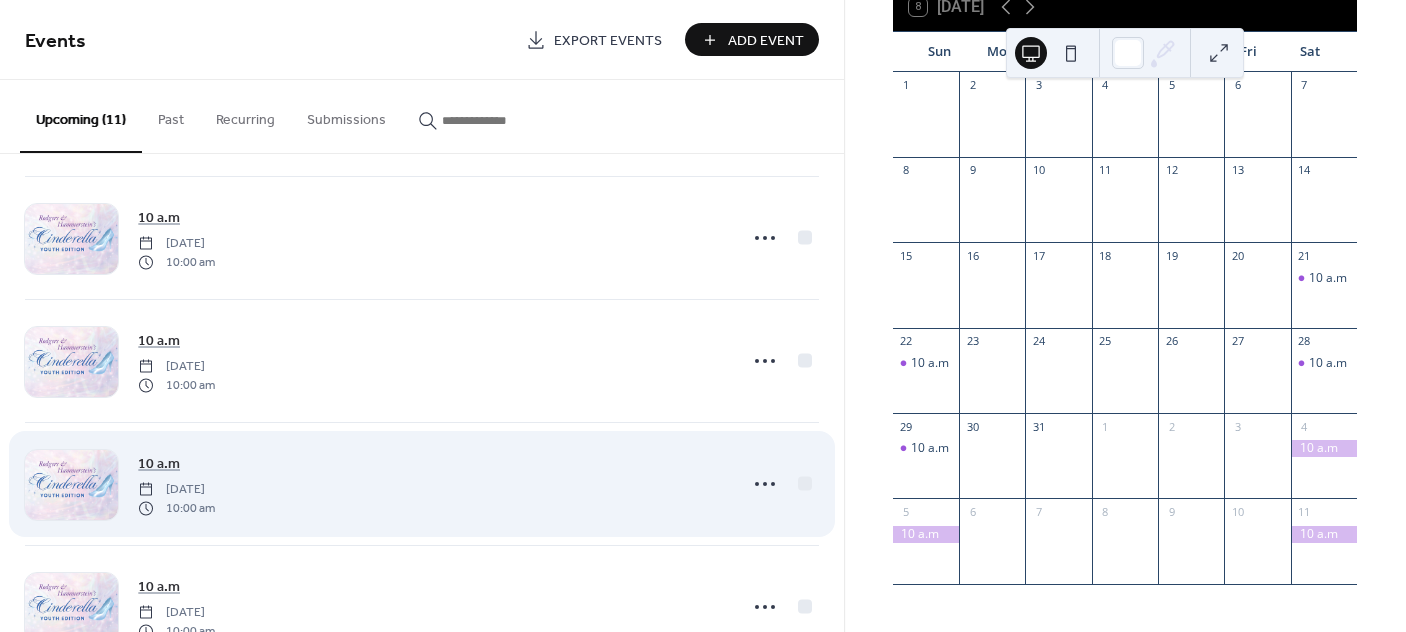 scroll, scrollTop: 374, scrollLeft: 0, axis: vertical 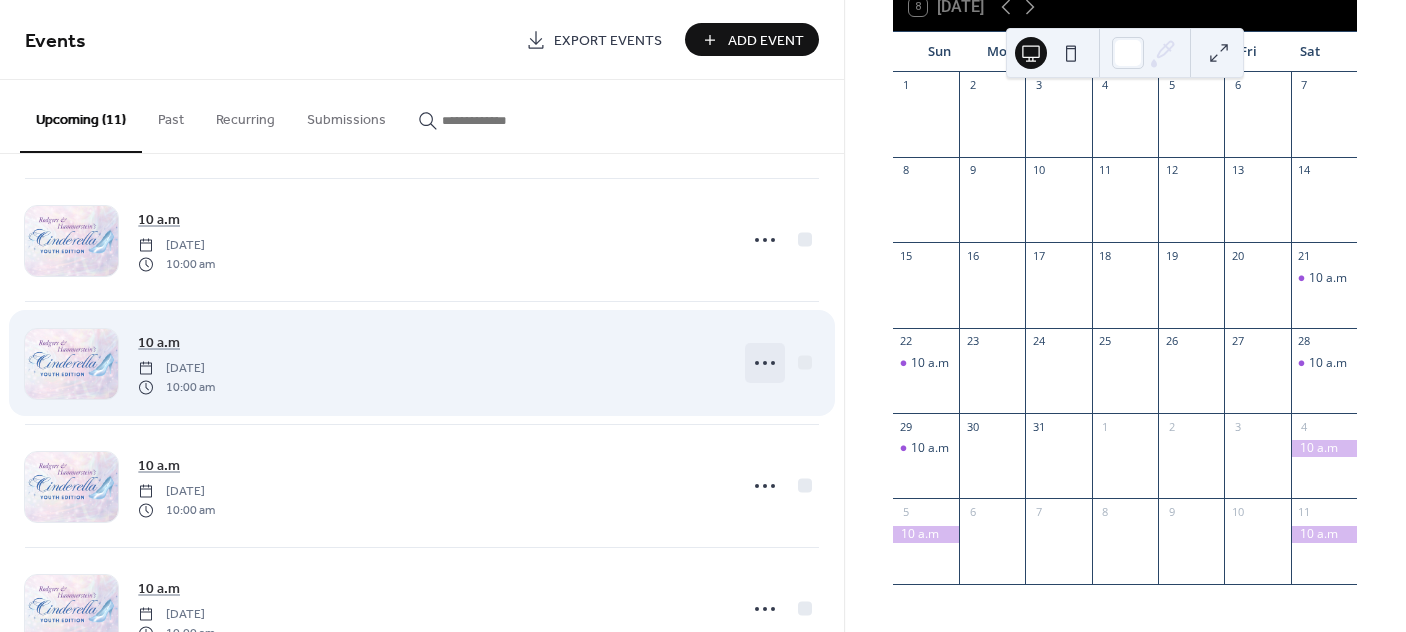 click 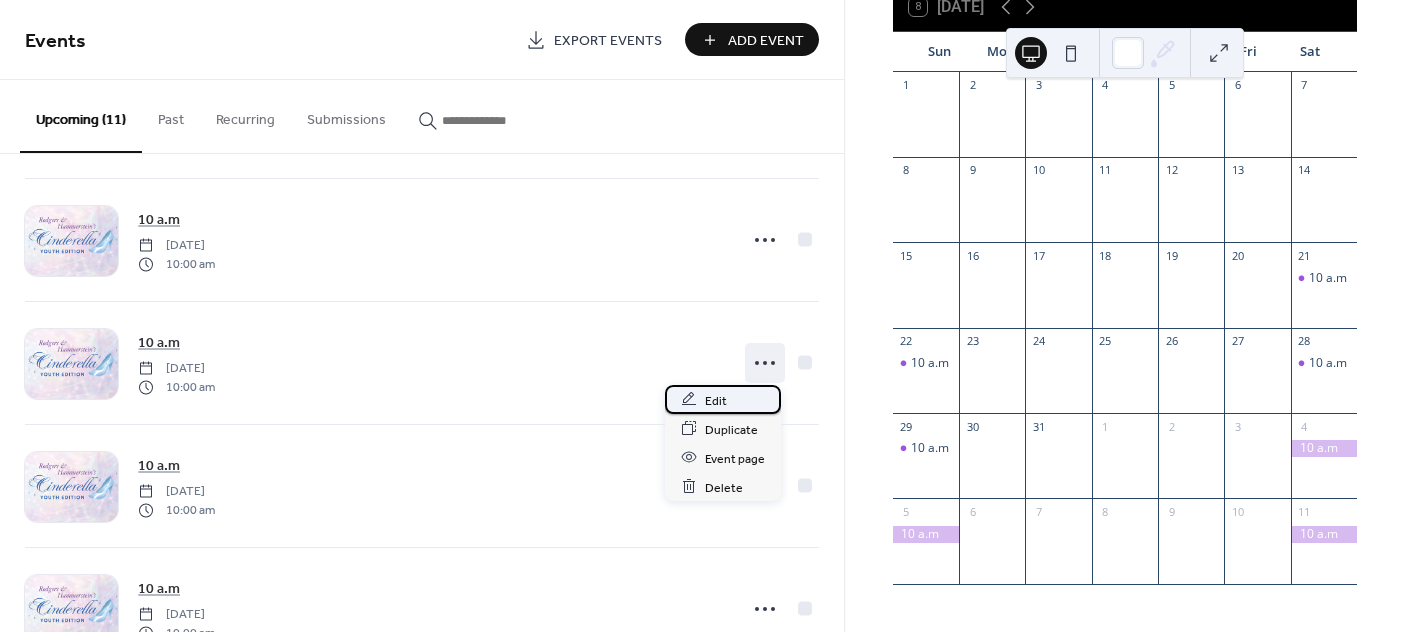 click on "Edit" at bounding box center (723, 399) 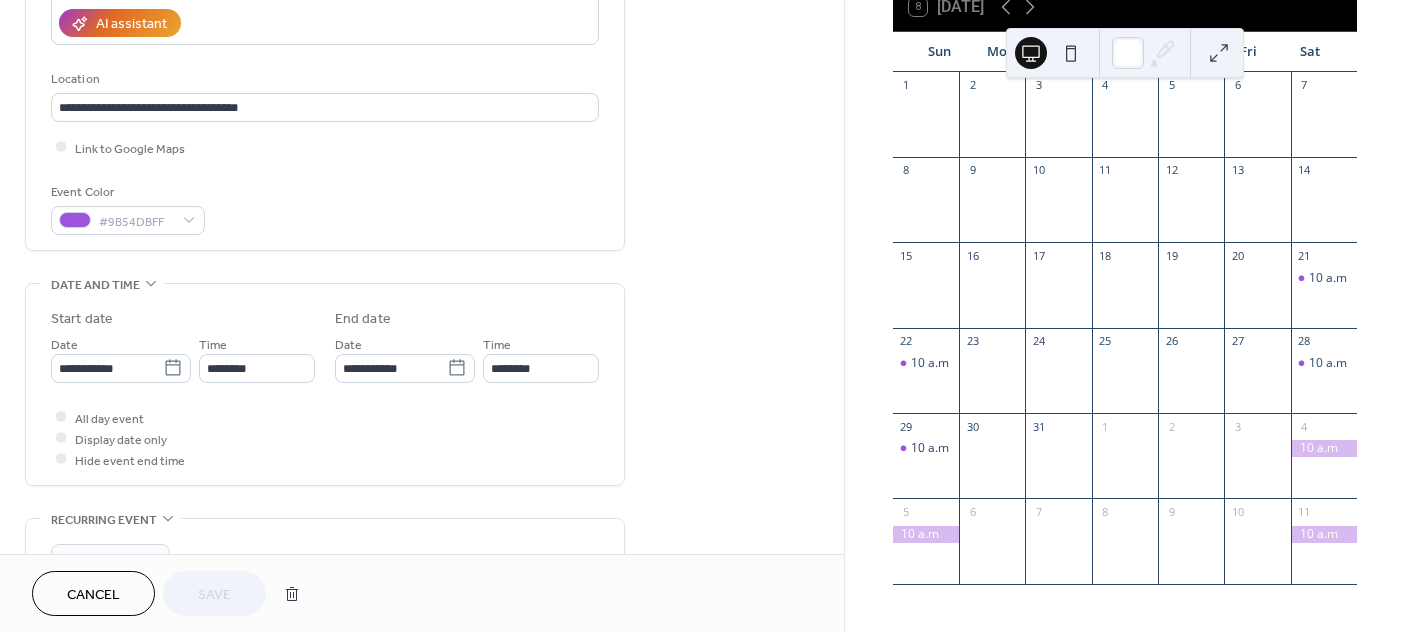 scroll, scrollTop: 374, scrollLeft: 0, axis: vertical 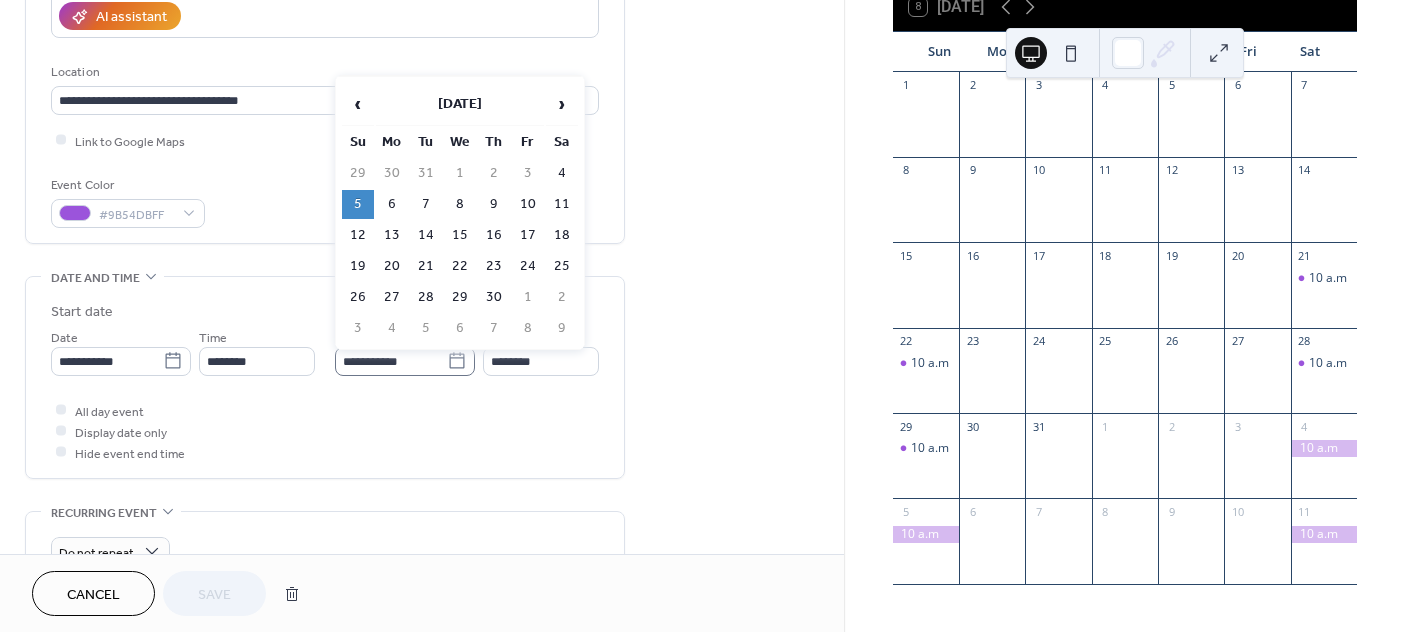click 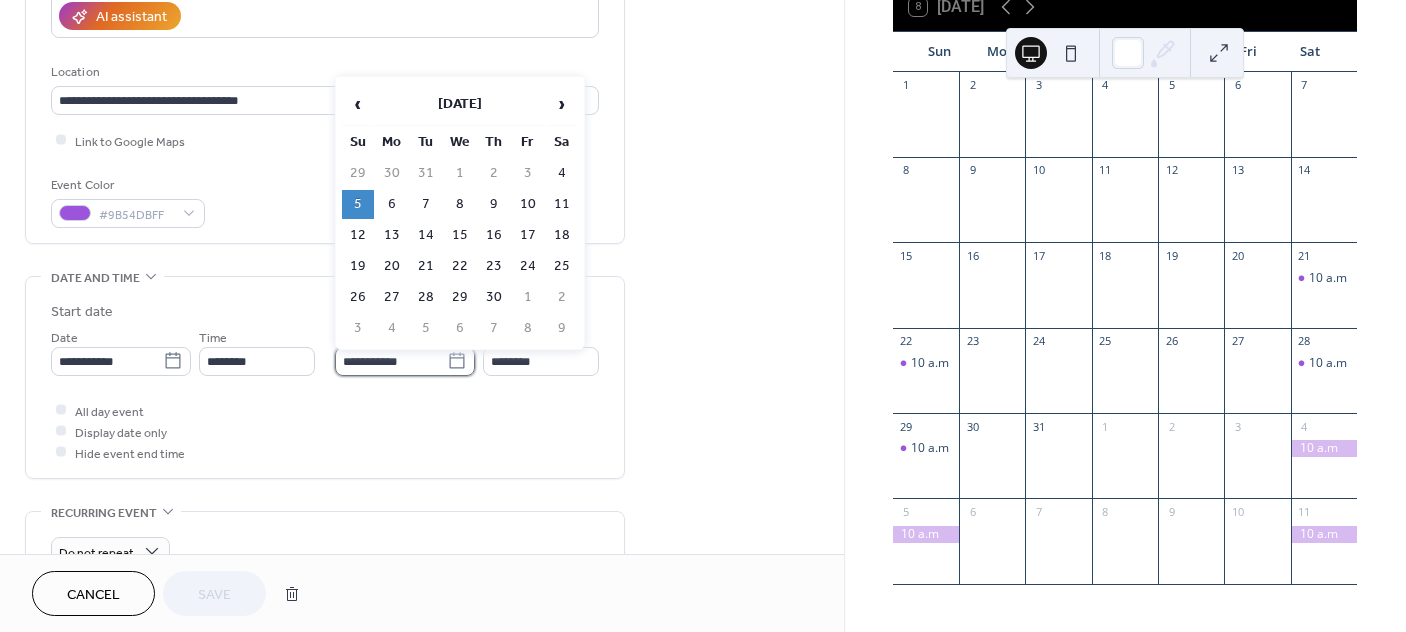 click on "**********" at bounding box center [391, 361] 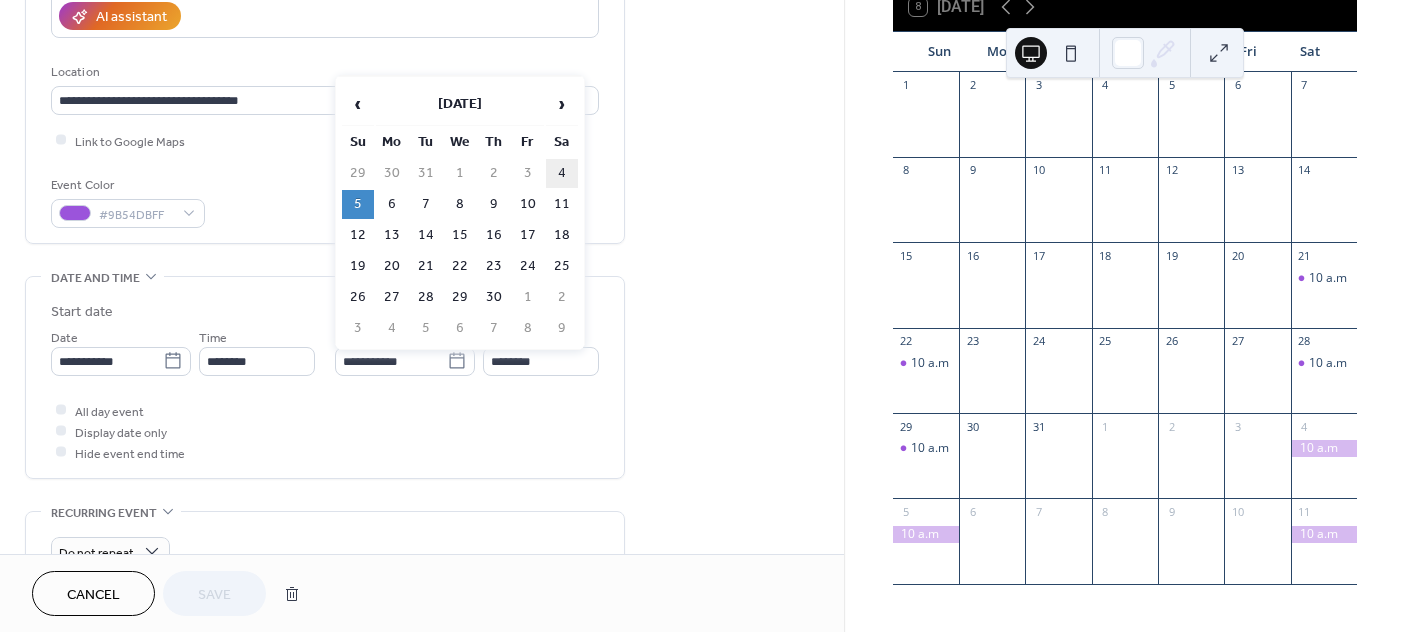 click on "4" at bounding box center (562, 173) 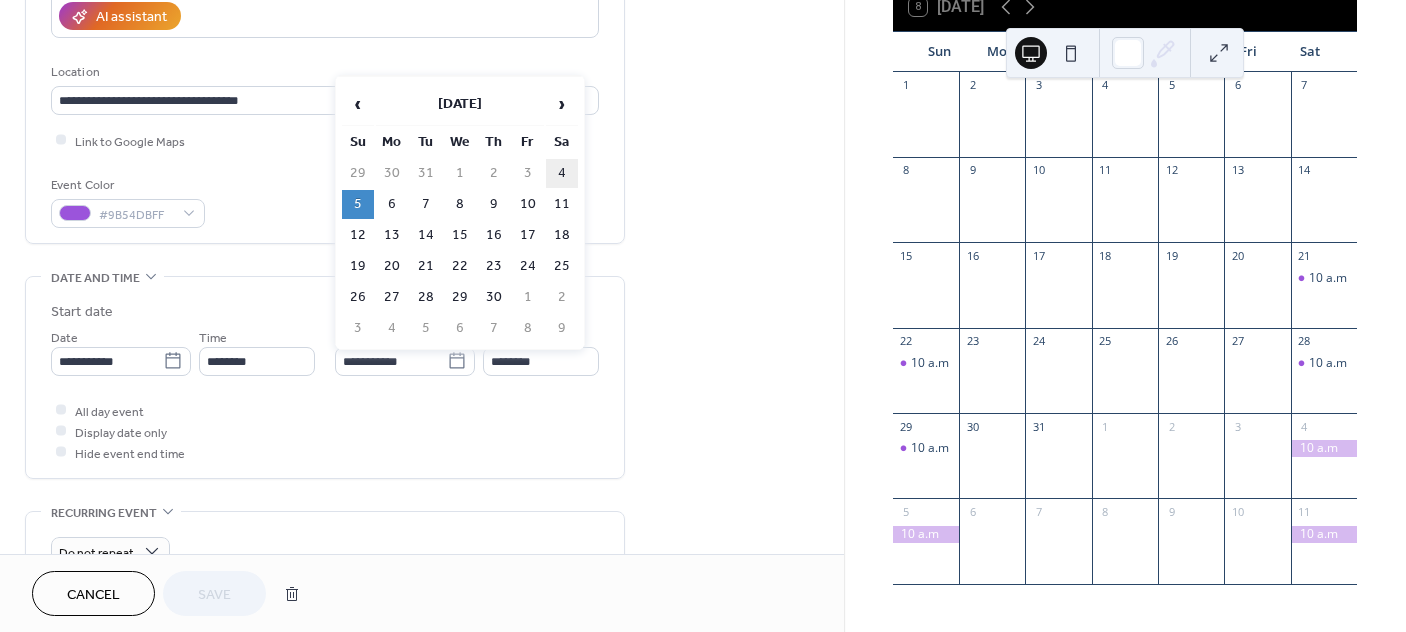 type on "**********" 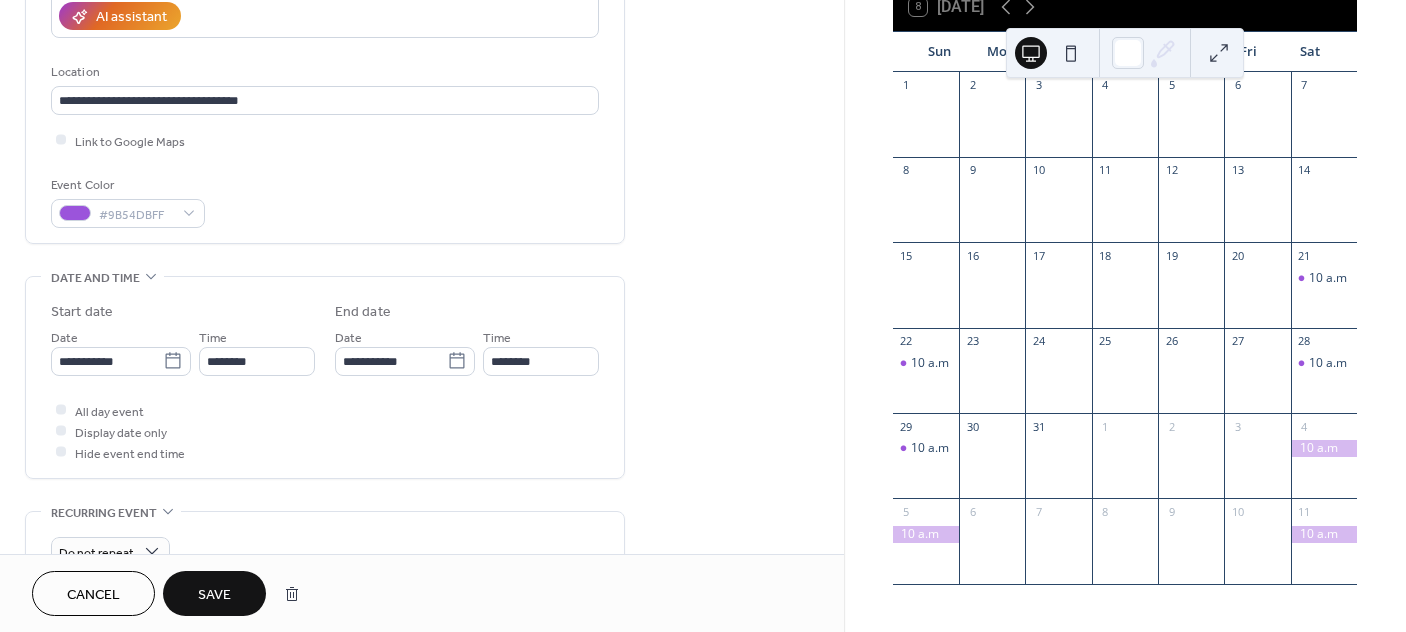 click on "Save" at bounding box center [214, 595] 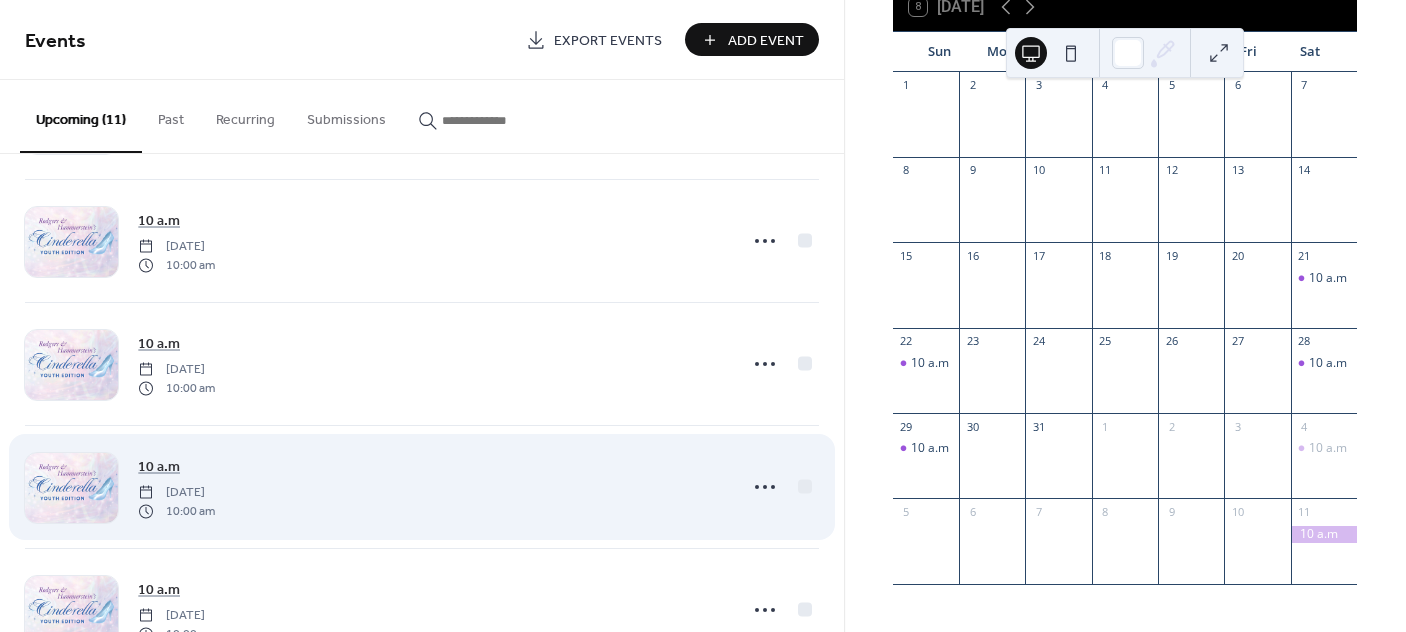 scroll, scrollTop: 500, scrollLeft: 0, axis: vertical 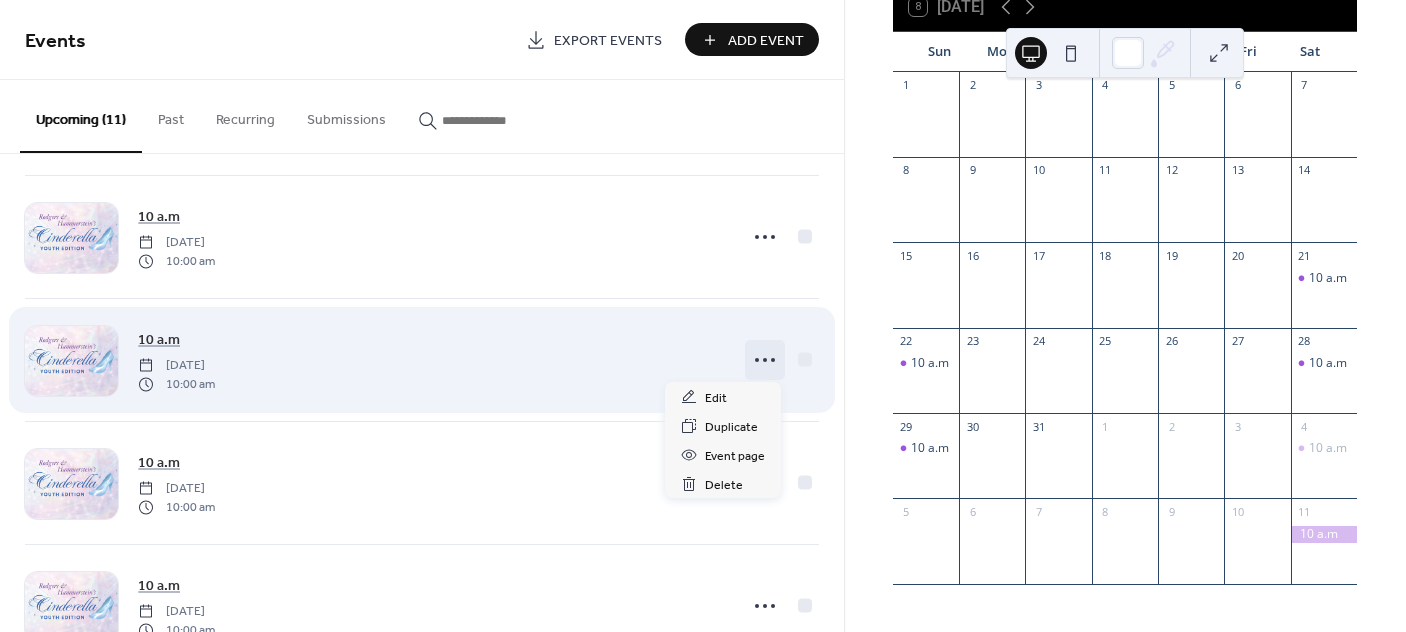 click 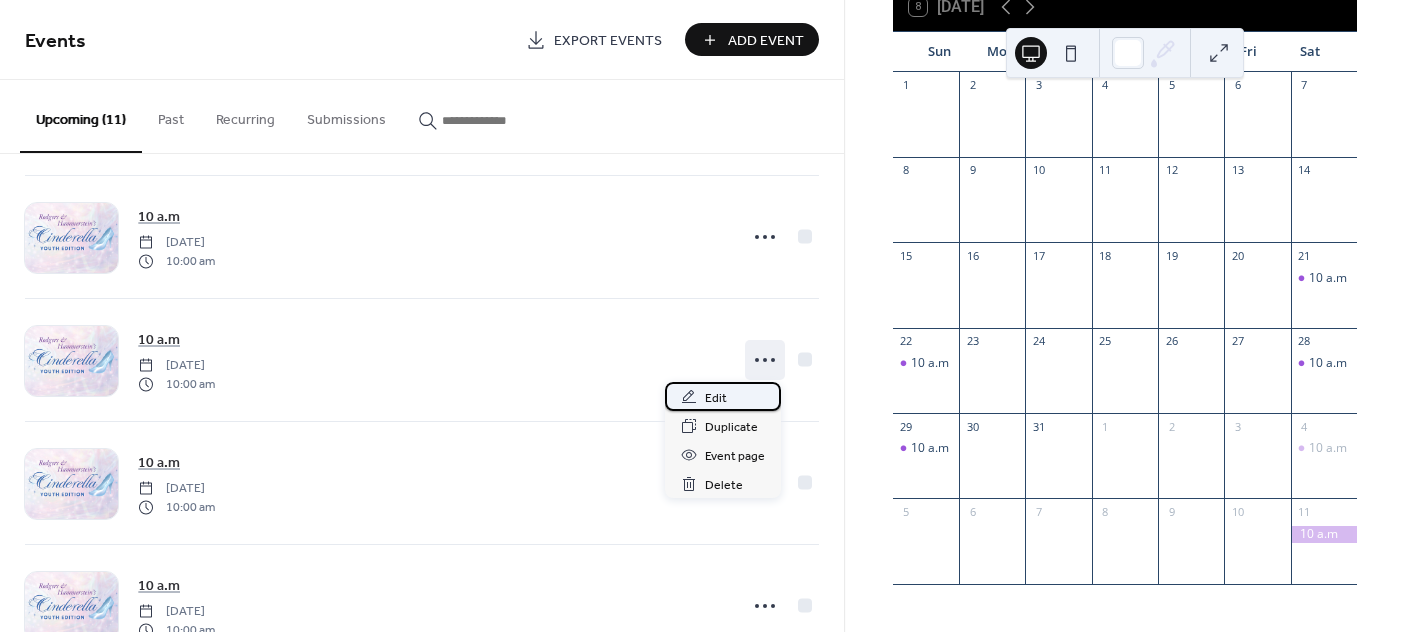 click on "Edit" at bounding box center (716, 398) 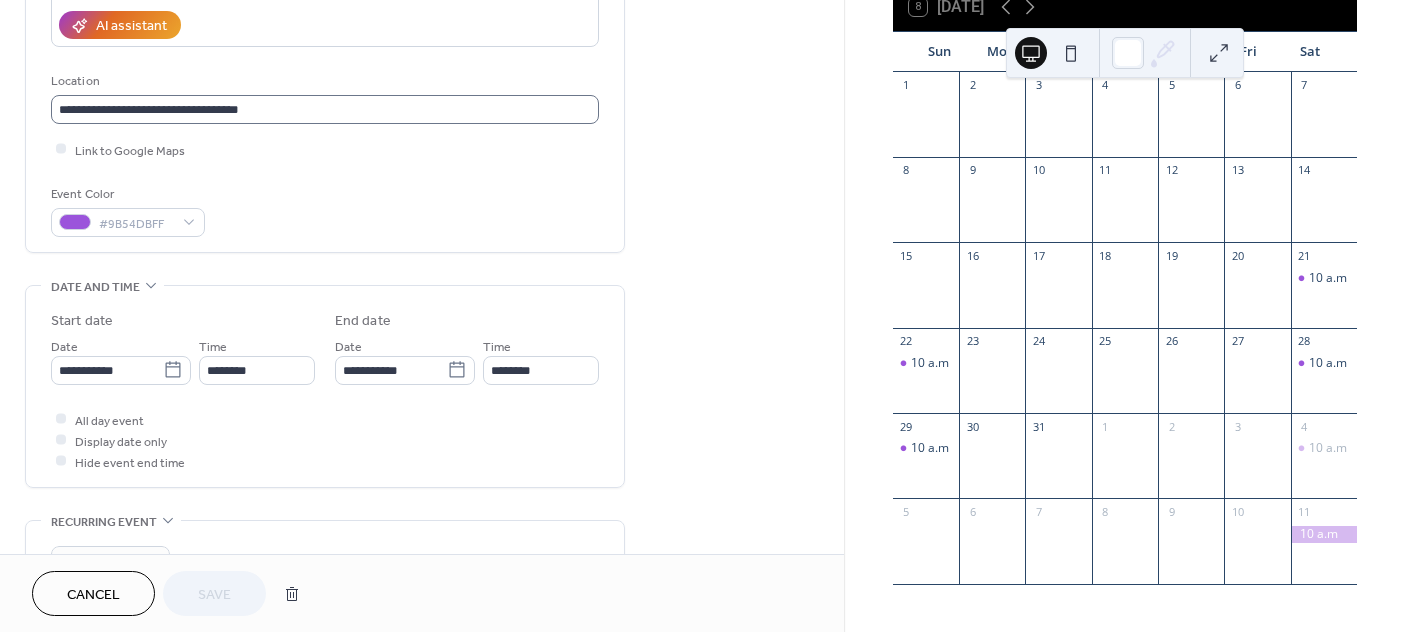 scroll, scrollTop: 374, scrollLeft: 0, axis: vertical 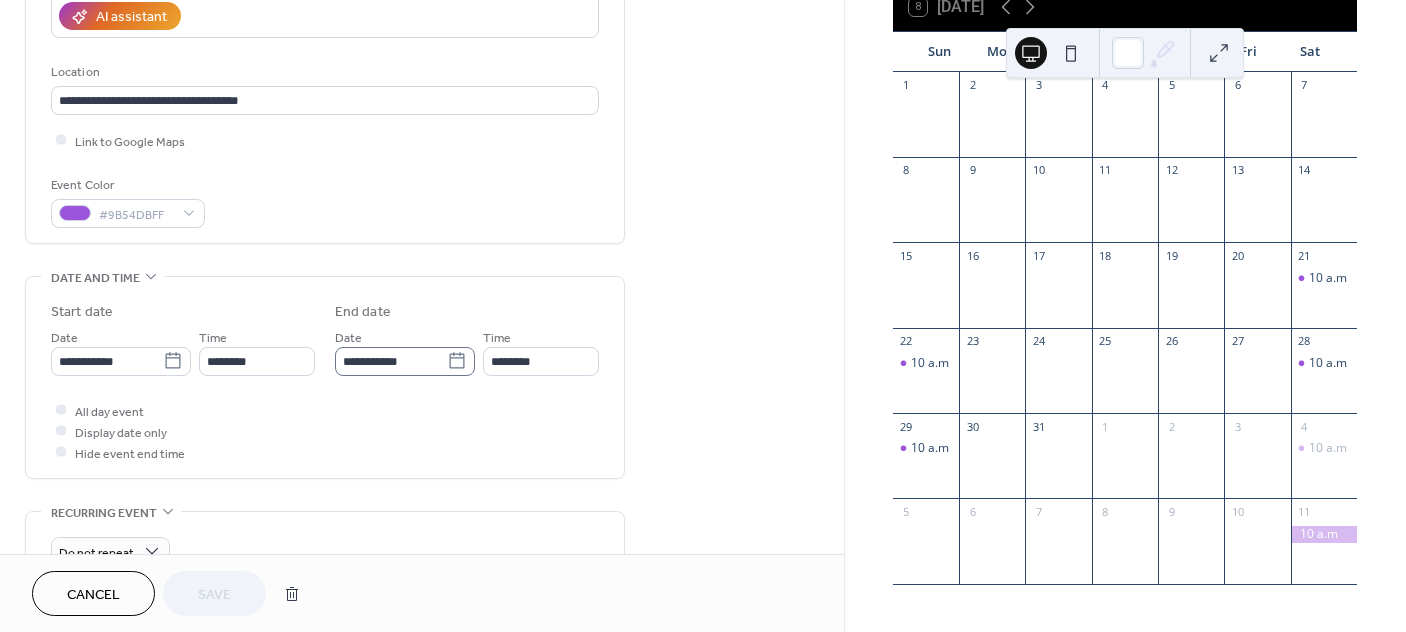 click 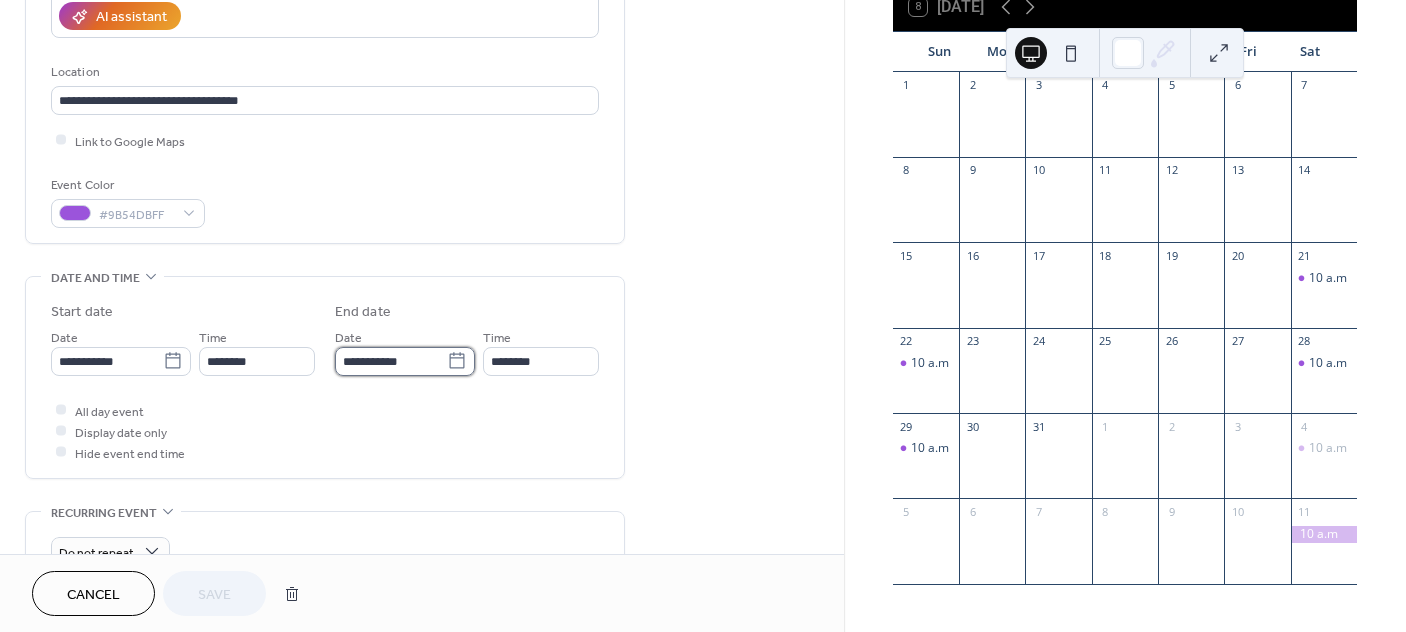 click on "**********" at bounding box center (391, 361) 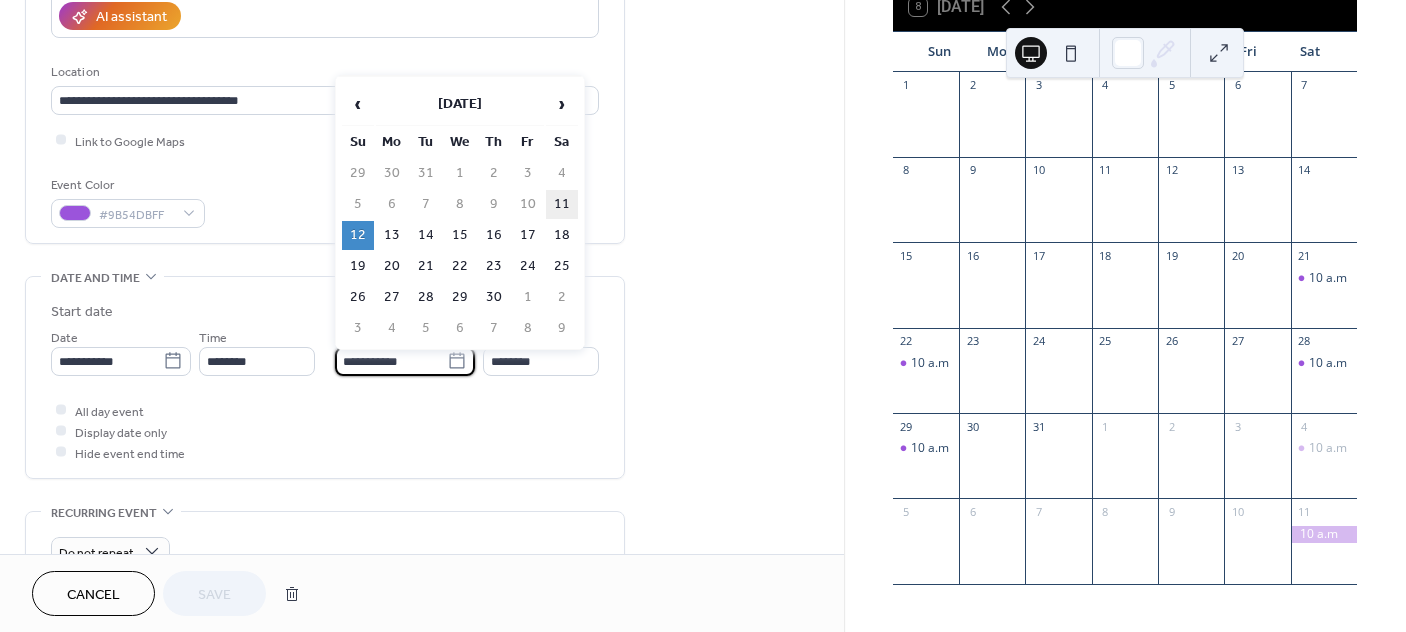 click on "11" at bounding box center (562, 204) 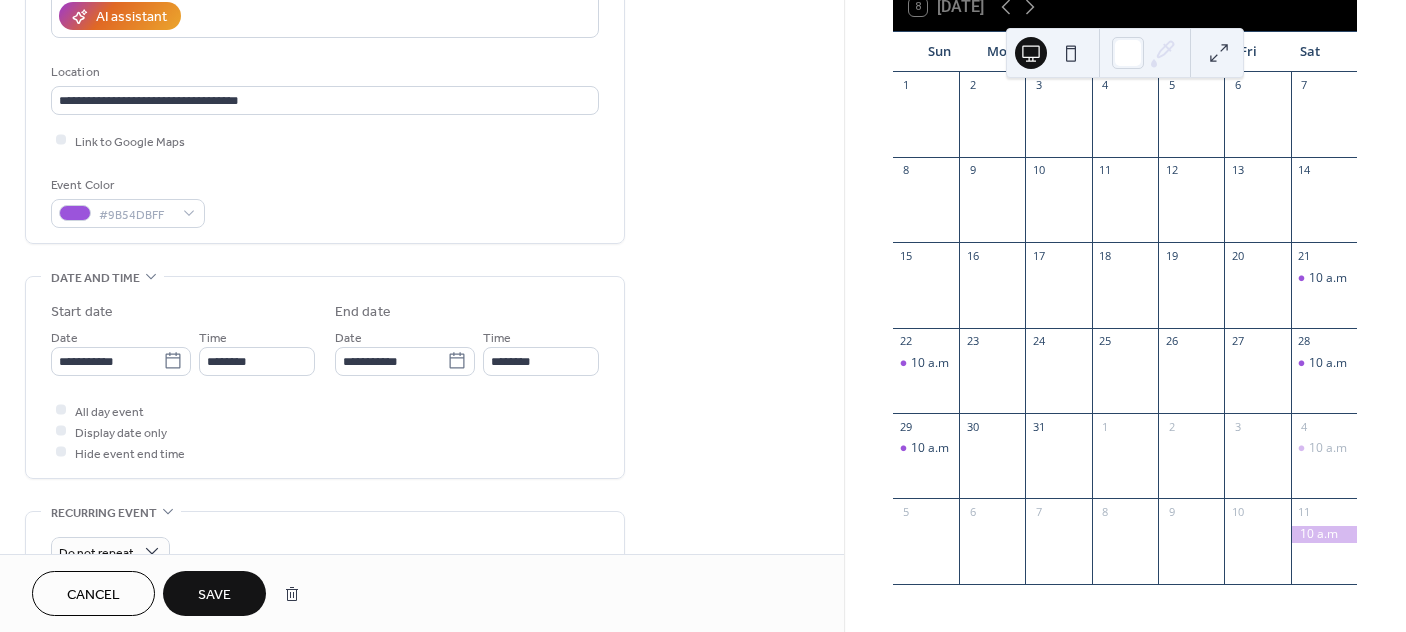click on "Save" at bounding box center [214, 593] 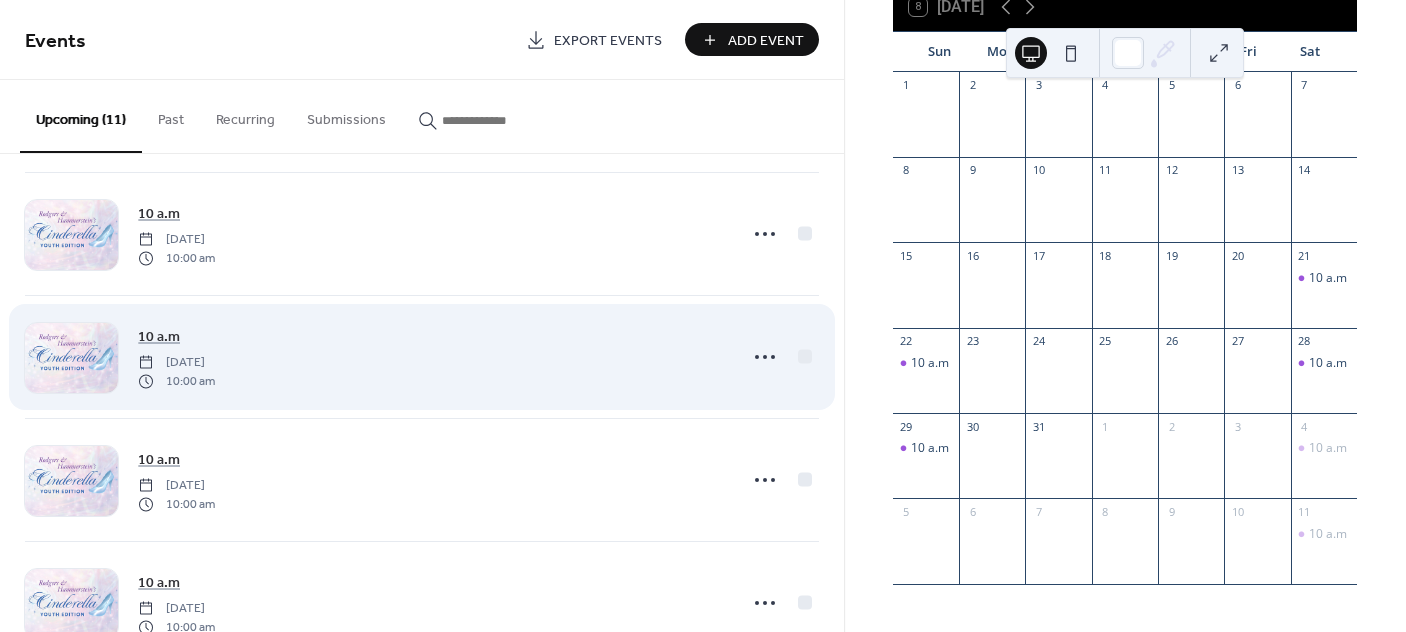 scroll, scrollTop: 625, scrollLeft: 0, axis: vertical 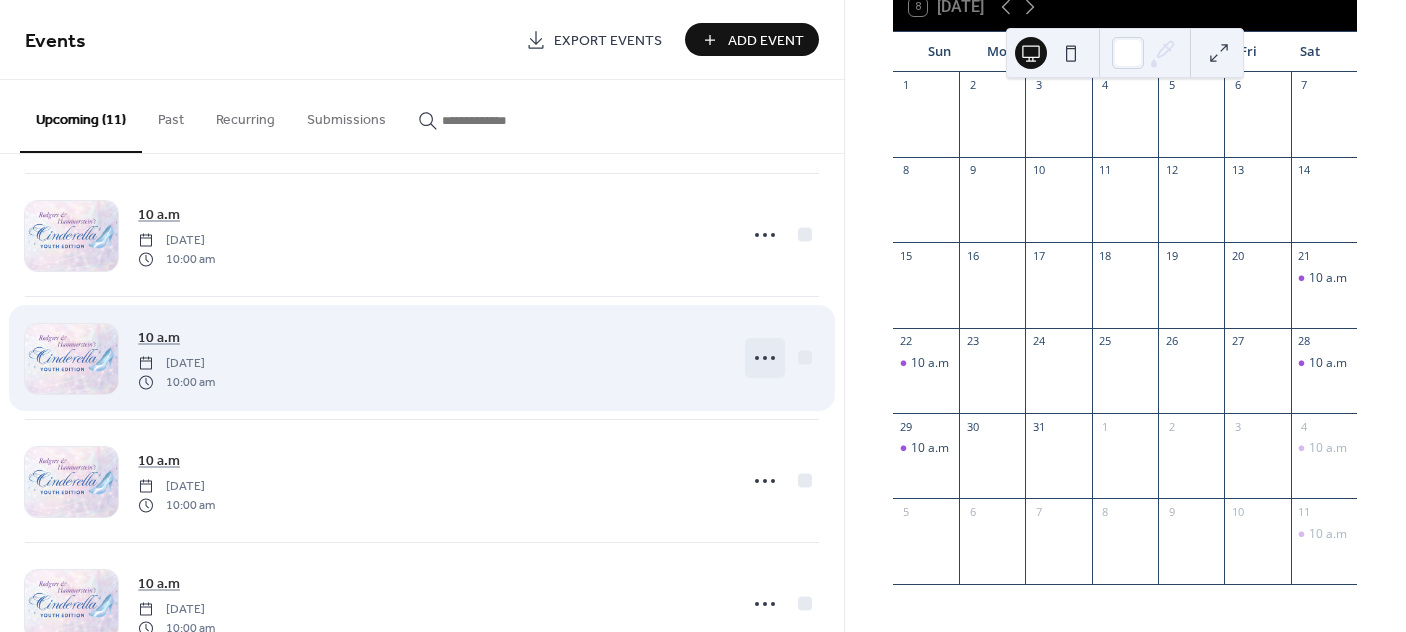 click 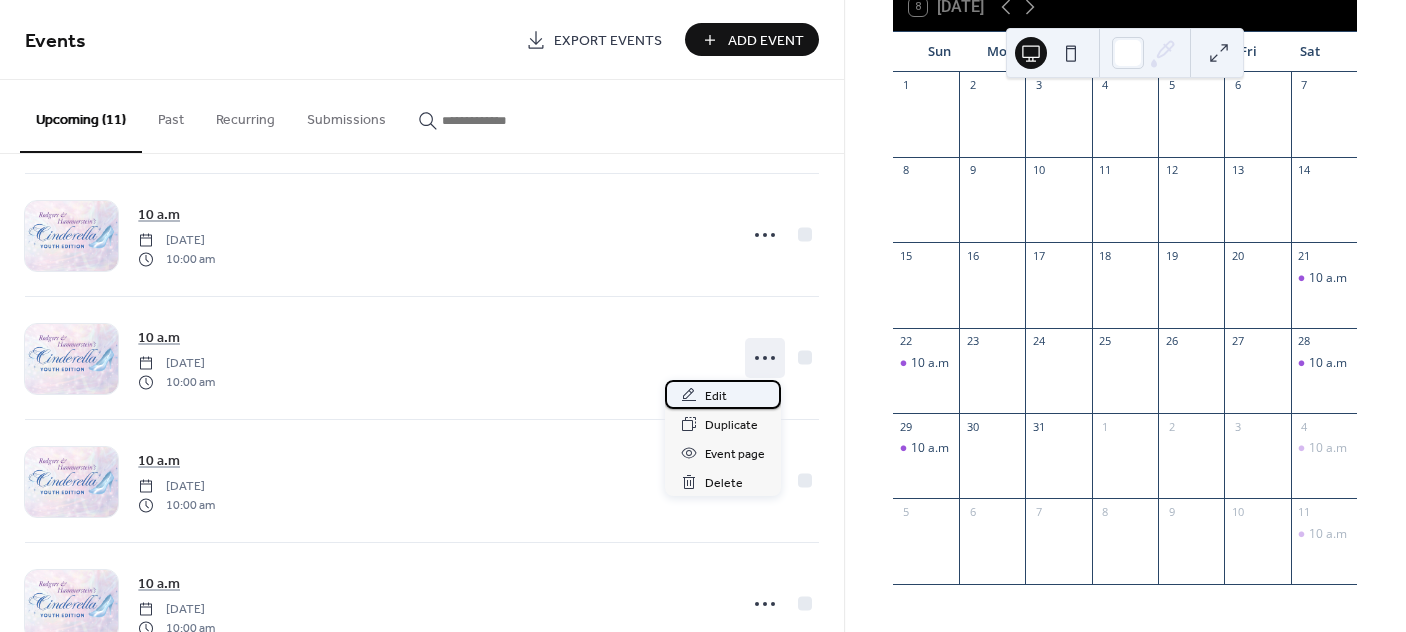 click on "Edit" at bounding box center [723, 394] 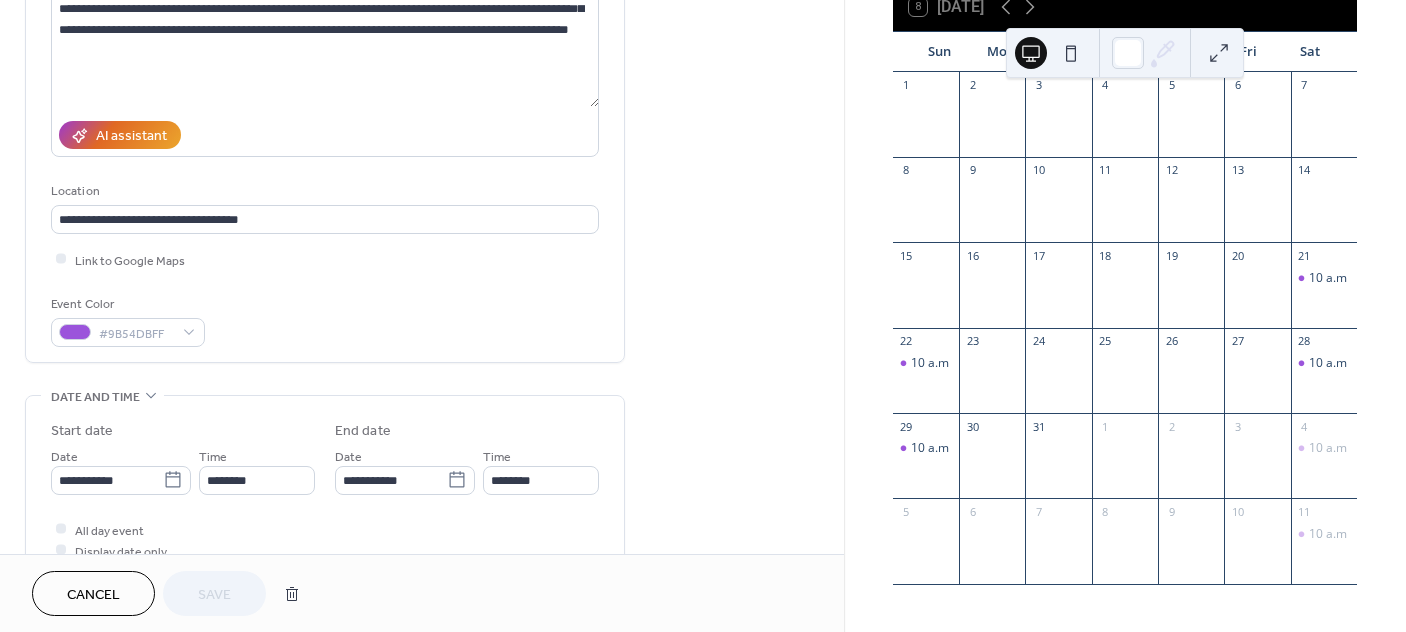 scroll, scrollTop: 374, scrollLeft: 0, axis: vertical 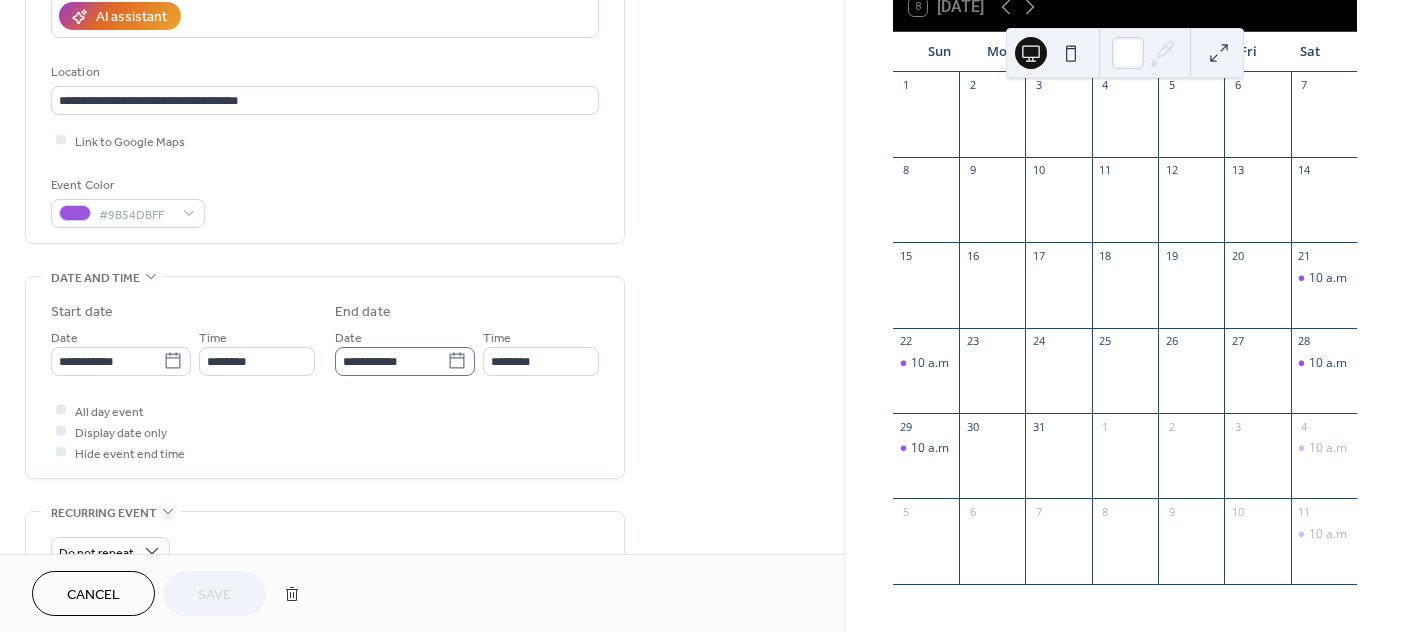 click 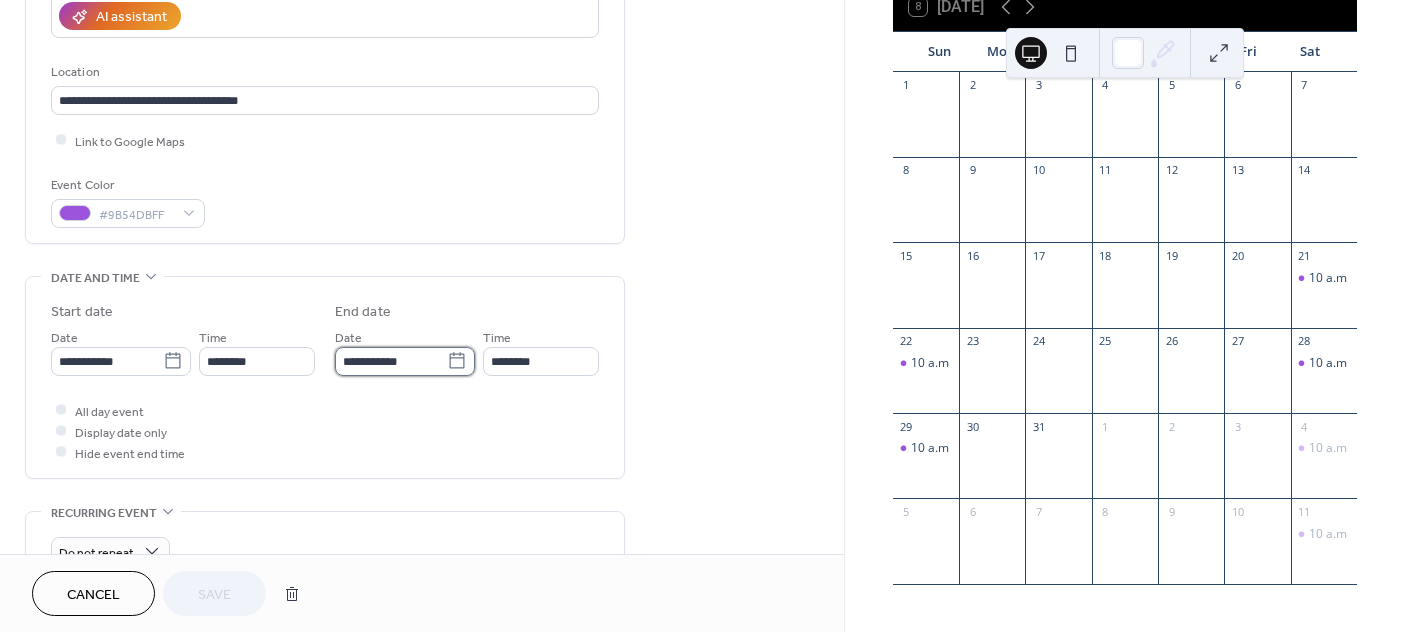 click on "**********" at bounding box center (391, 361) 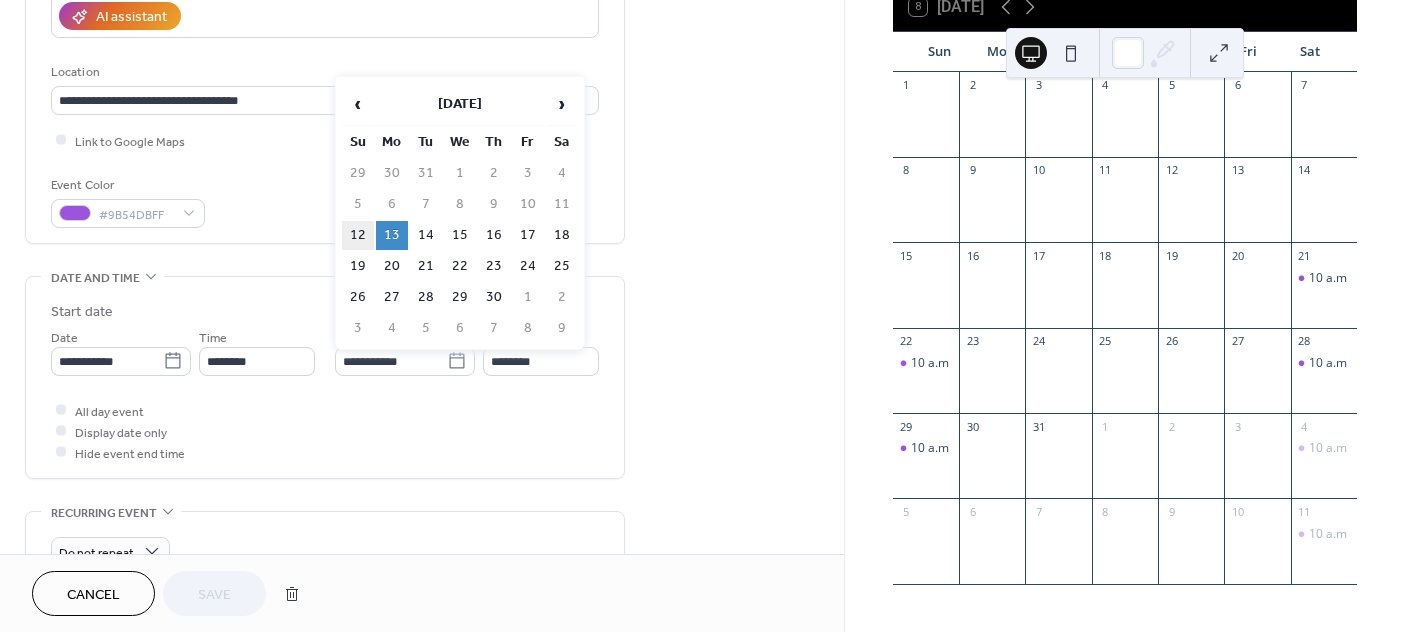 click on "12" at bounding box center (358, 235) 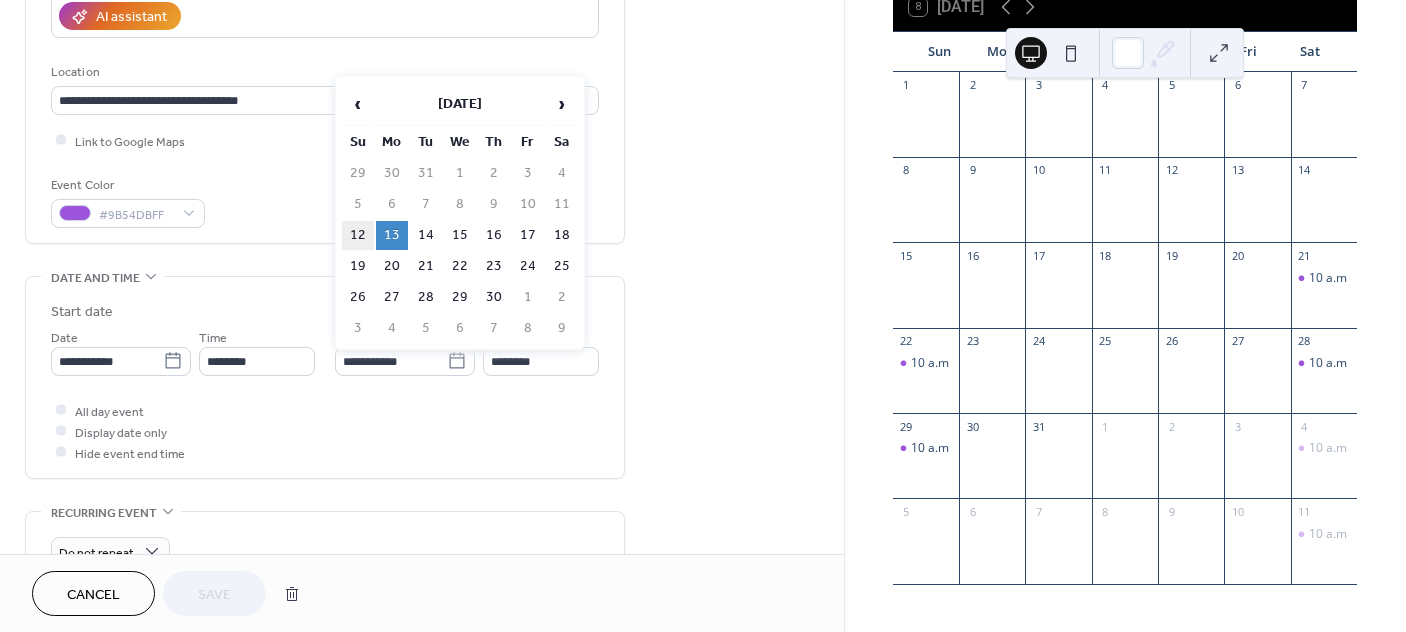 type on "**********" 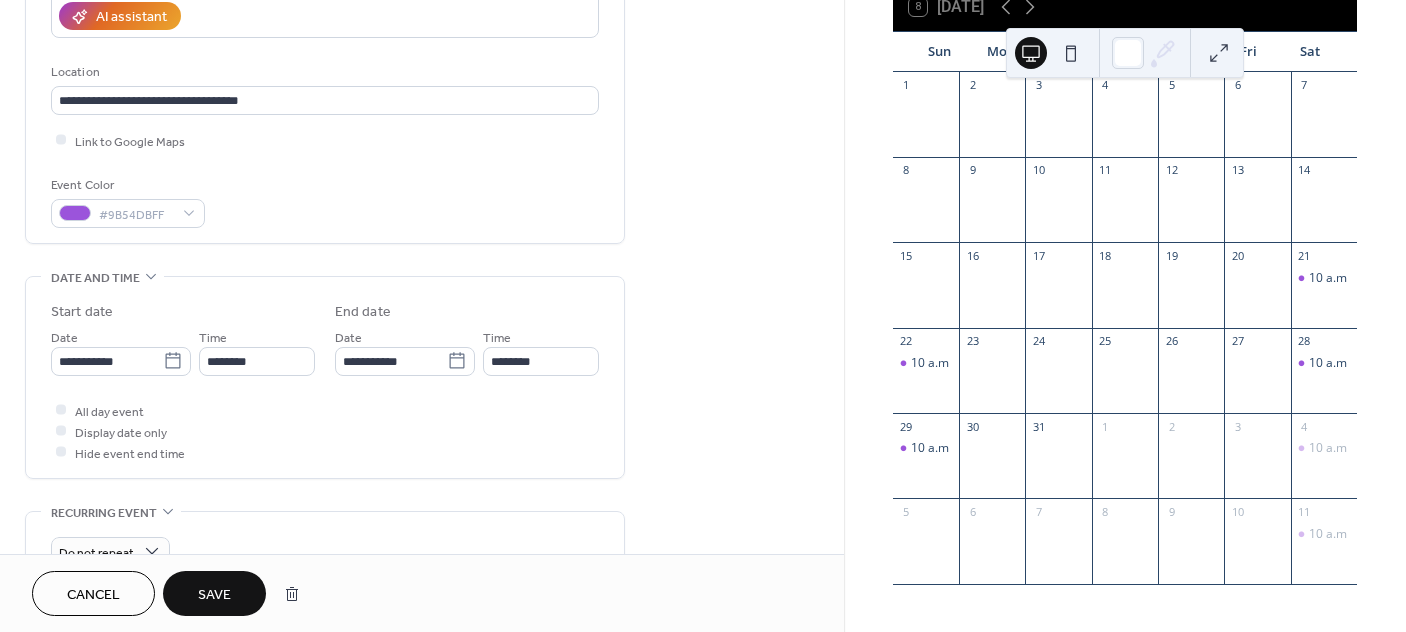 click on "Save" at bounding box center (214, 595) 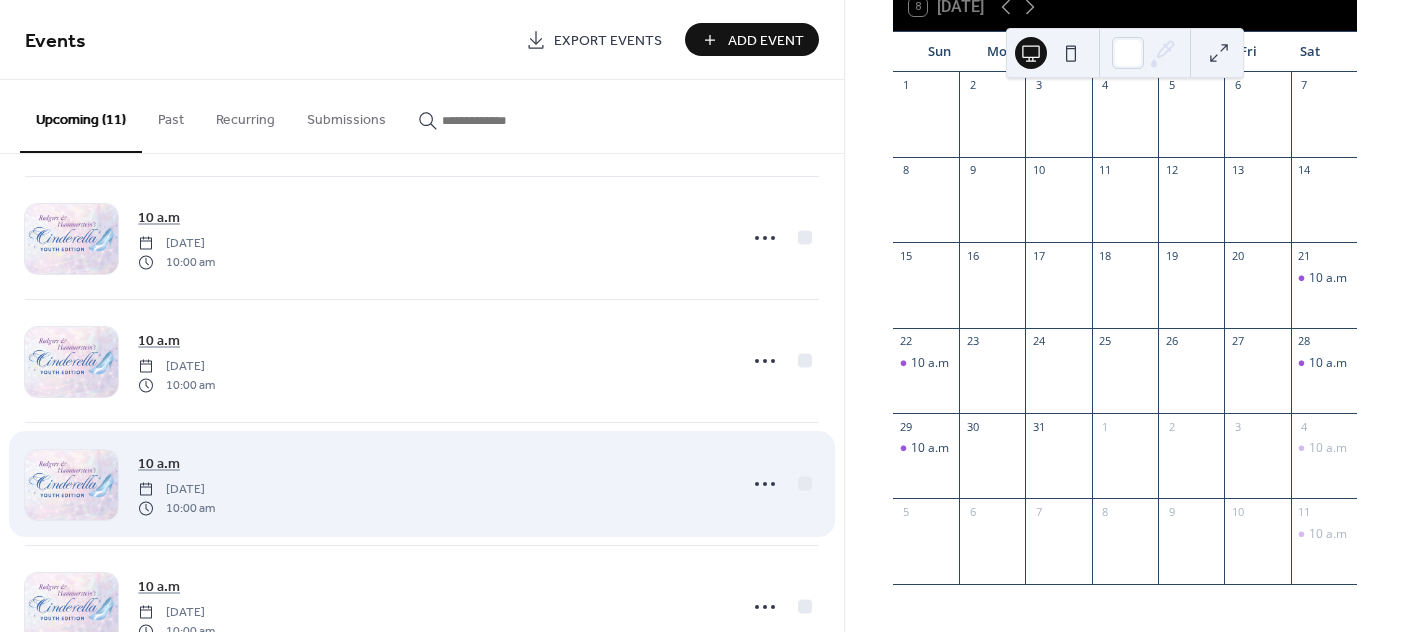 scroll, scrollTop: 625, scrollLeft: 0, axis: vertical 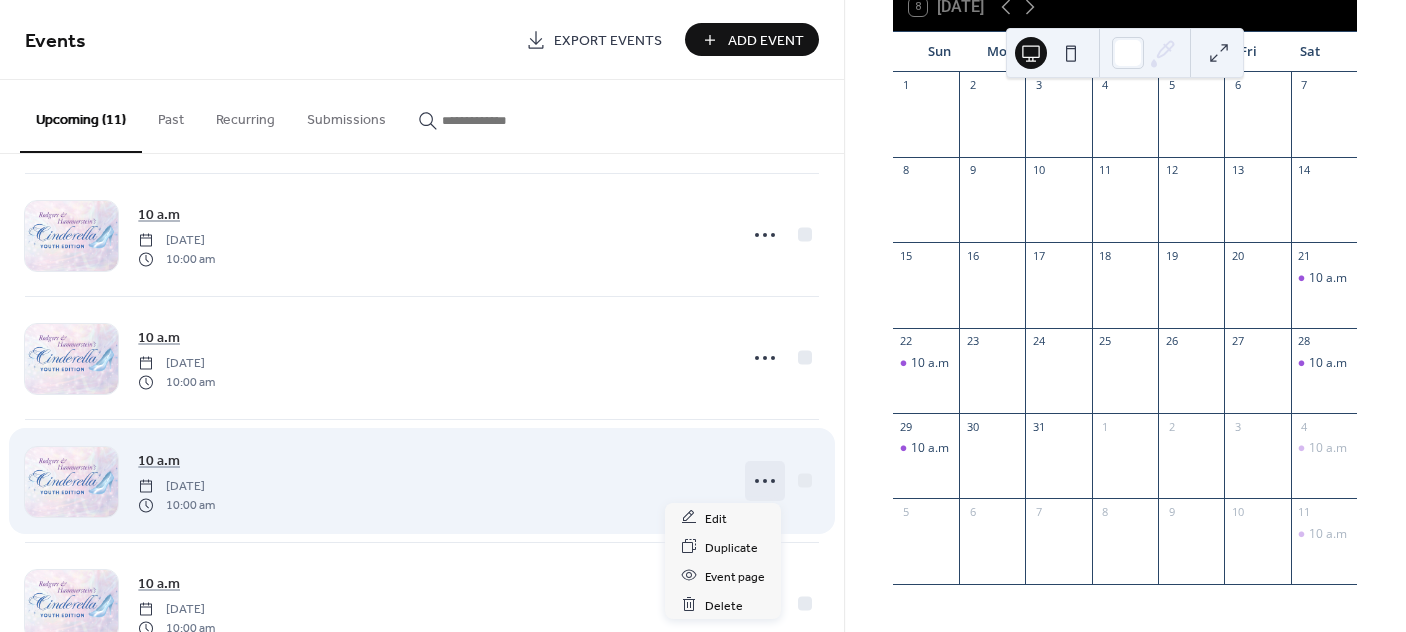 click 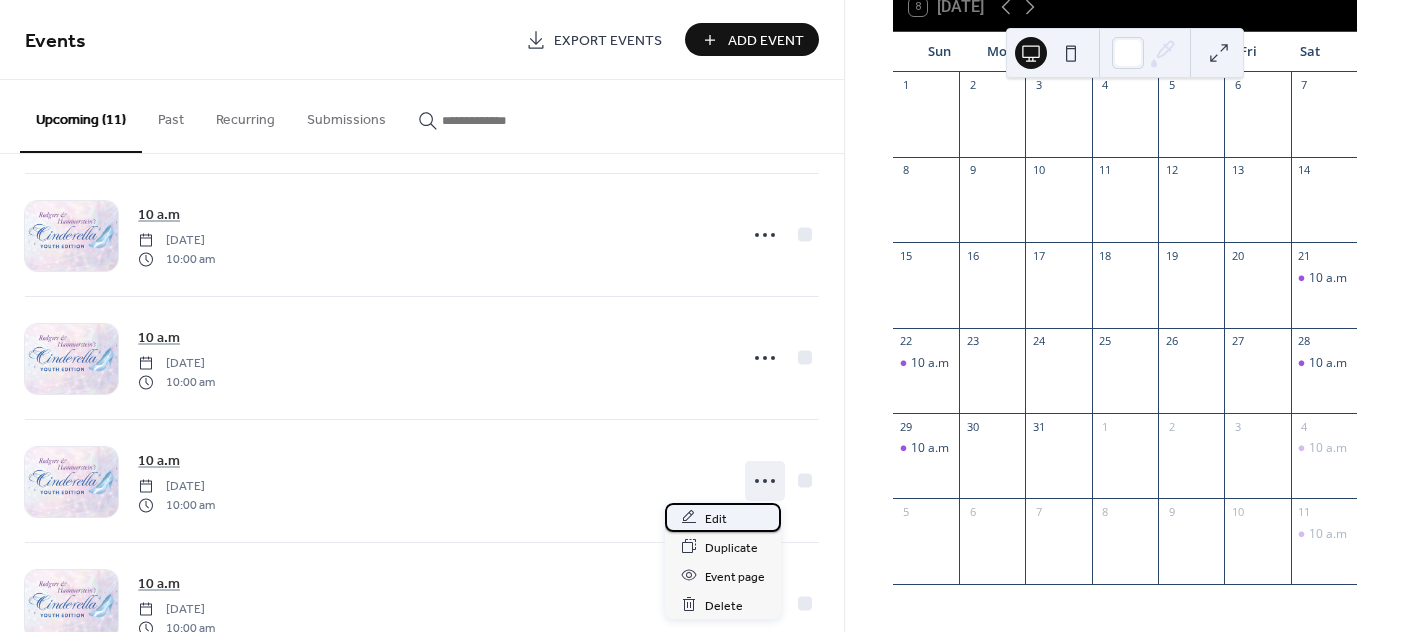 click on "Edit" at bounding box center [716, 518] 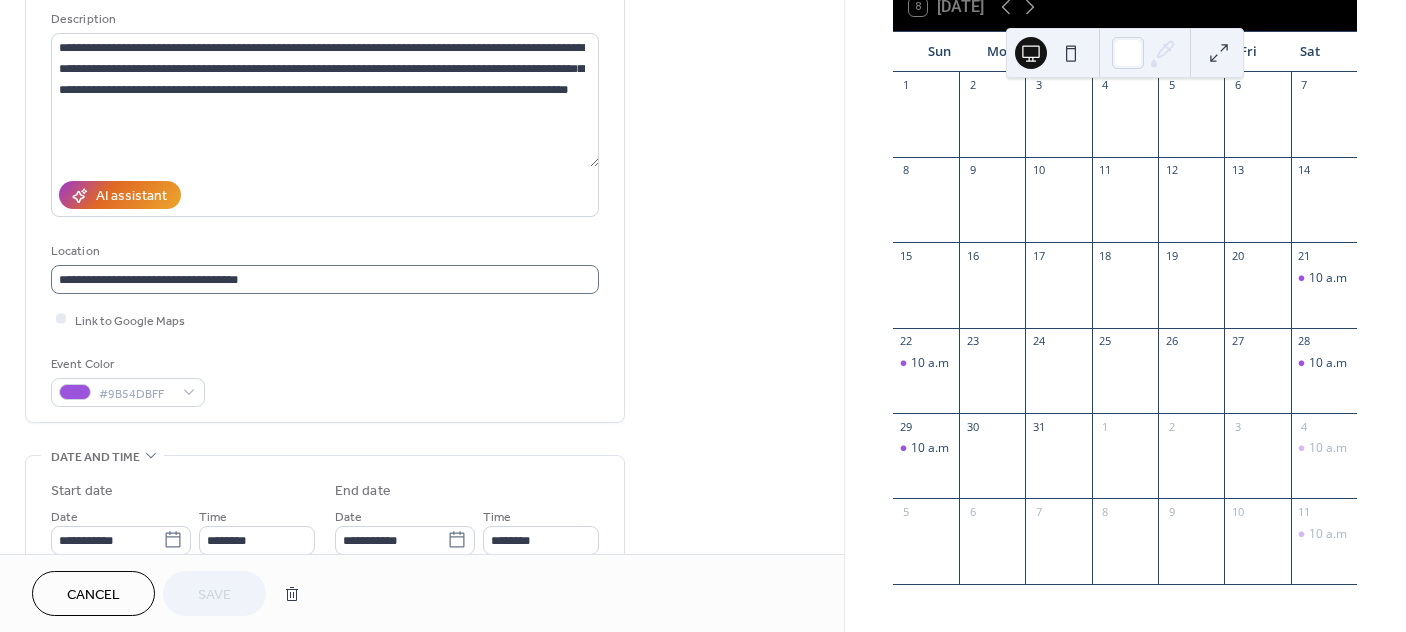 scroll, scrollTop: 374, scrollLeft: 0, axis: vertical 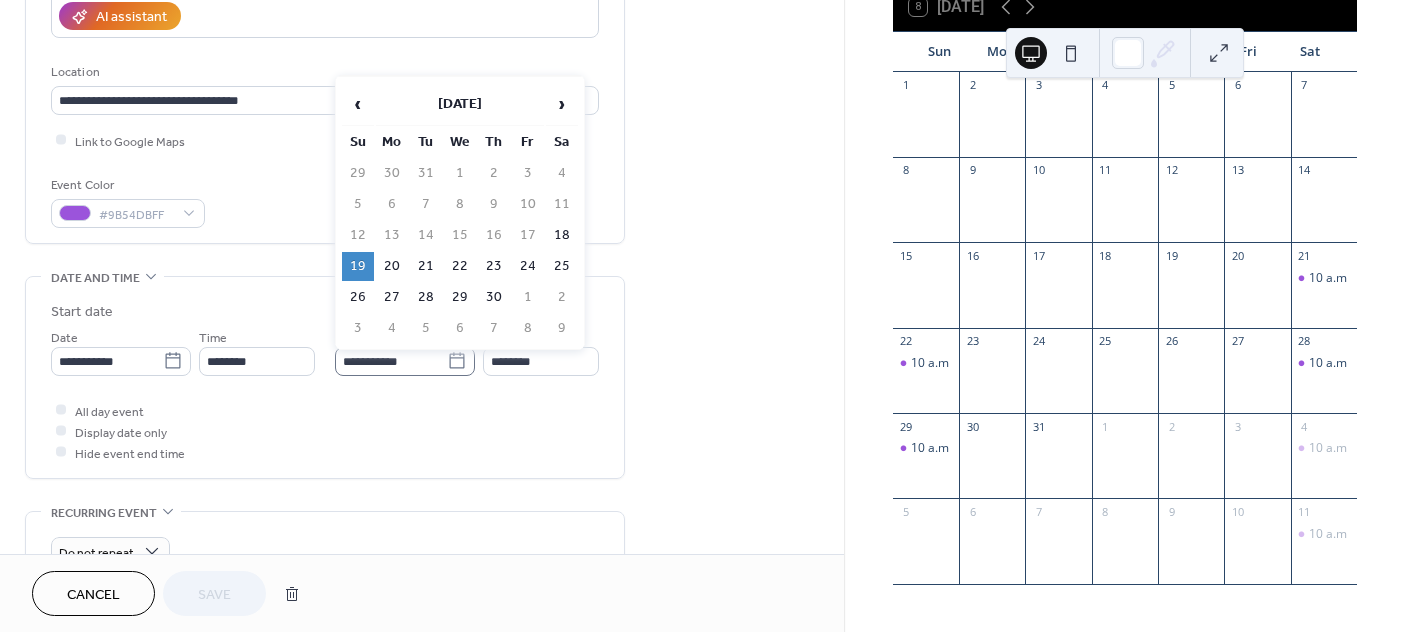 click 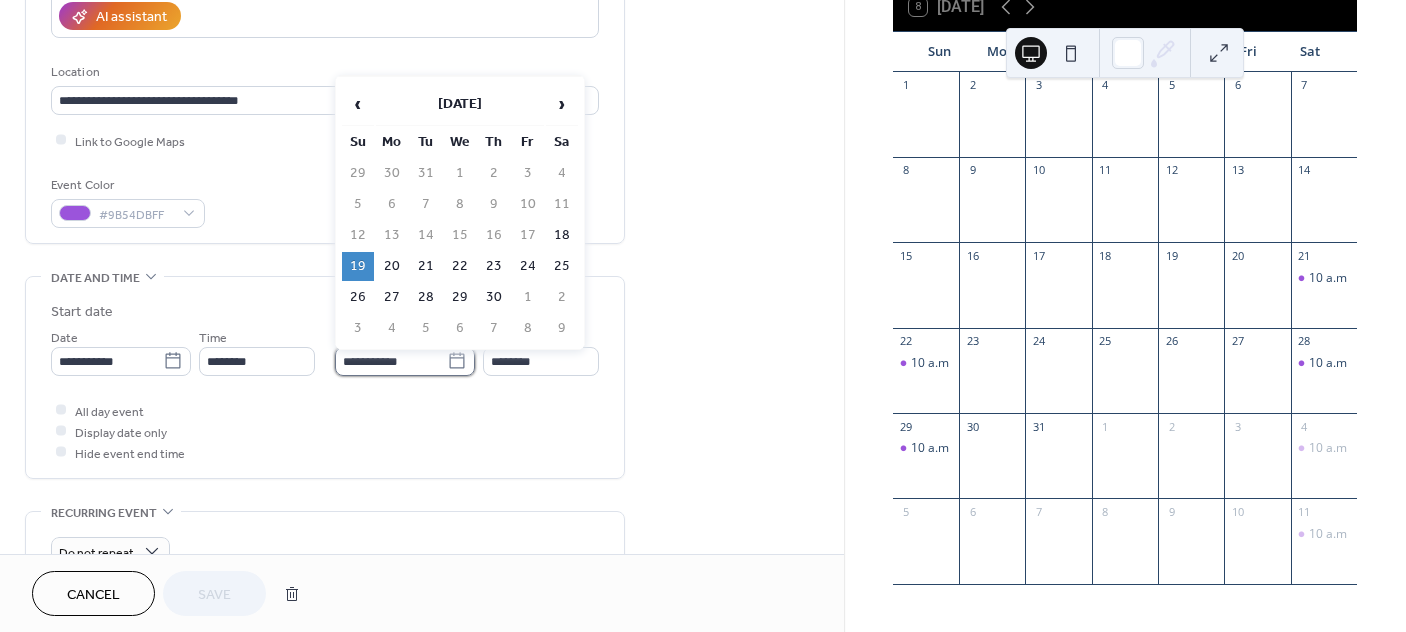 click on "**********" at bounding box center [391, 361] 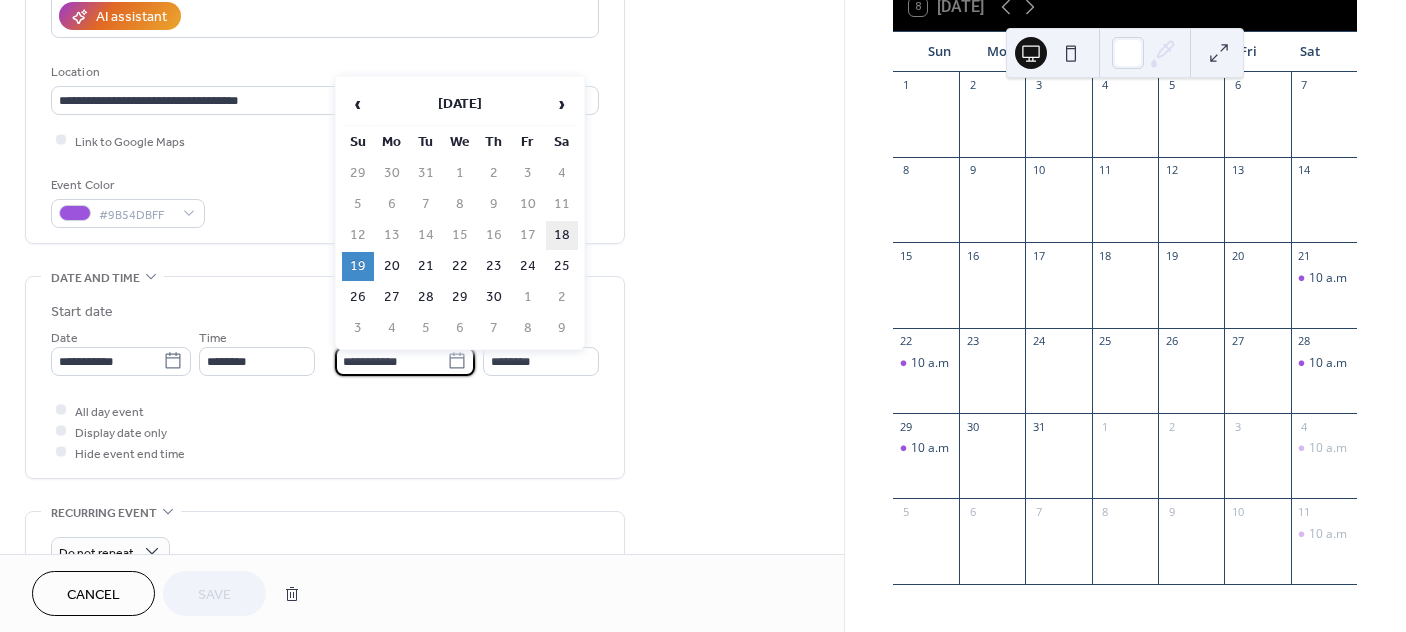 click on "18" at bounding box center [562, 235] 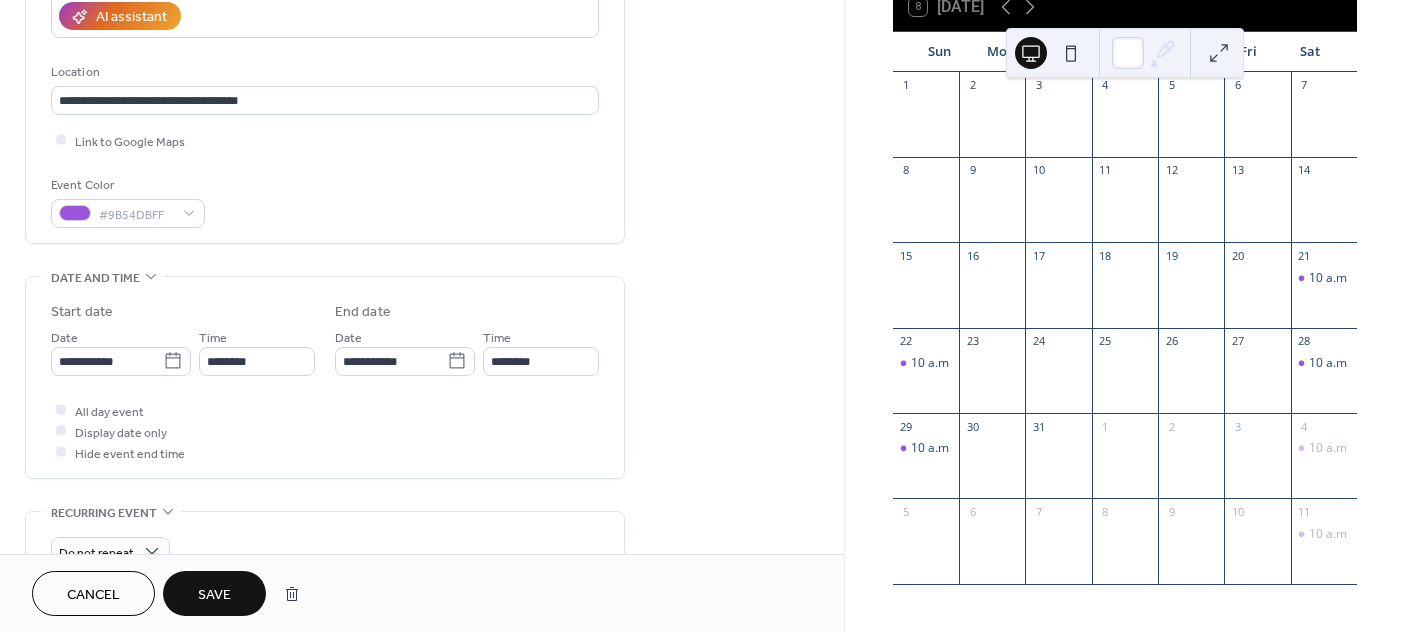 click on "Save" at bounding box center (214, 595) 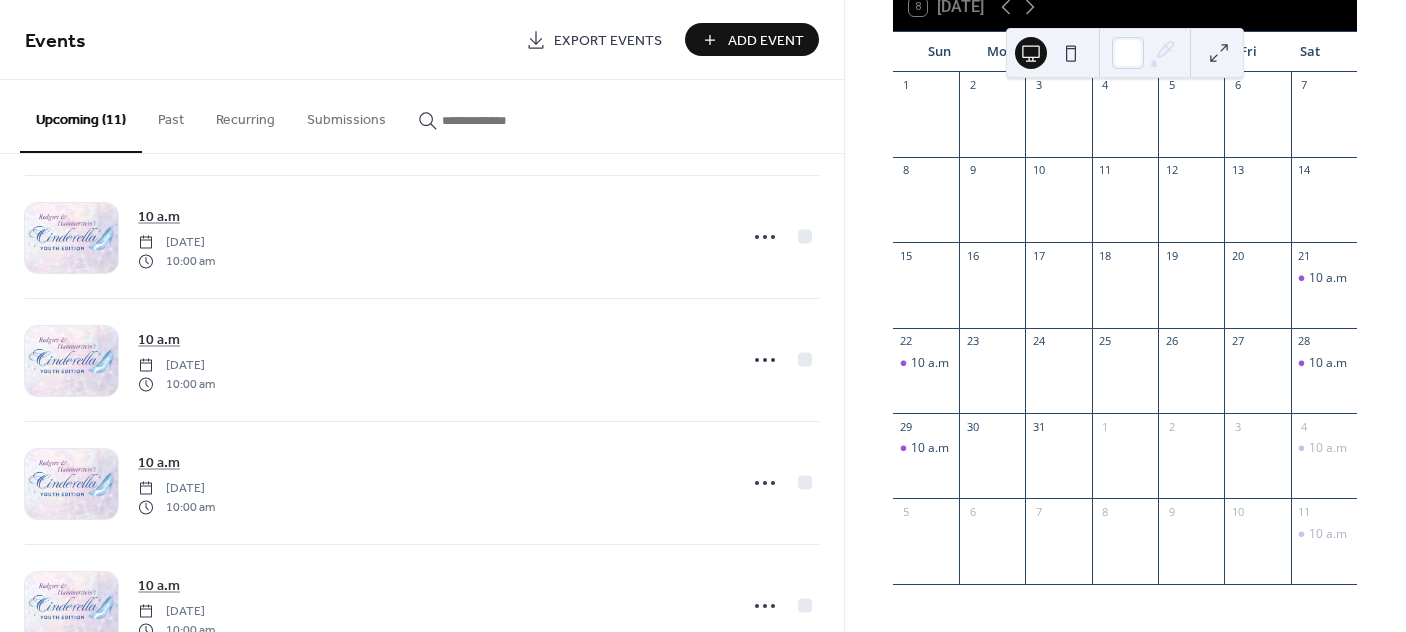 scroll, scrollTop: 874, scrollLeft: 0, axis: vertical 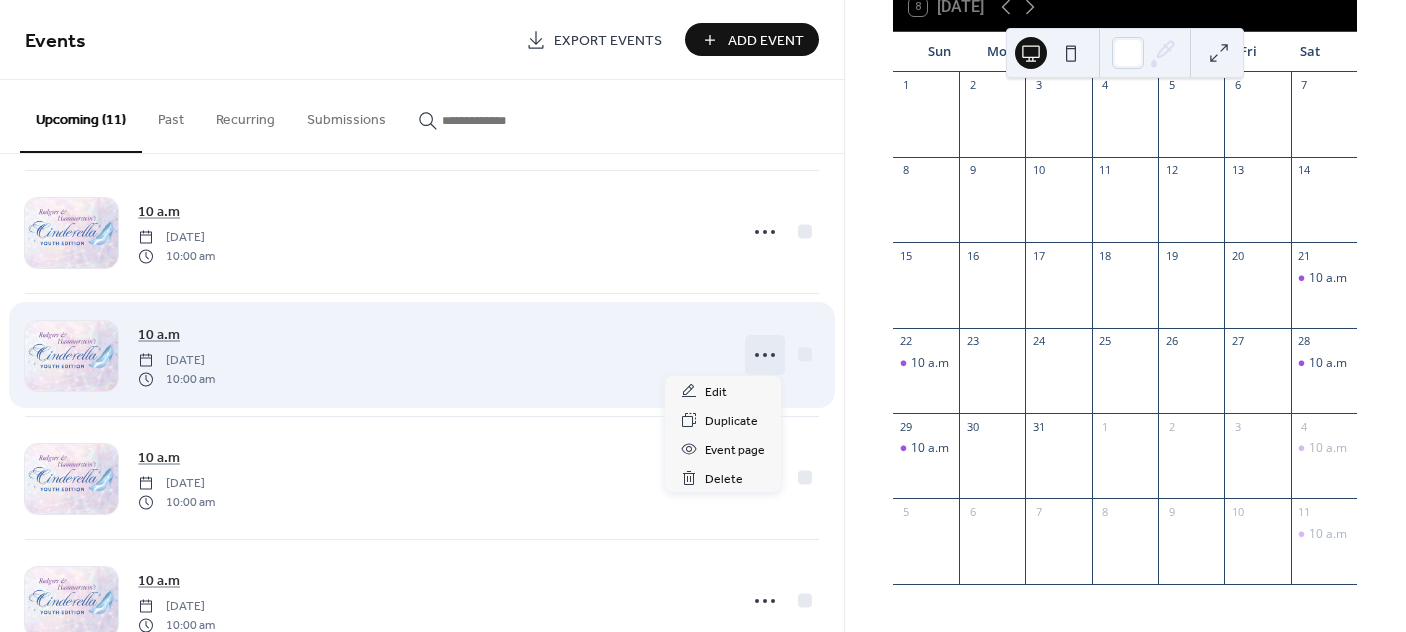 click 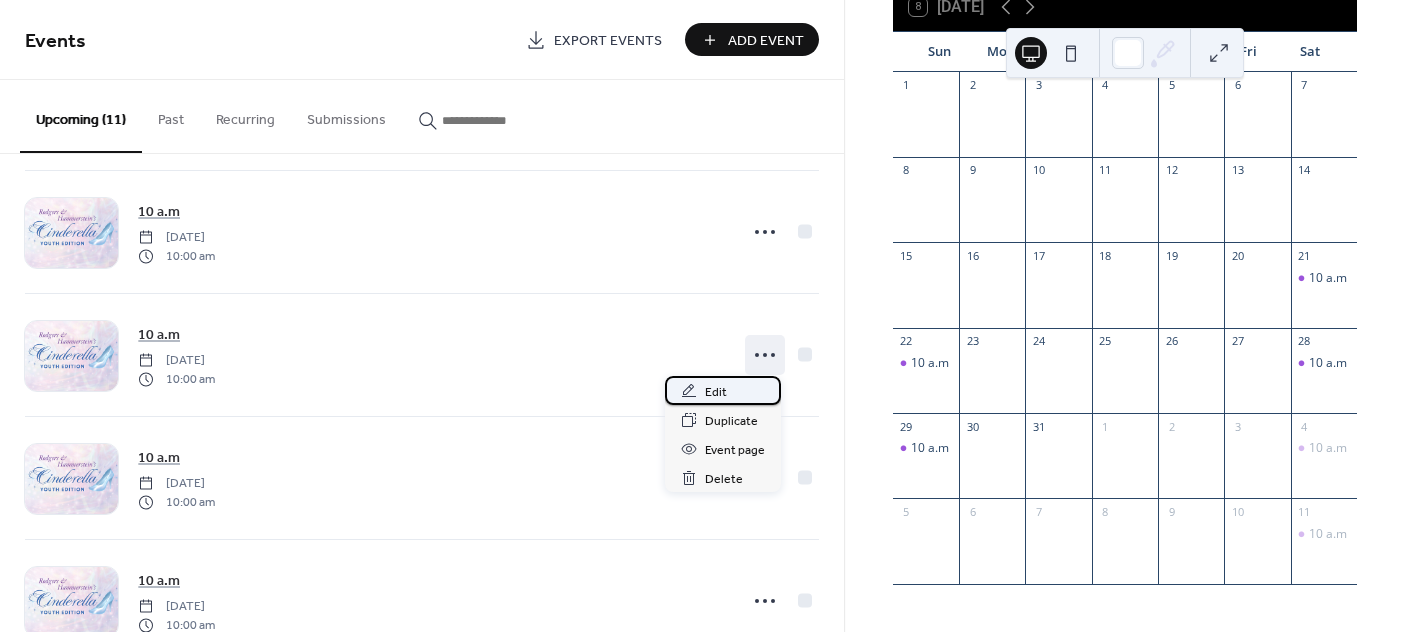 click on "Edit" at bounding box center (723, 390) 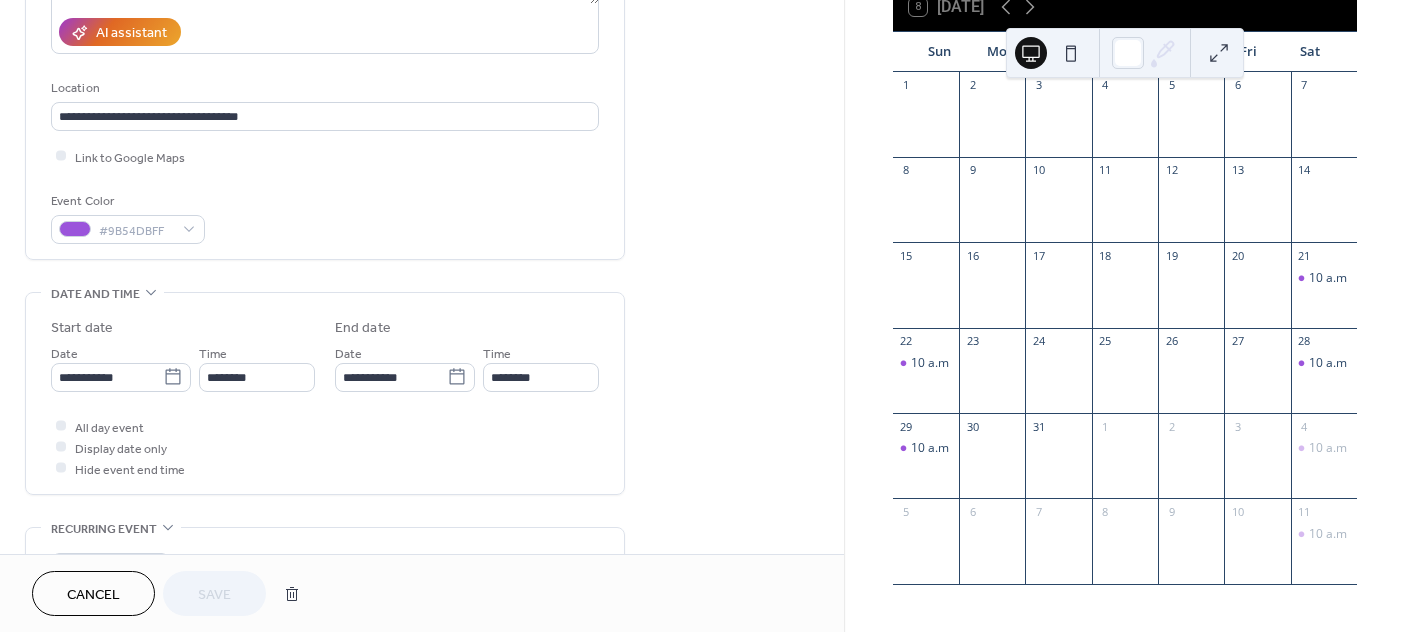 scroll, scrollTop: 374, scrollLeft: 0, axis: vertical 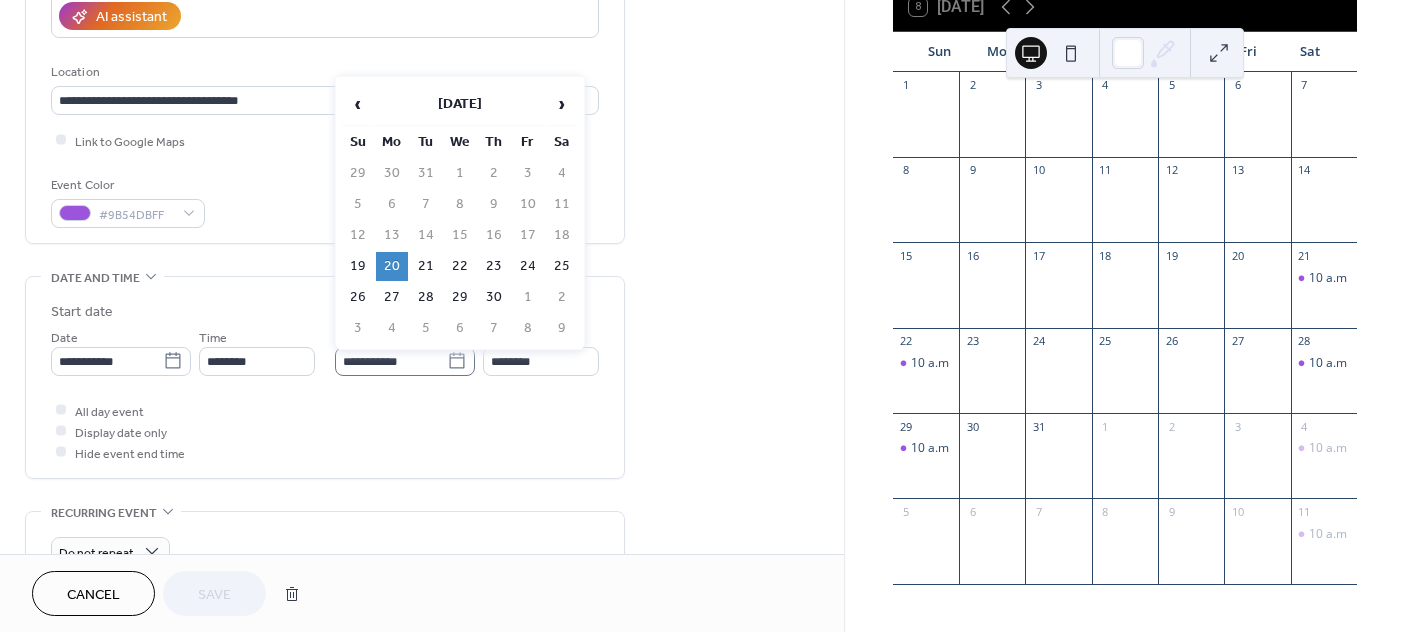 click 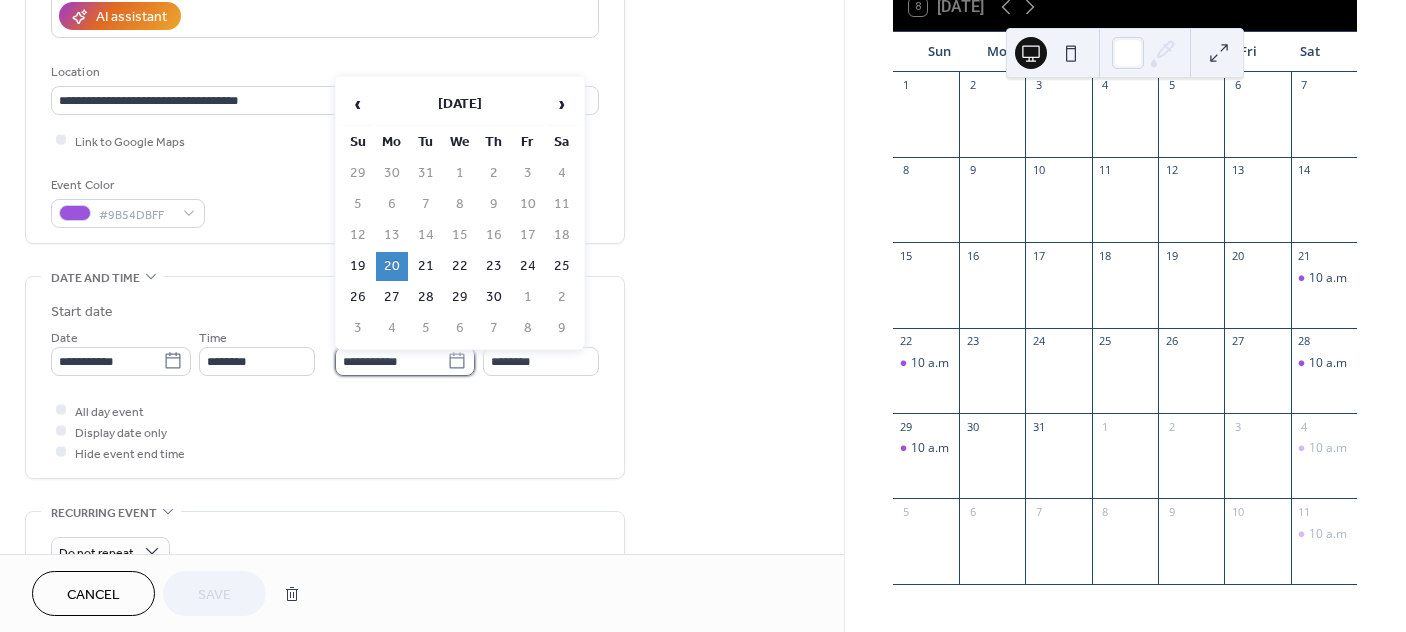 click on "**********" at bounding box center [391, 361] 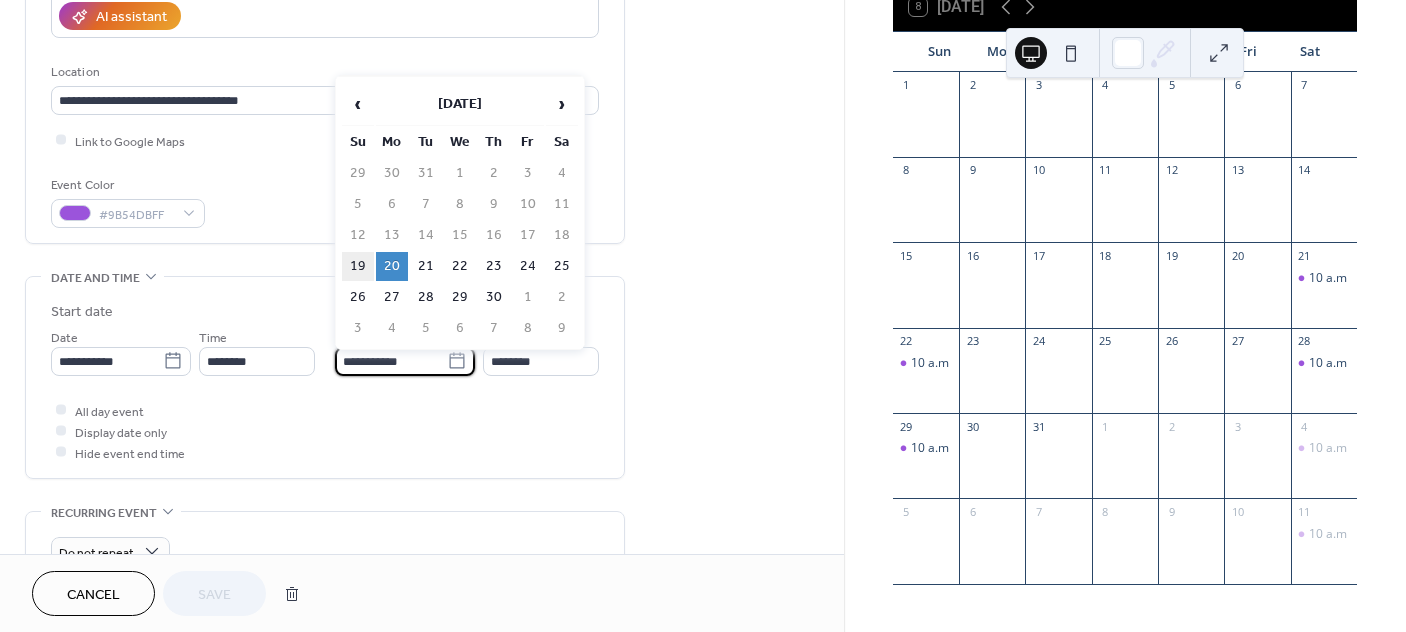 click on "19" at bounding box center (358, 266) 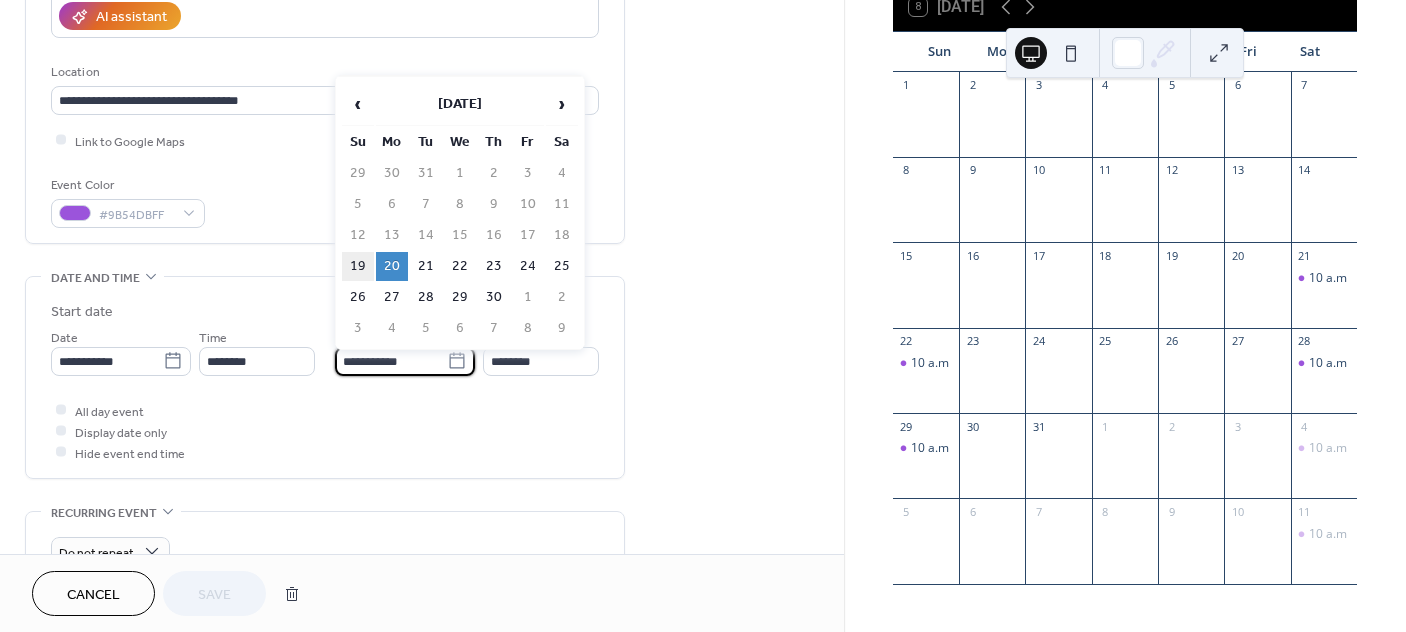 type on "**********" 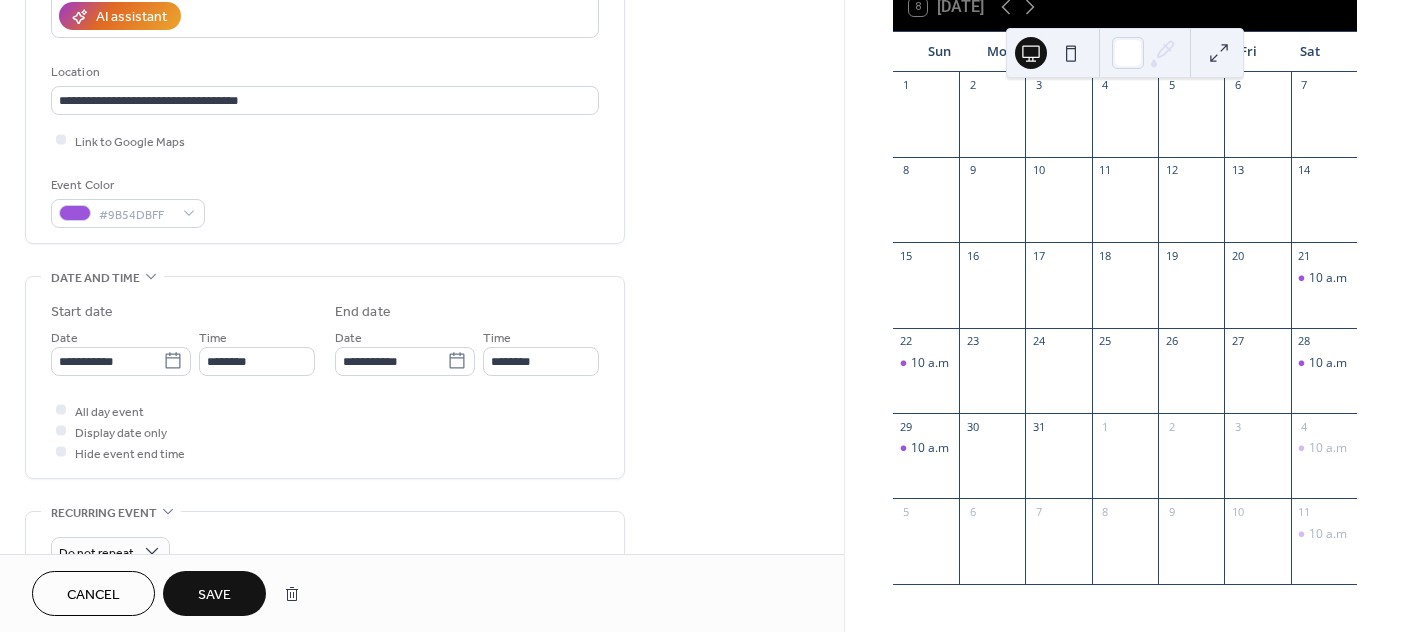 click on "Save" at bounding box center (214, 595) 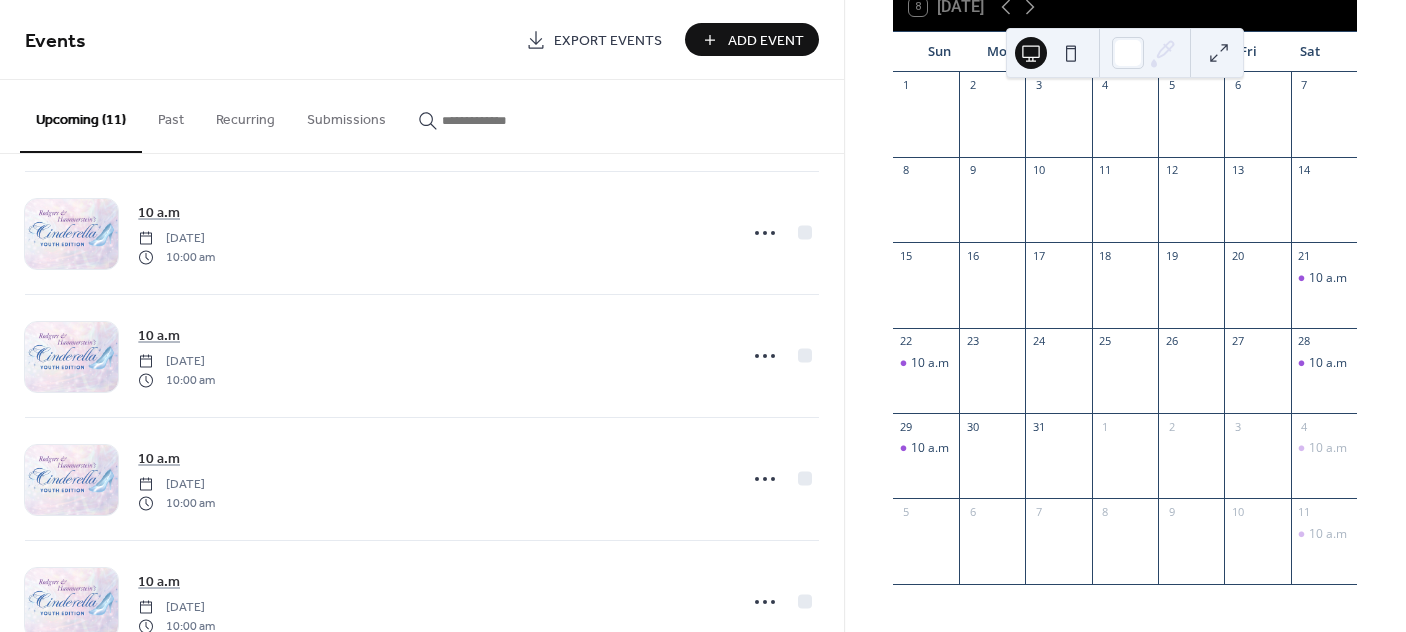 scroll, scrollTop: 874, scrollLeft: 0, axis: vertical 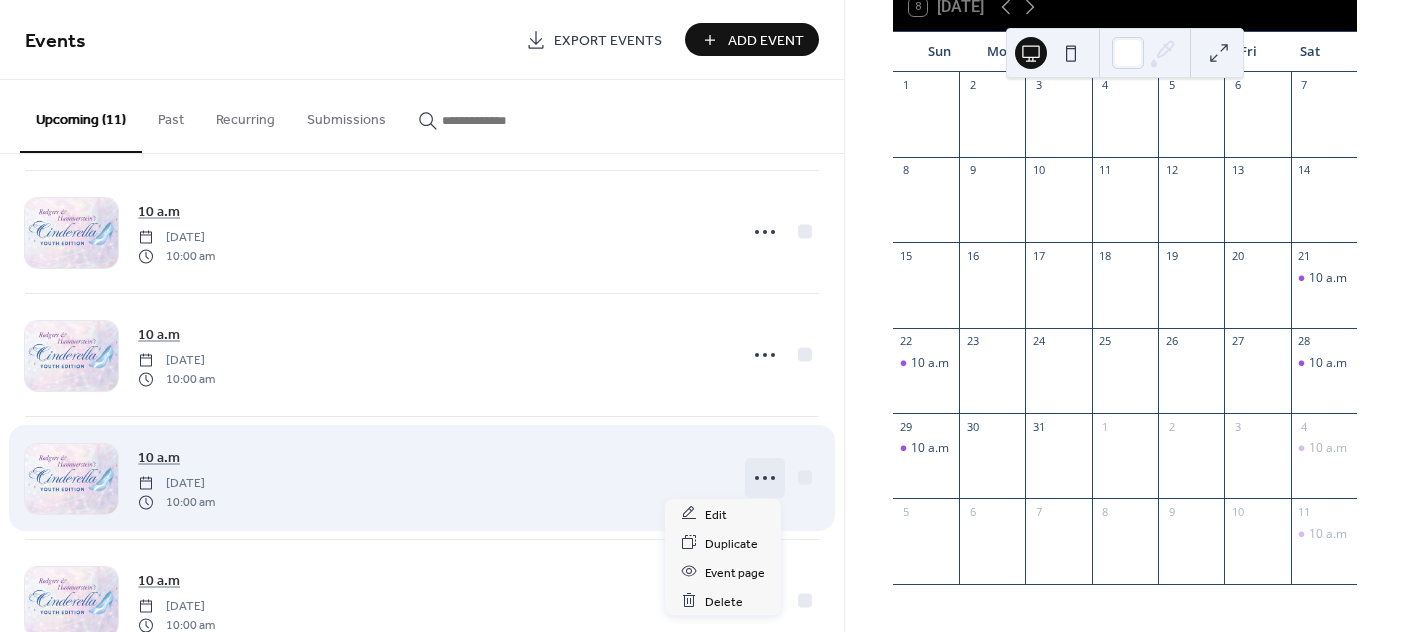 click 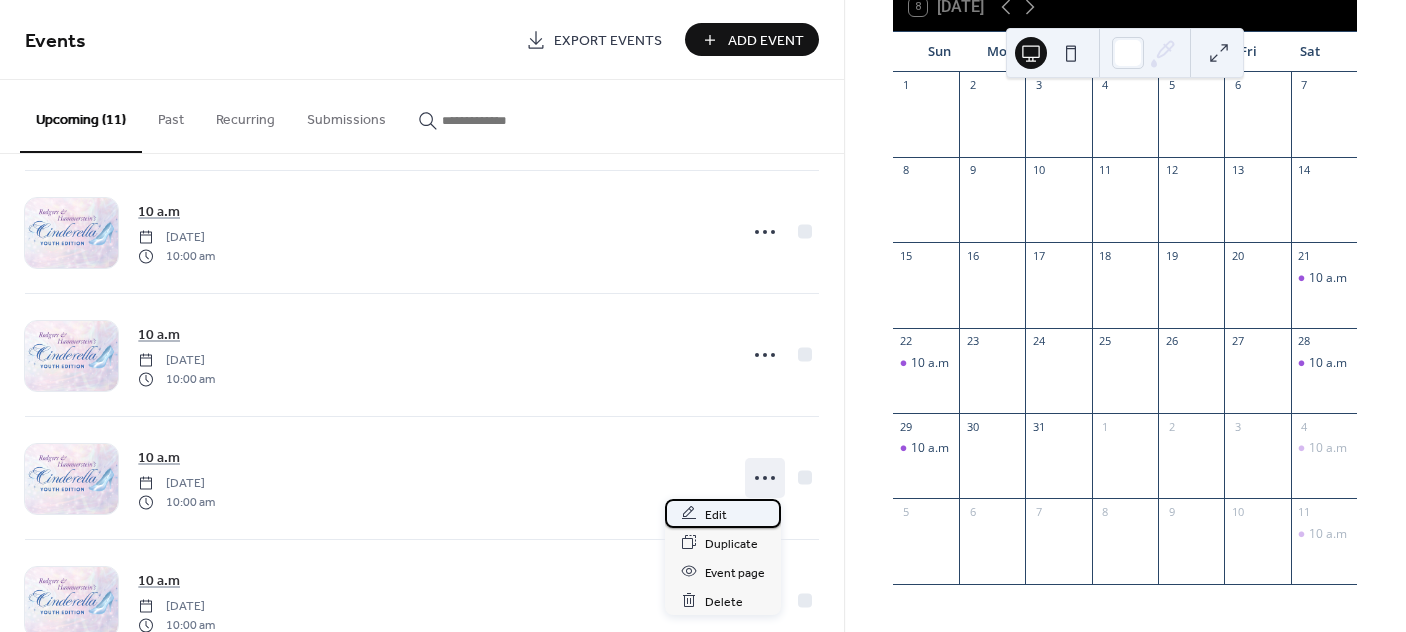 click on "Edit" at bounding box center (716, 514) 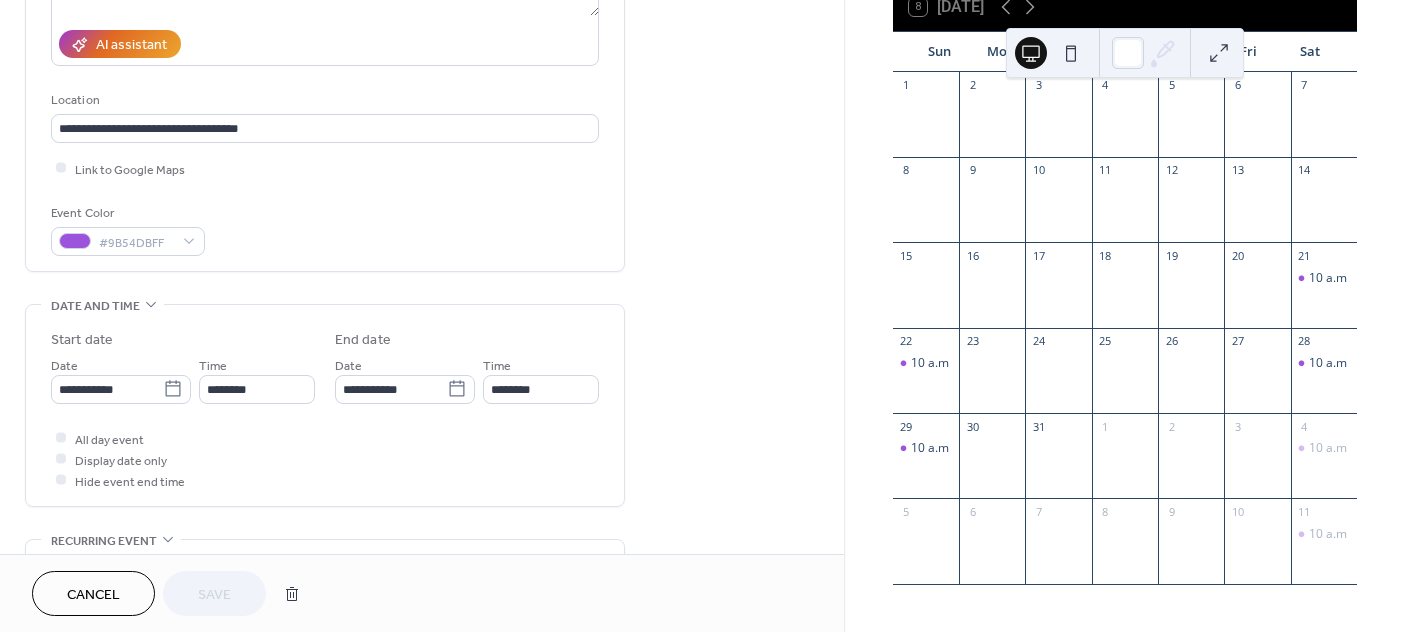 scroll, scrollTop: 374, scrollLeft: 0, axis: vertical 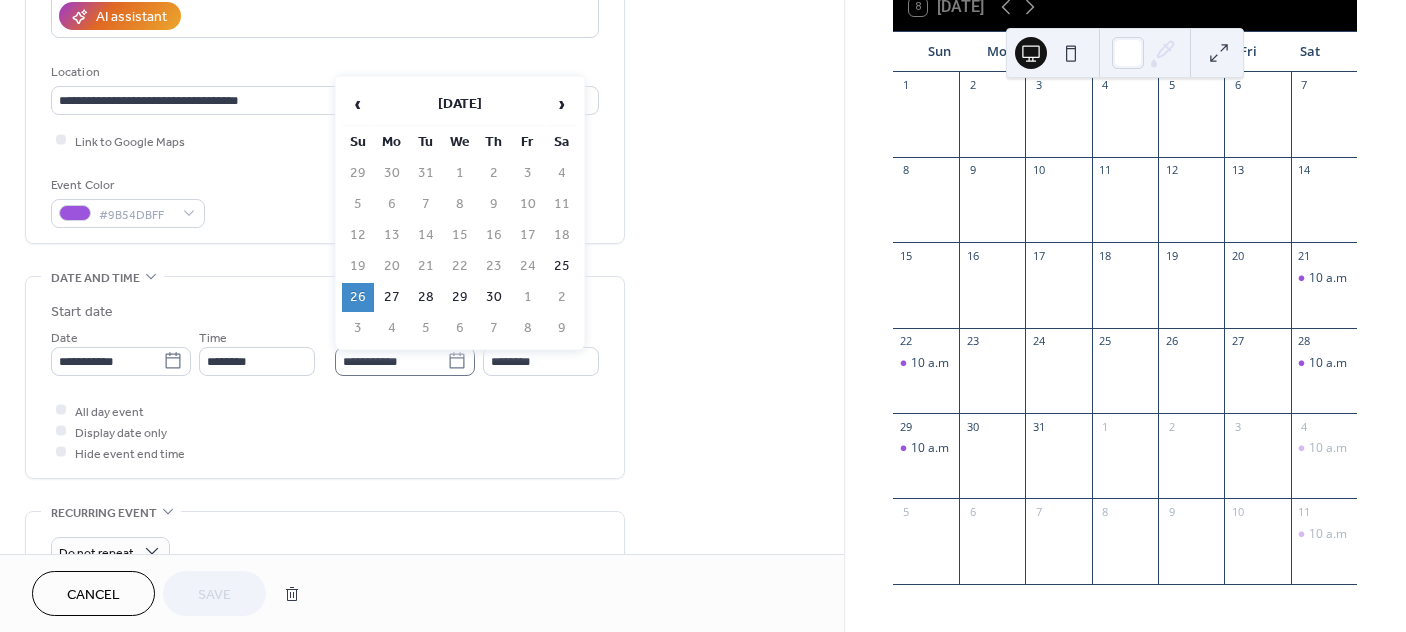 click 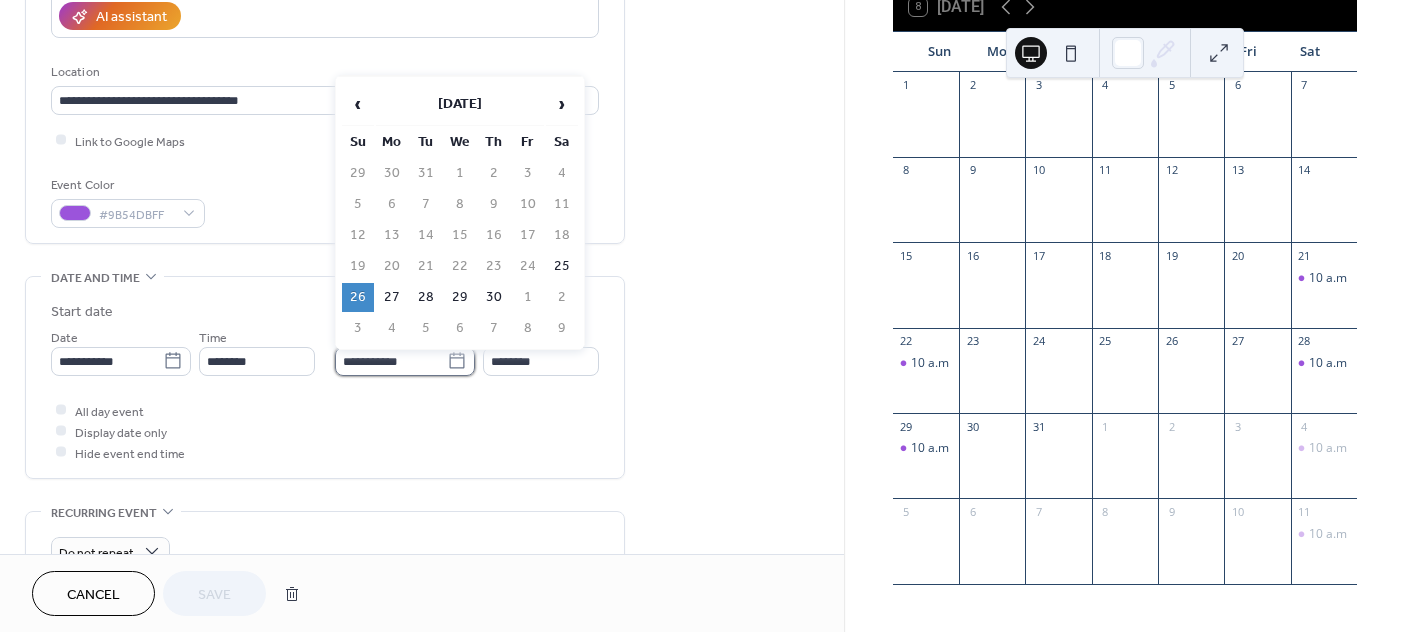 click on "**********" at bounding box center [391, 361] 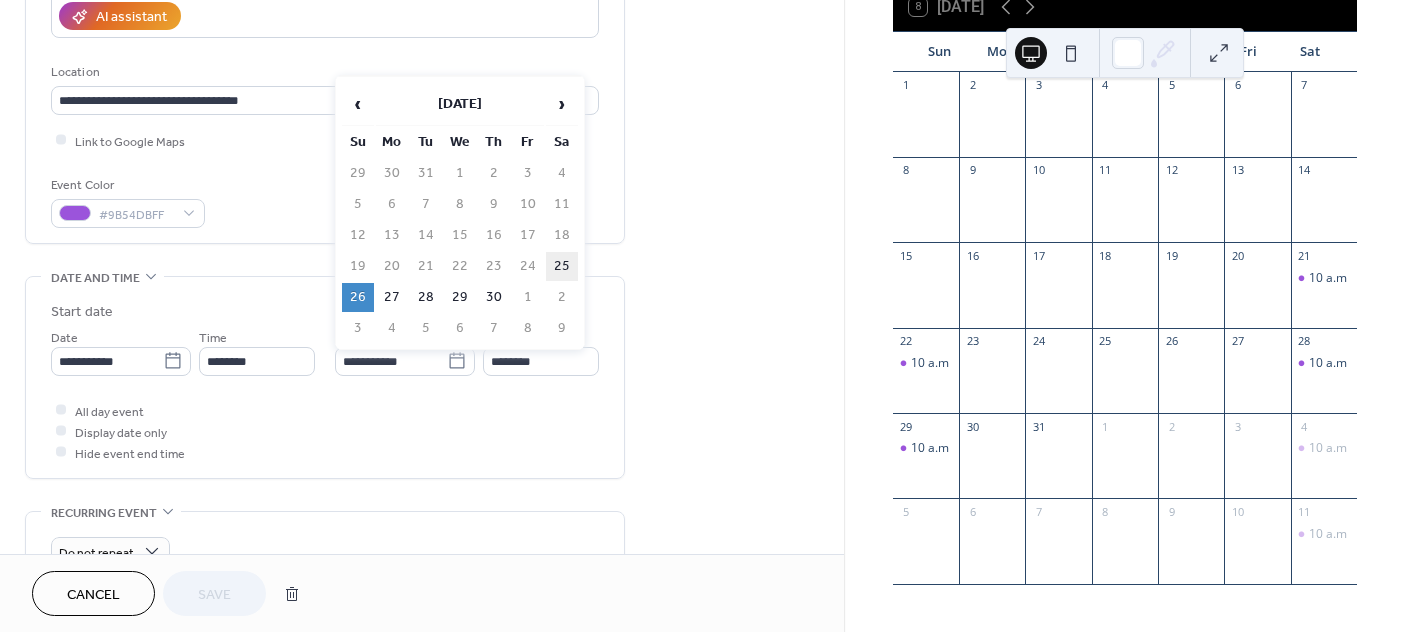 click on "25" at bounding box center [562, 266] 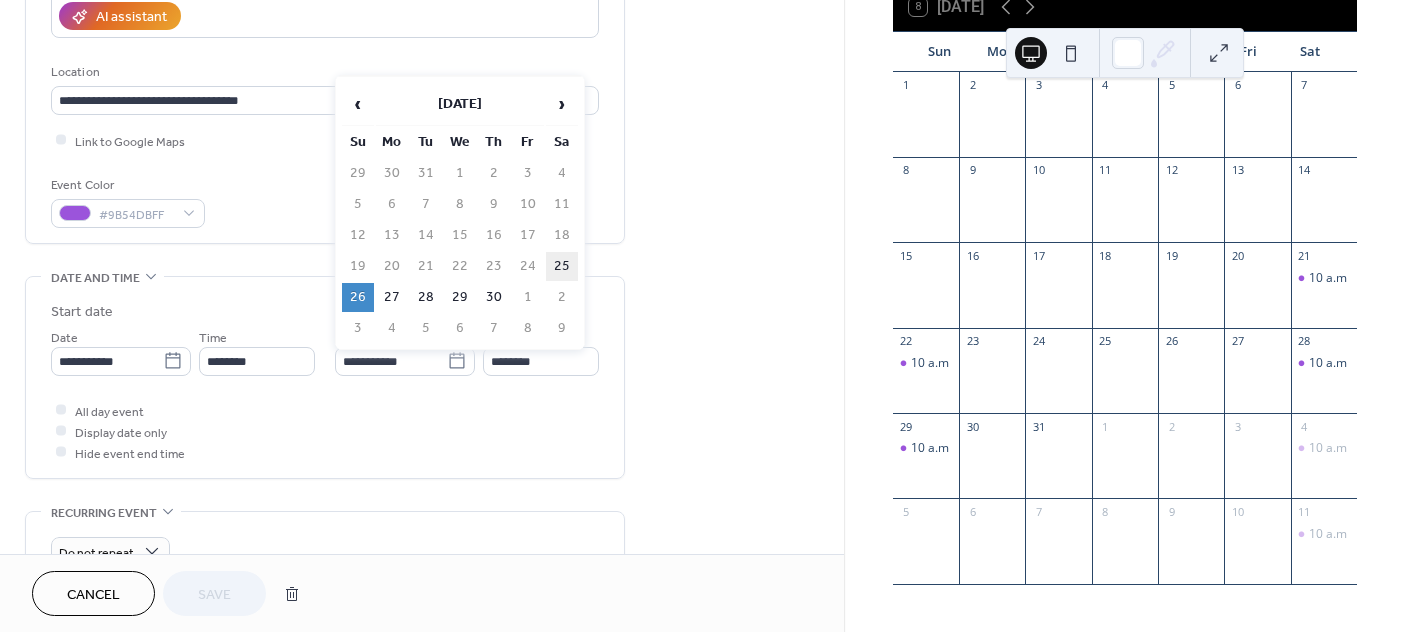type on "**********" 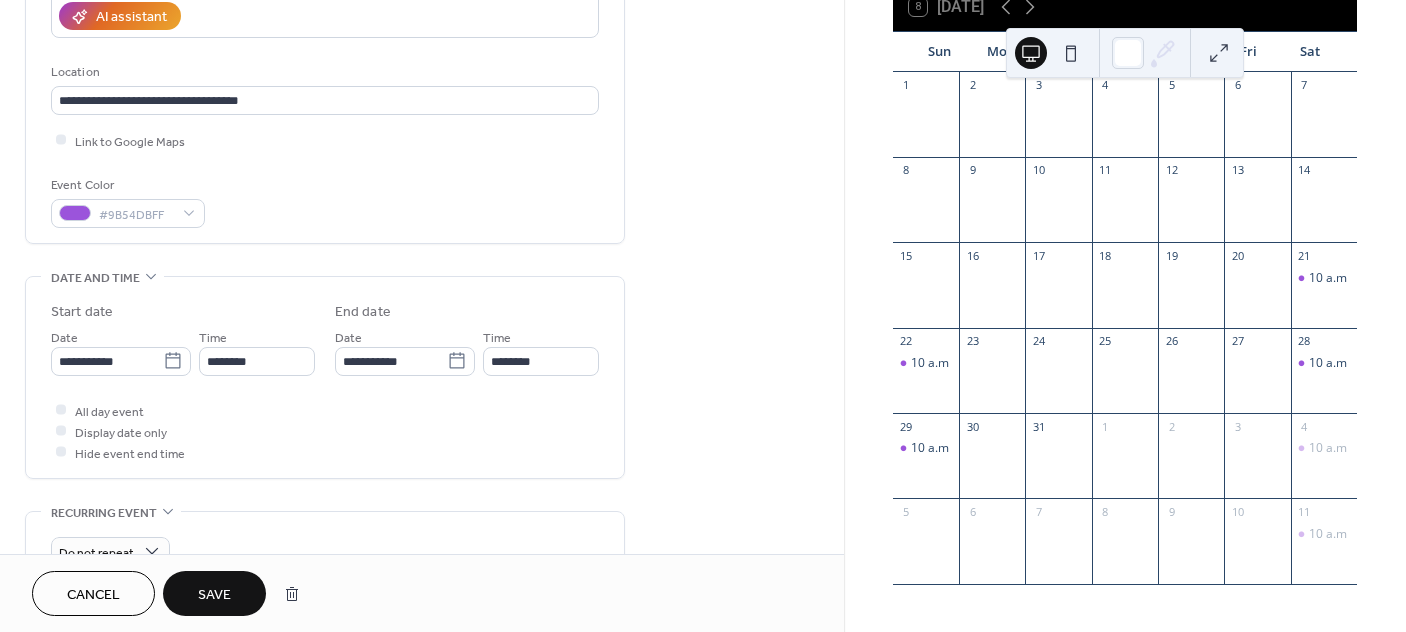 click on "Save" at bounding box center [214, 595] 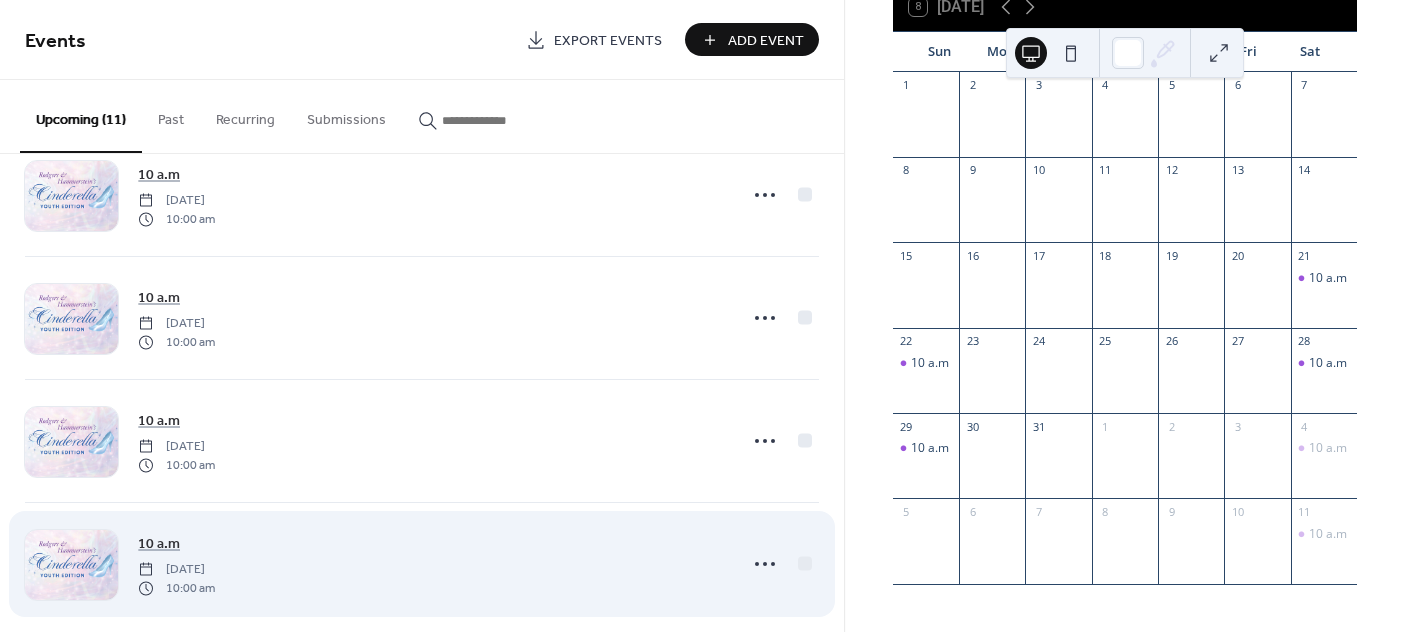scroll, scrollTop: 931, scrollLeft: 0, axis: vertical 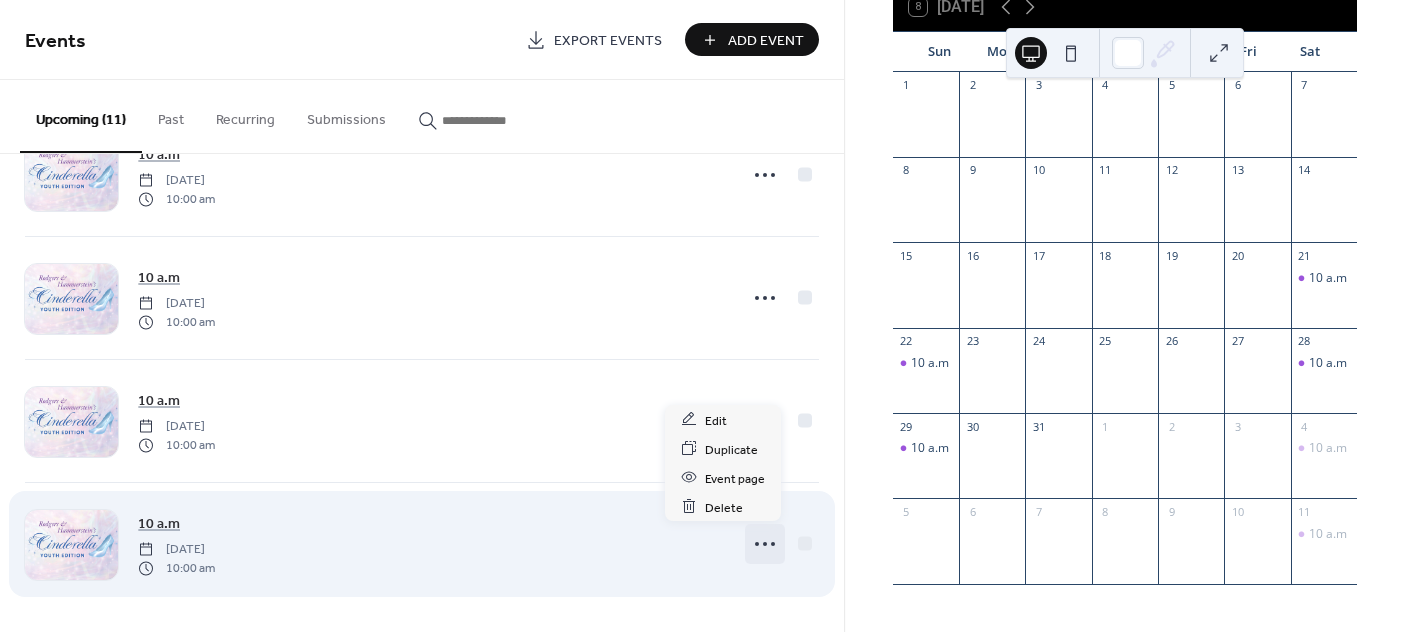 click 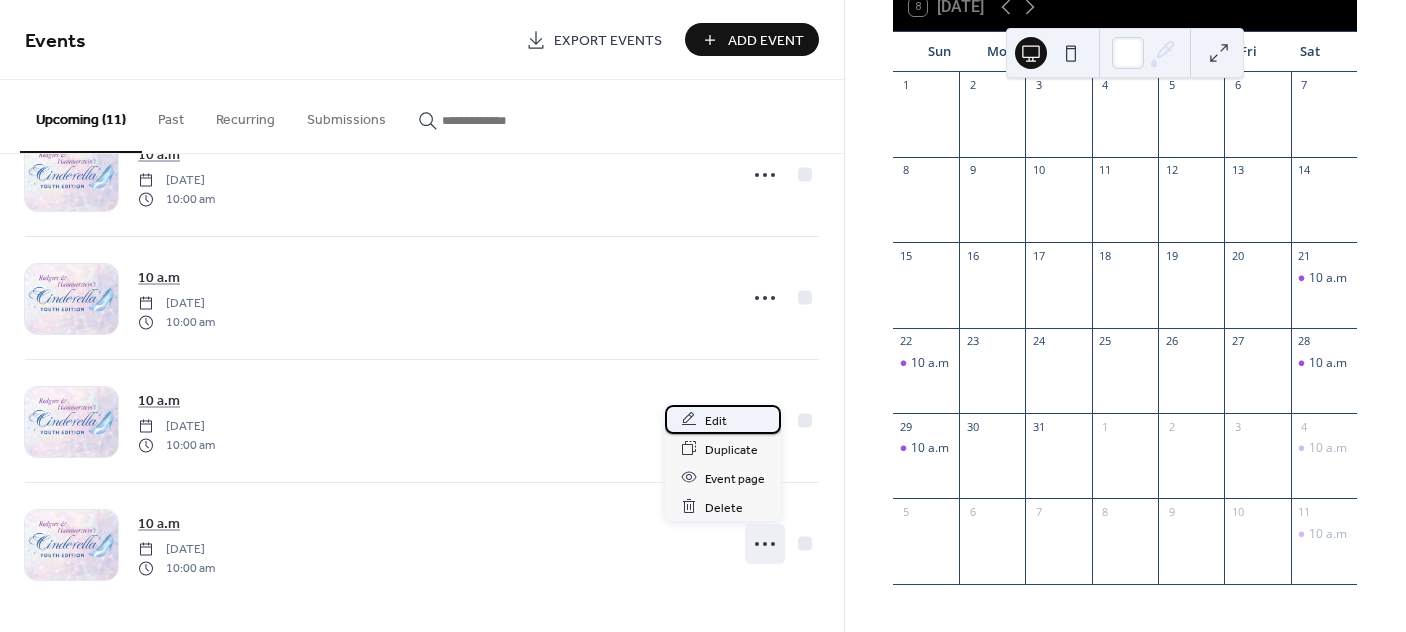 click on "Edit" at bounding box center [723, 419] 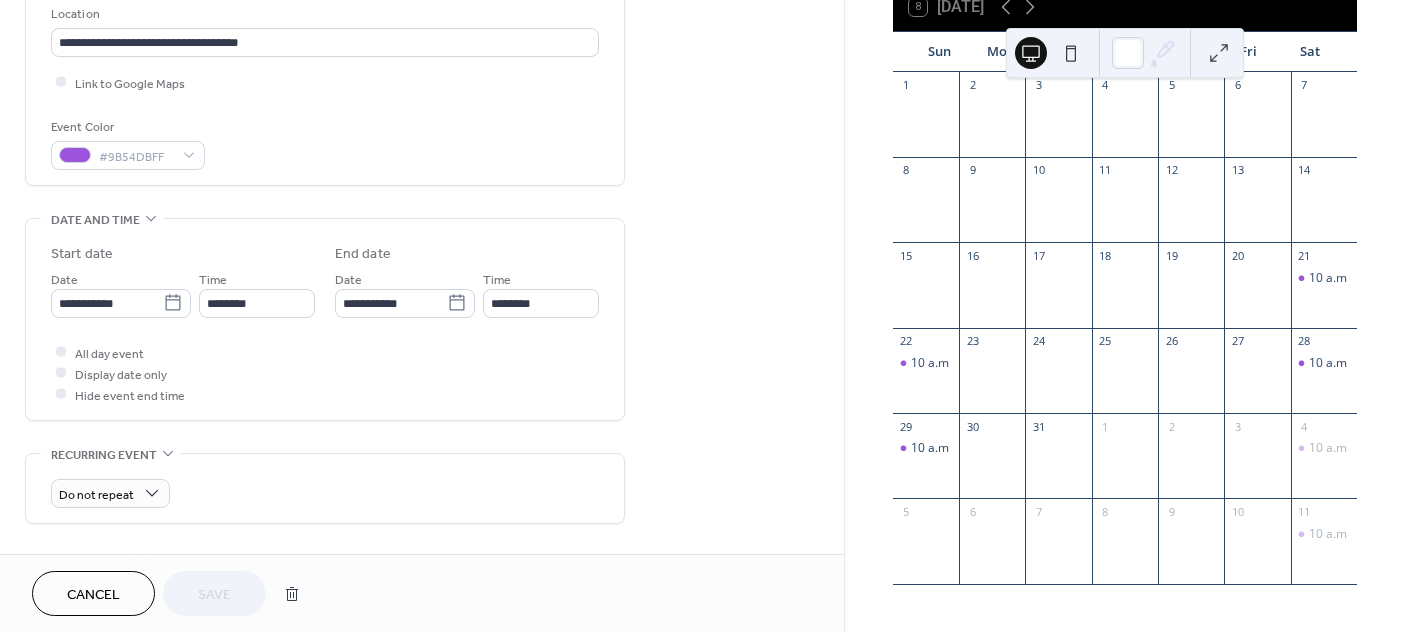 scroll, scrollTop: 429, scrollLeft: 0, axis: vertical 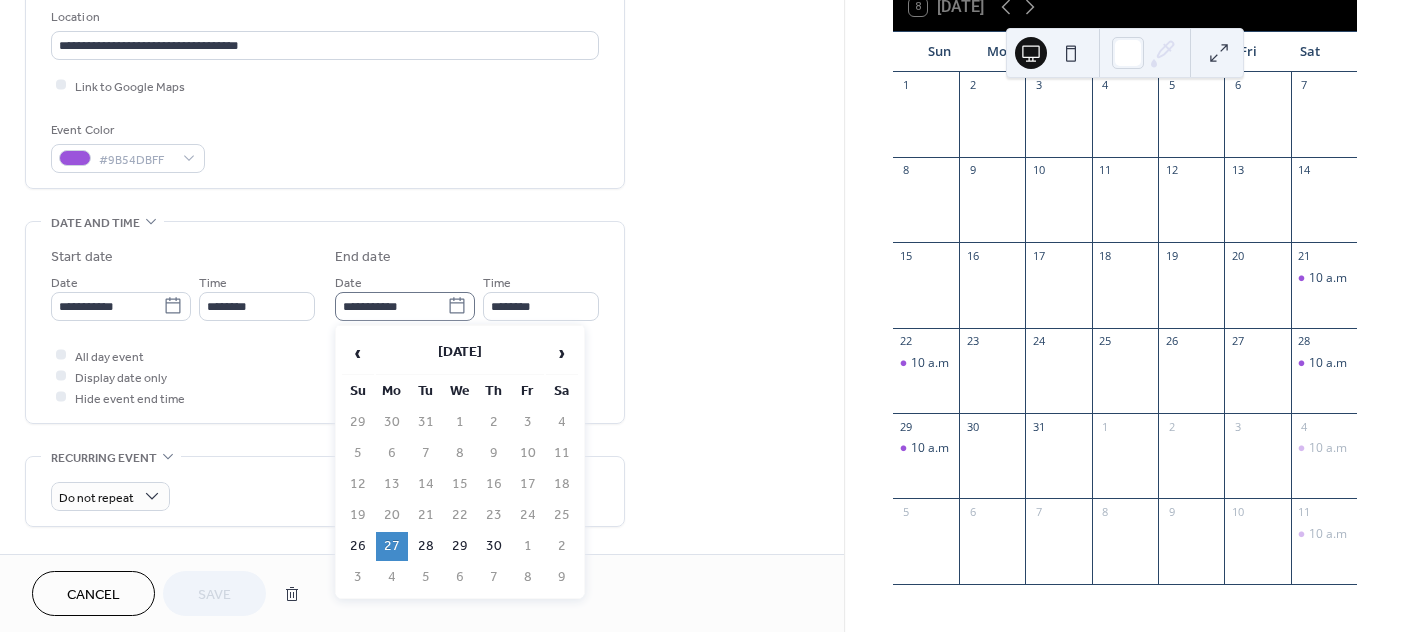 click 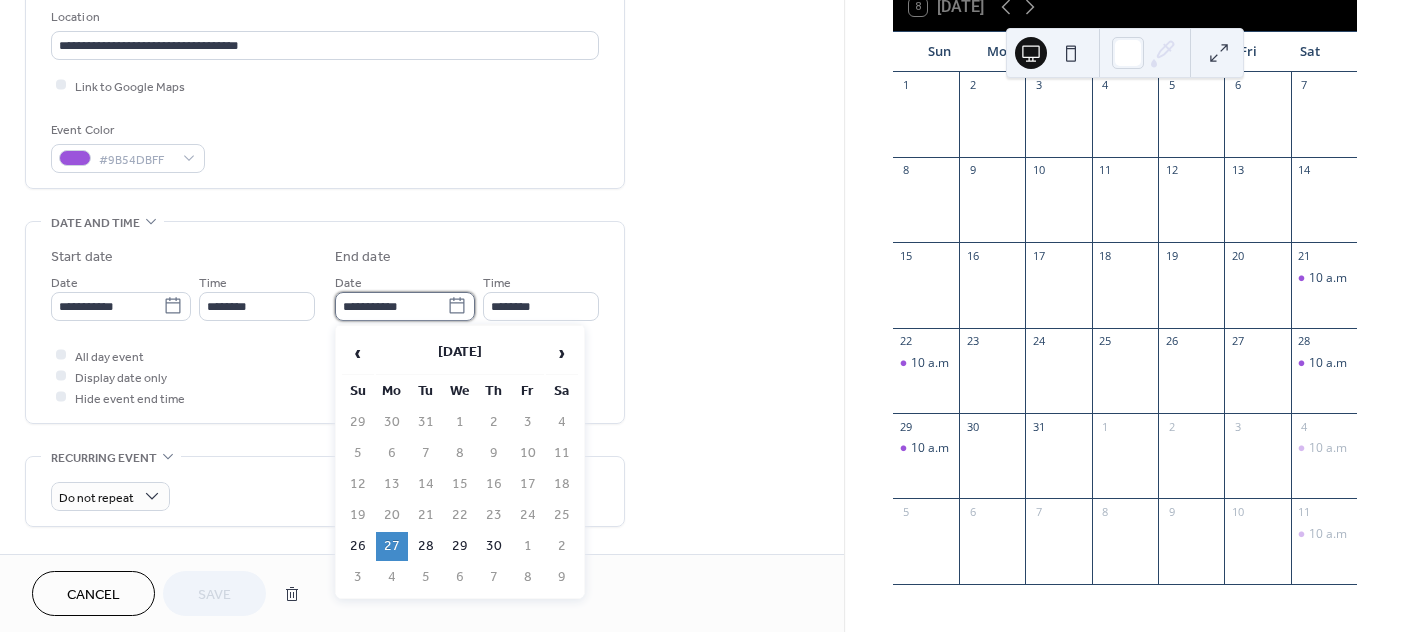 click on "**********" at bounding box center (391, 306) 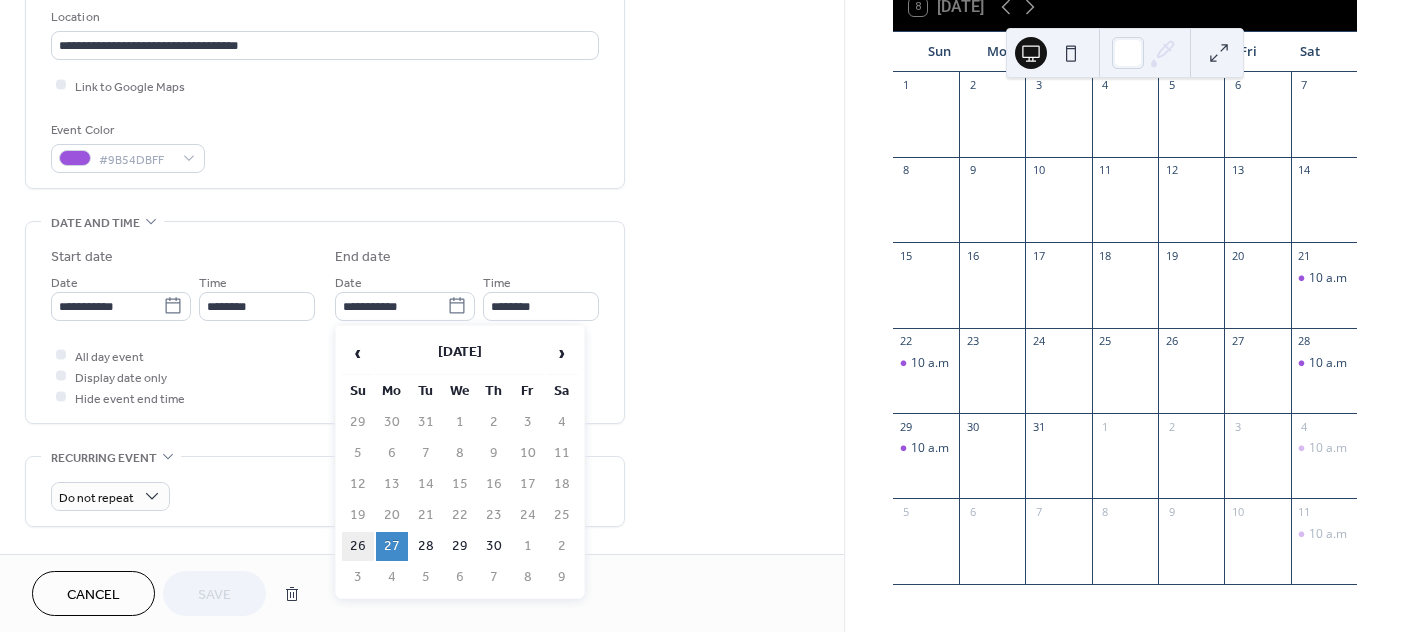 click on "26" at bounding box center [358, 546] 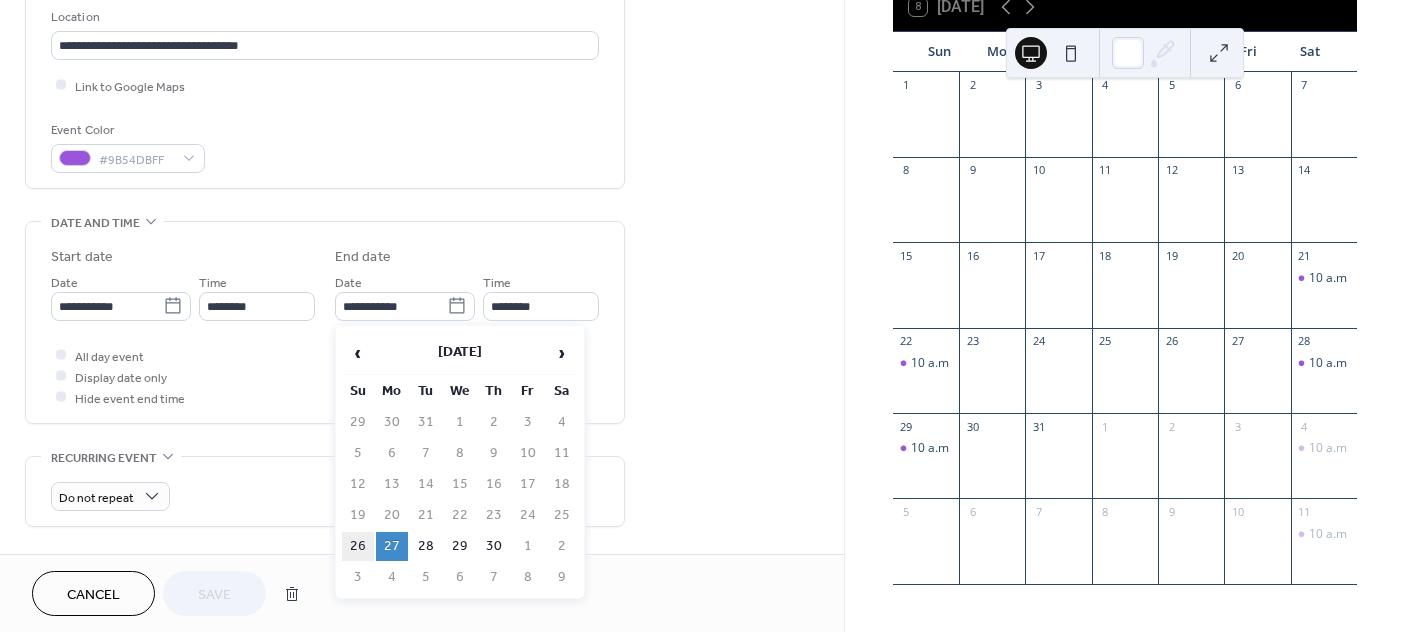 type on "**********" 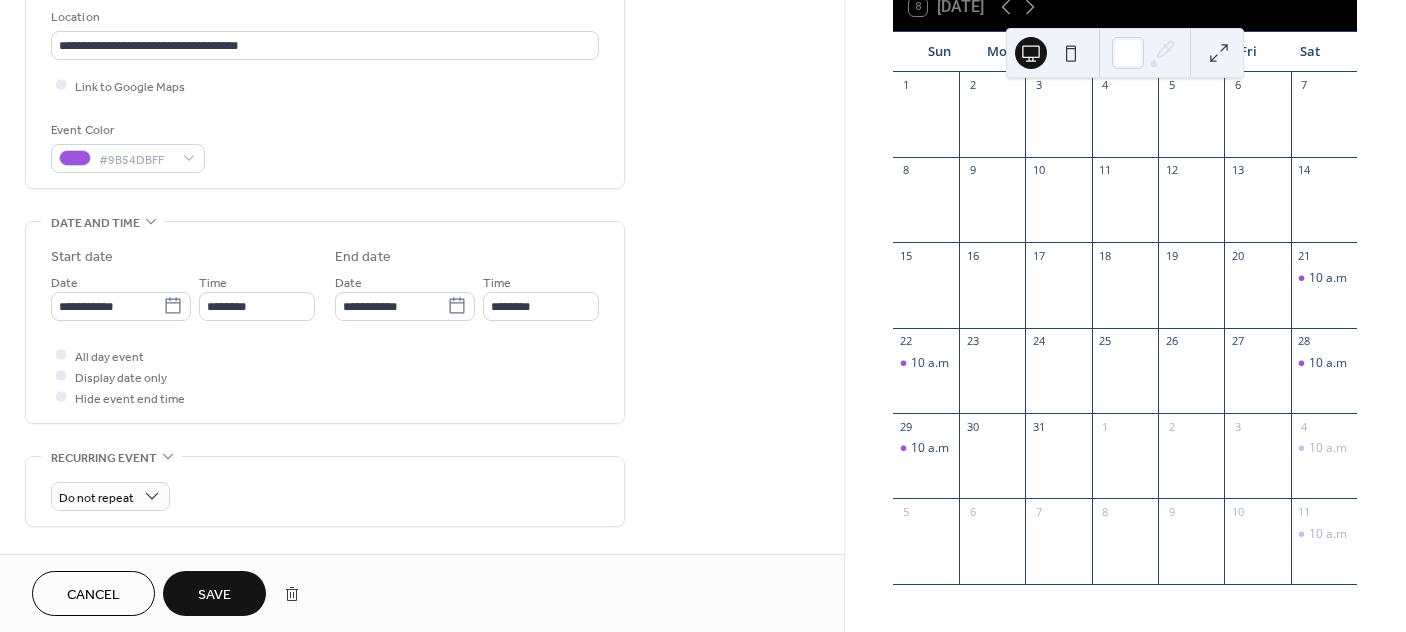 click on "Save" at bounding box center [214, 595] 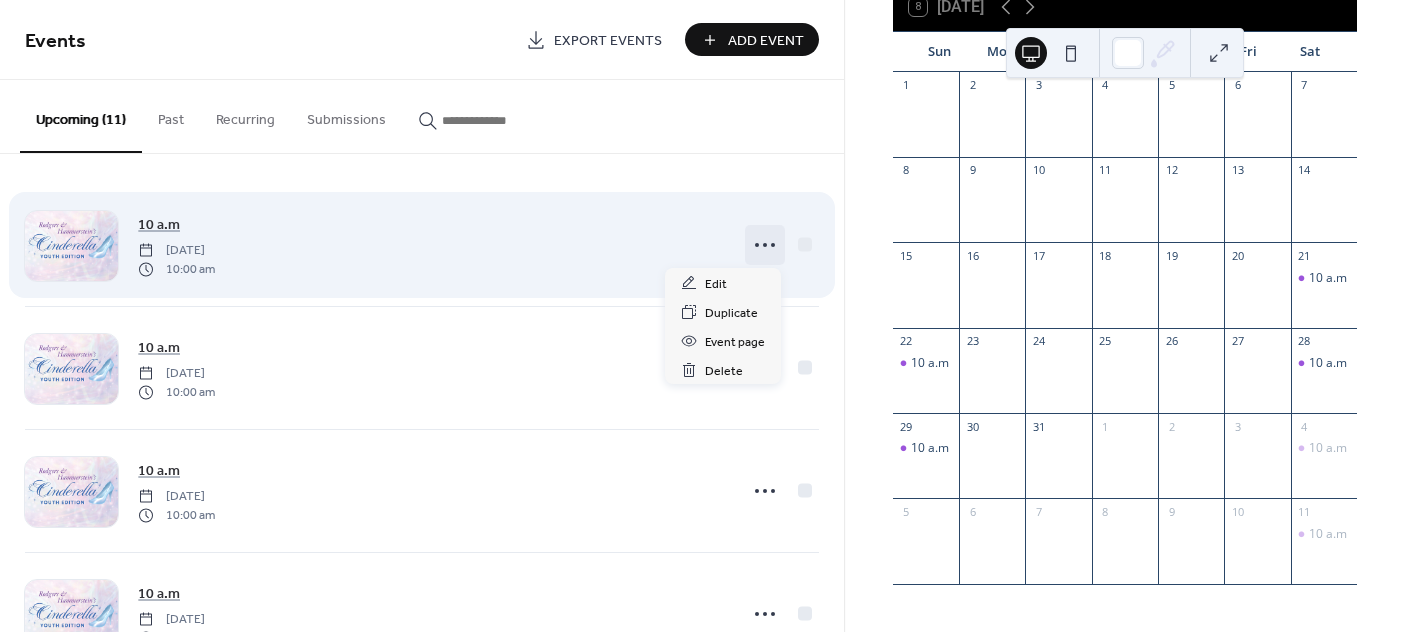 click 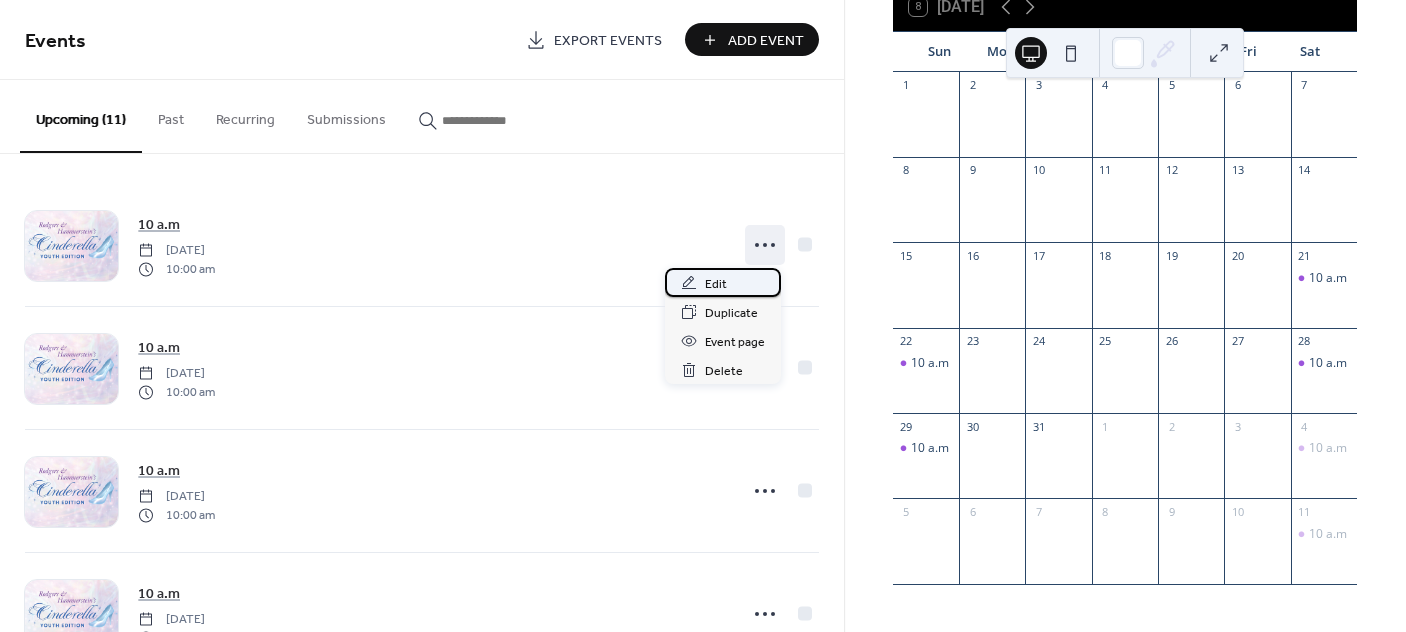 click on "Edit" at bounding box center (716, 284) 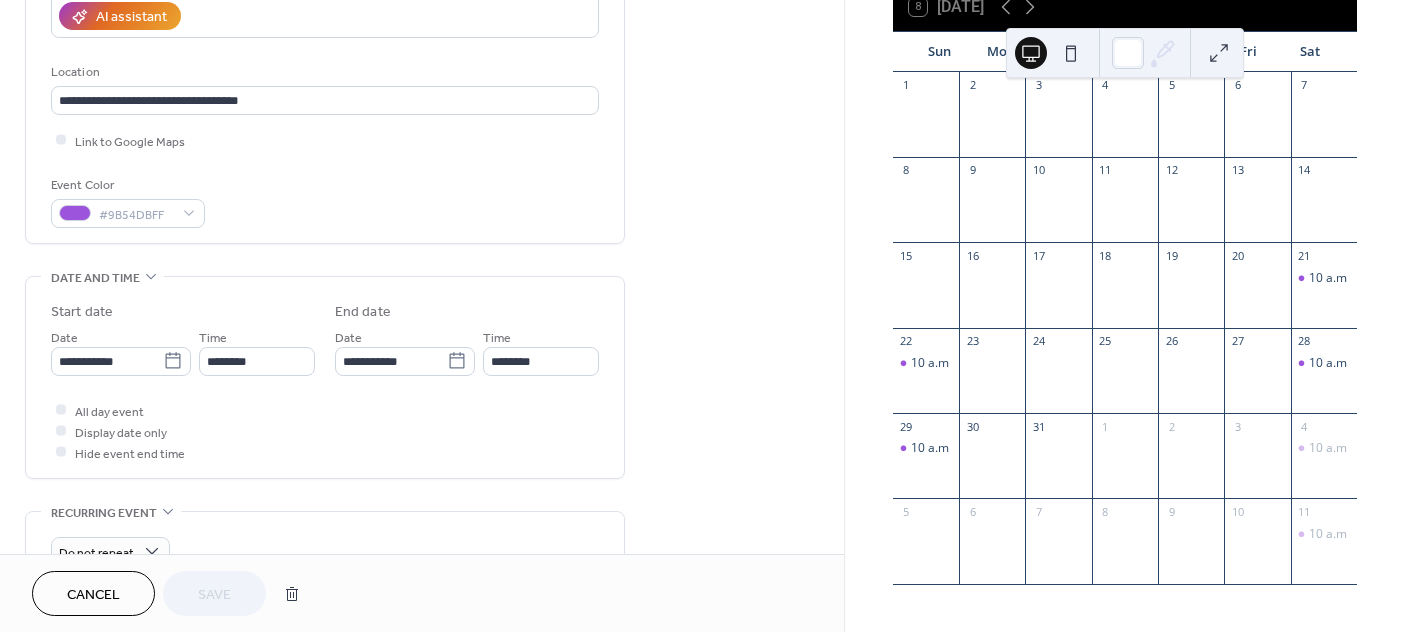 scroll, scrollTop: 0, scrollLeft: 0, axis: both 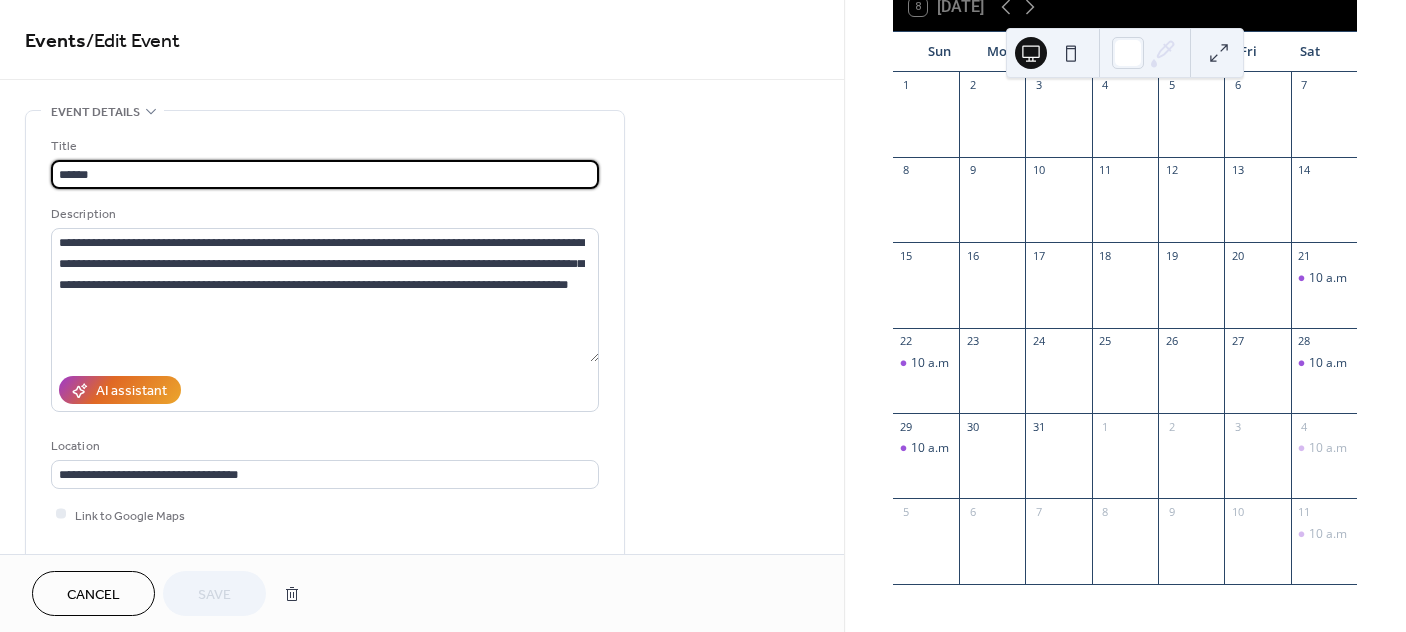 click on "Cancel" at bounding box center [93, 595] 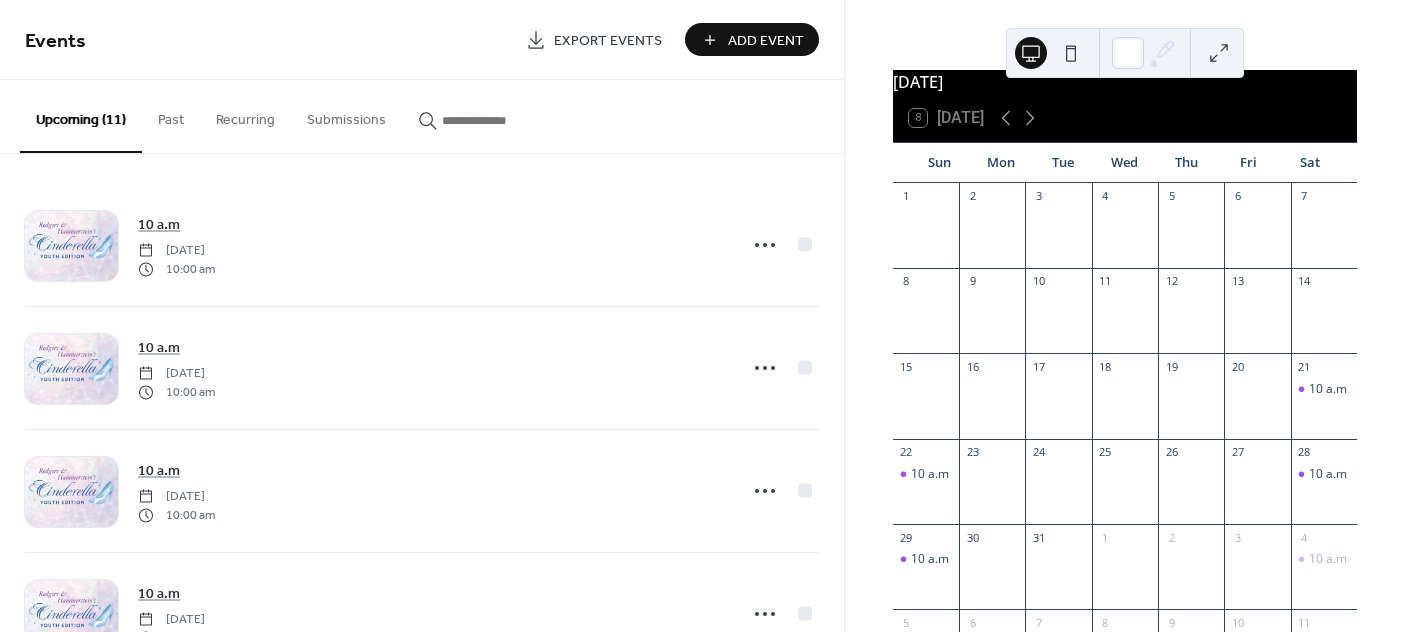 scroll, scrollTop: 34, scrollLeft: 0, axis: vertical 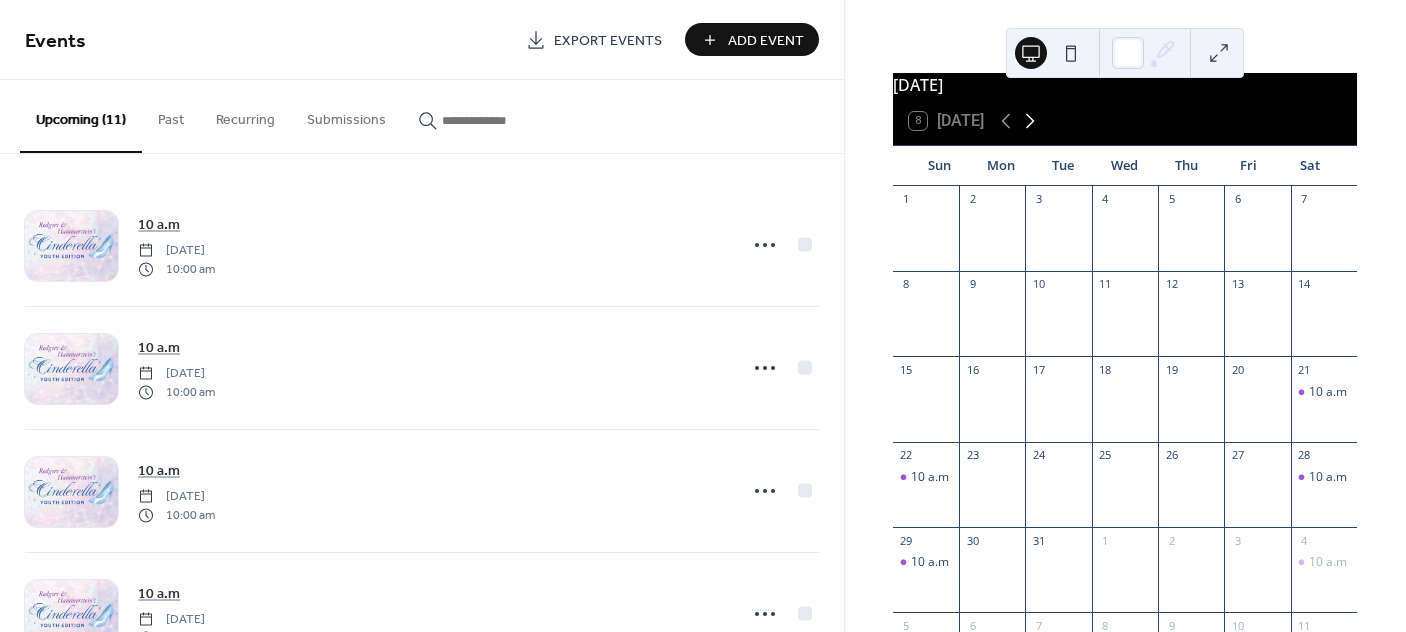 click 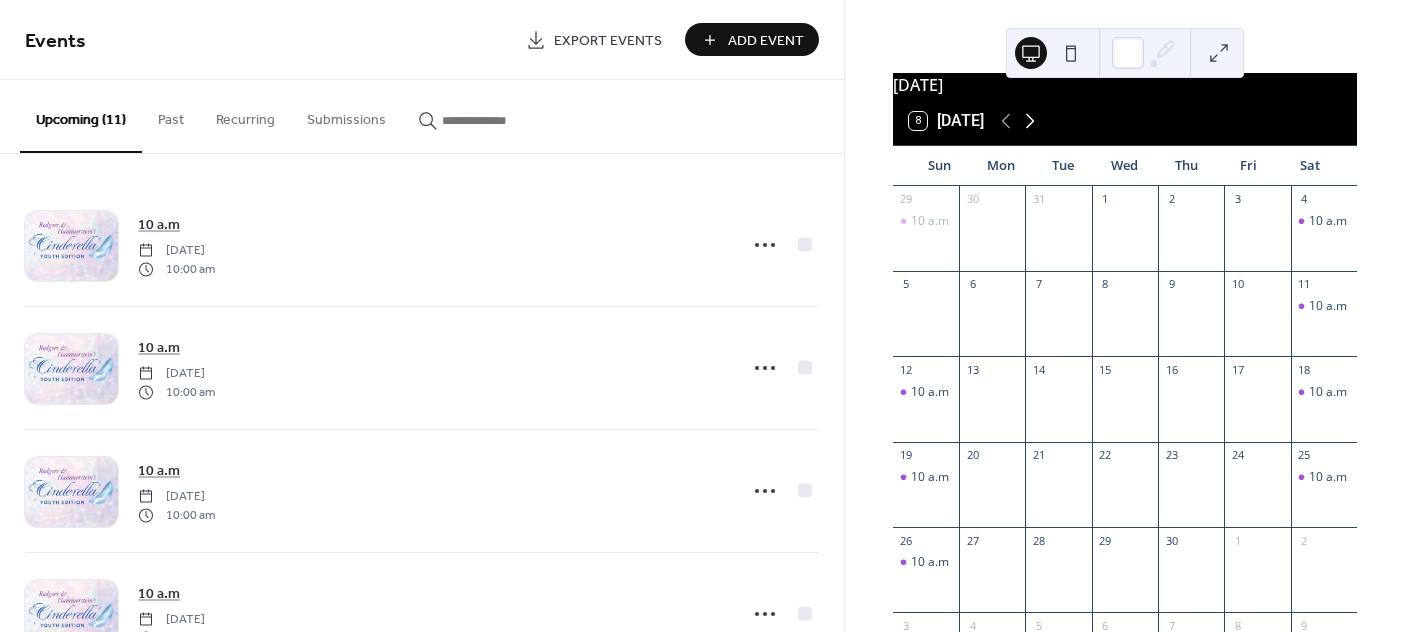 click 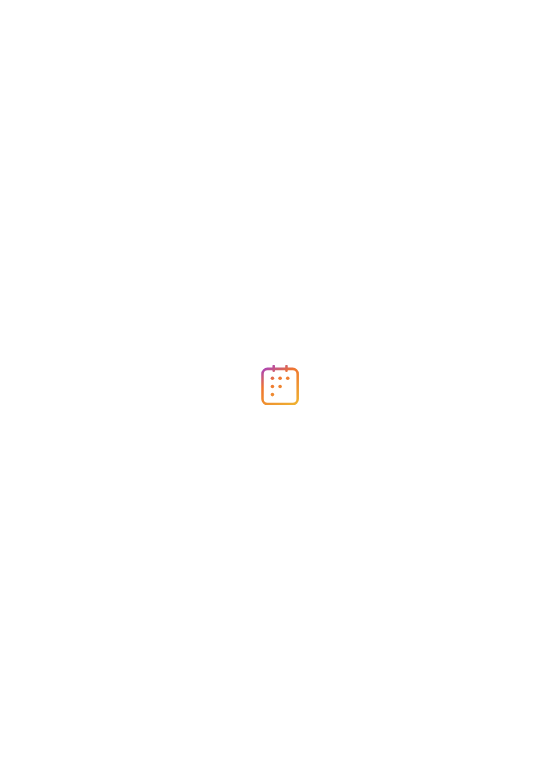 scroll, scrollTop: 0, scrollLeft: 0, axis: both 